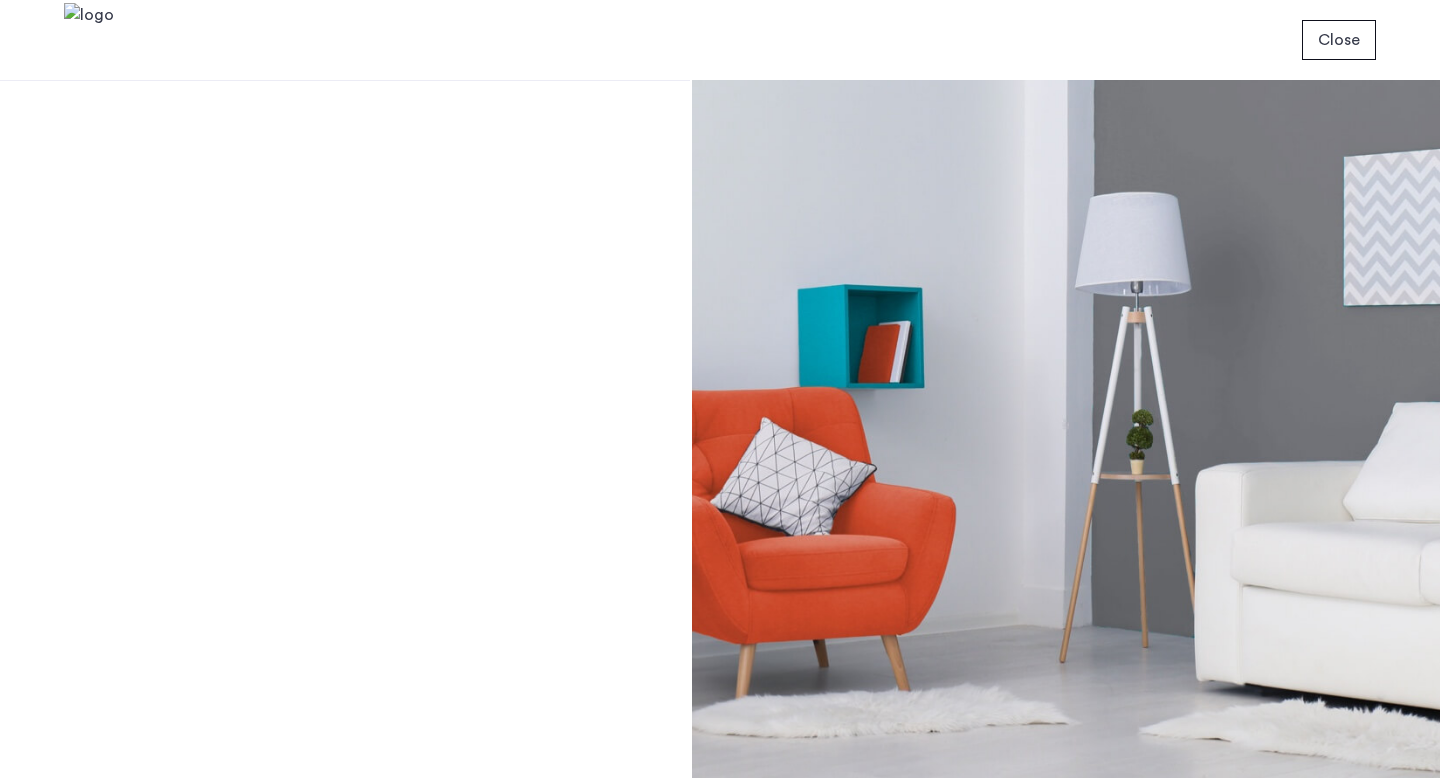 scroll, scrollTop: 0, scrollLeft: 0, axis: both 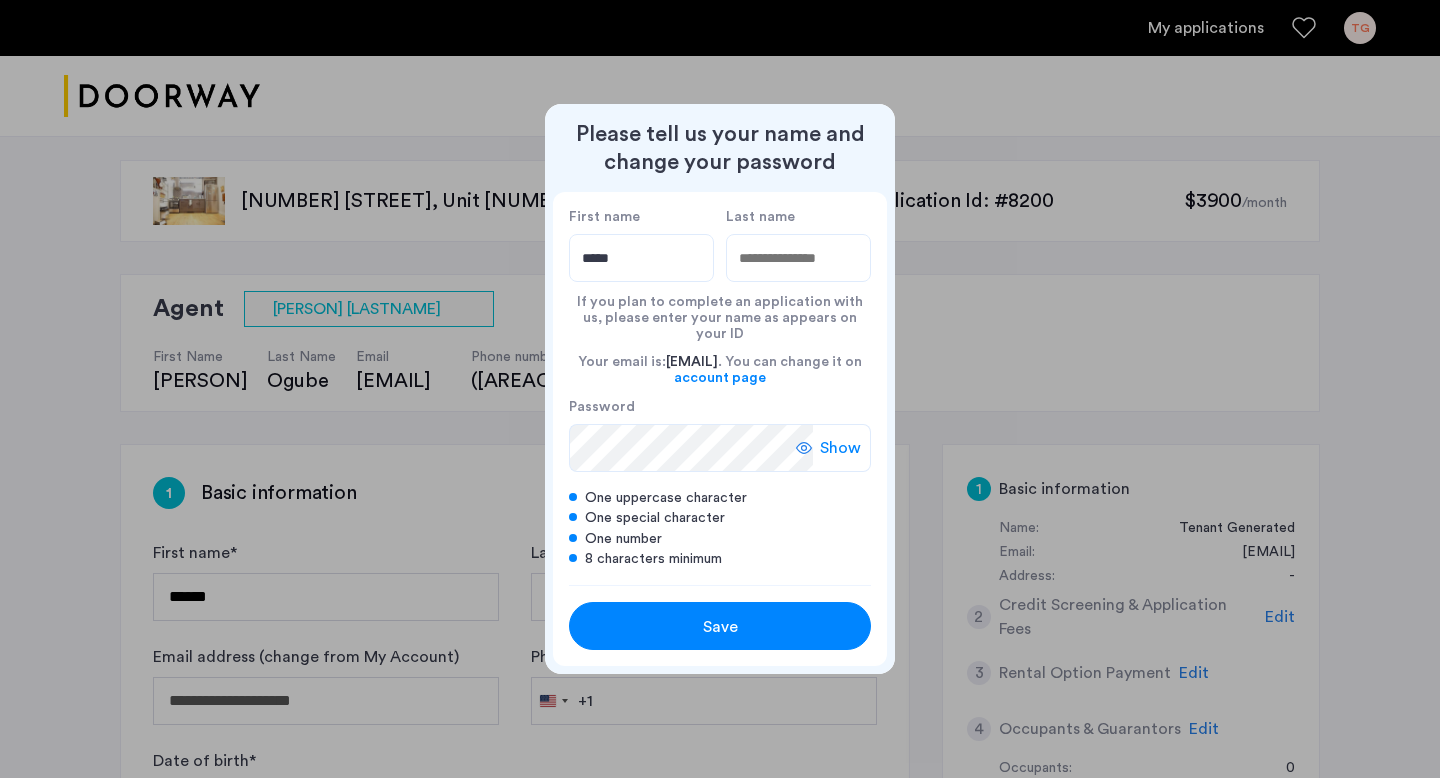 type on "*****" 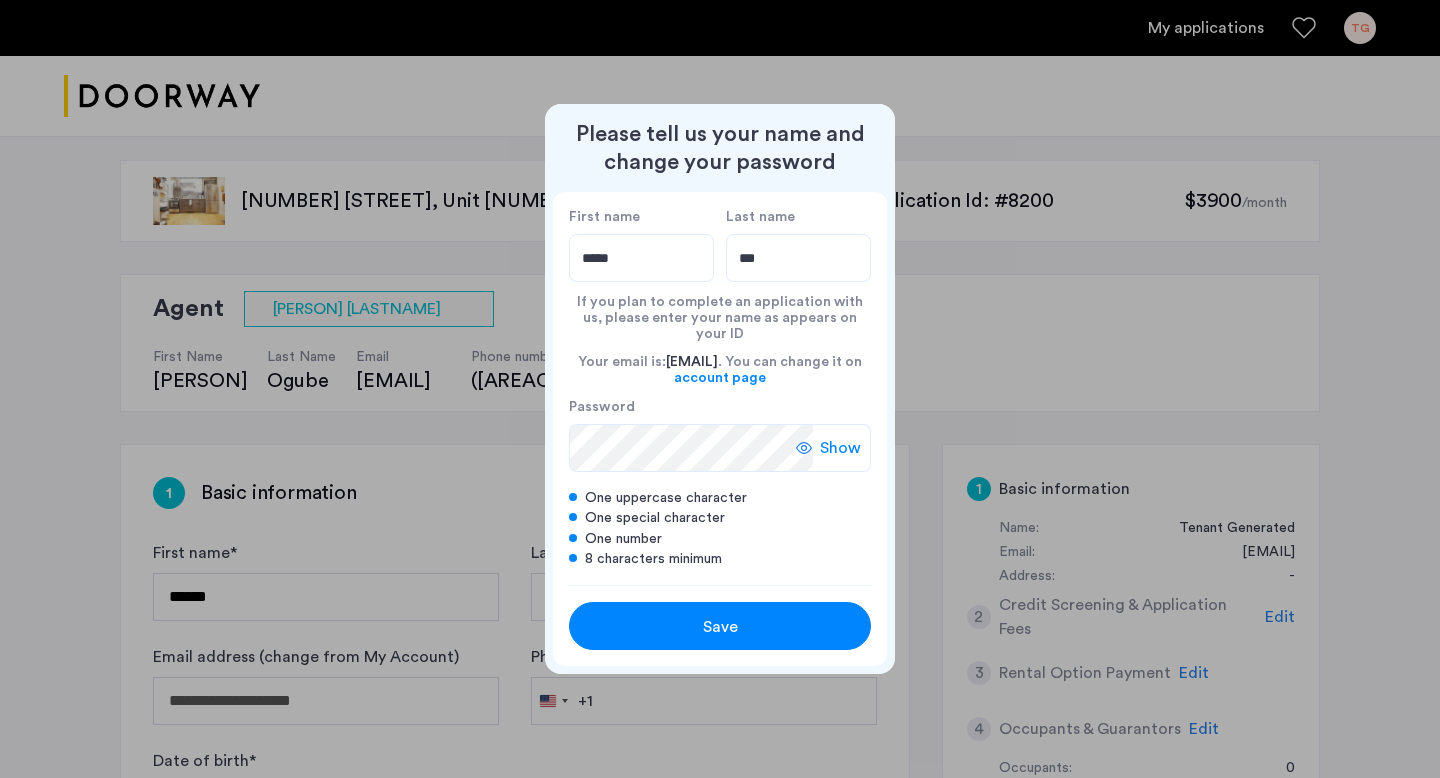 type on "***" 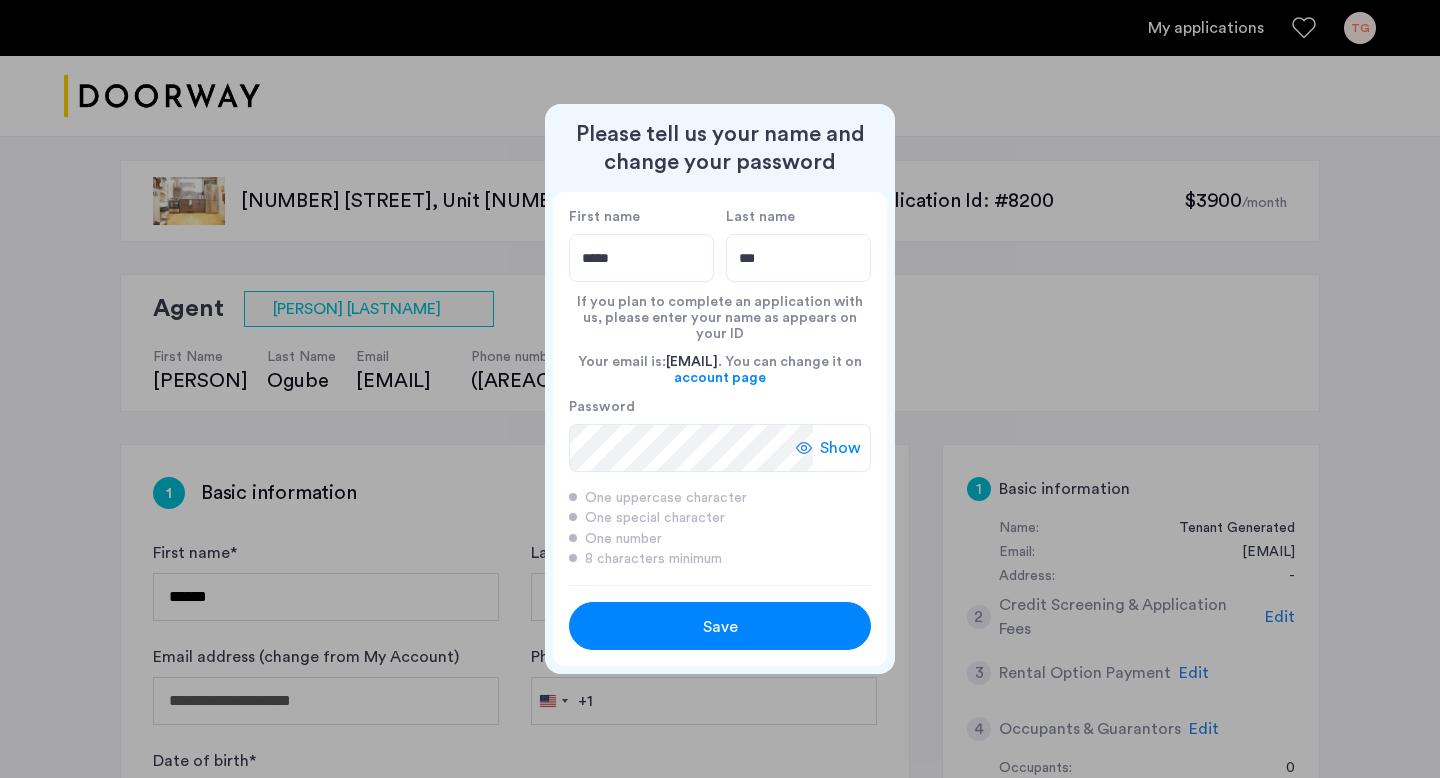 click on "Save" at bounding box center (720, 626) 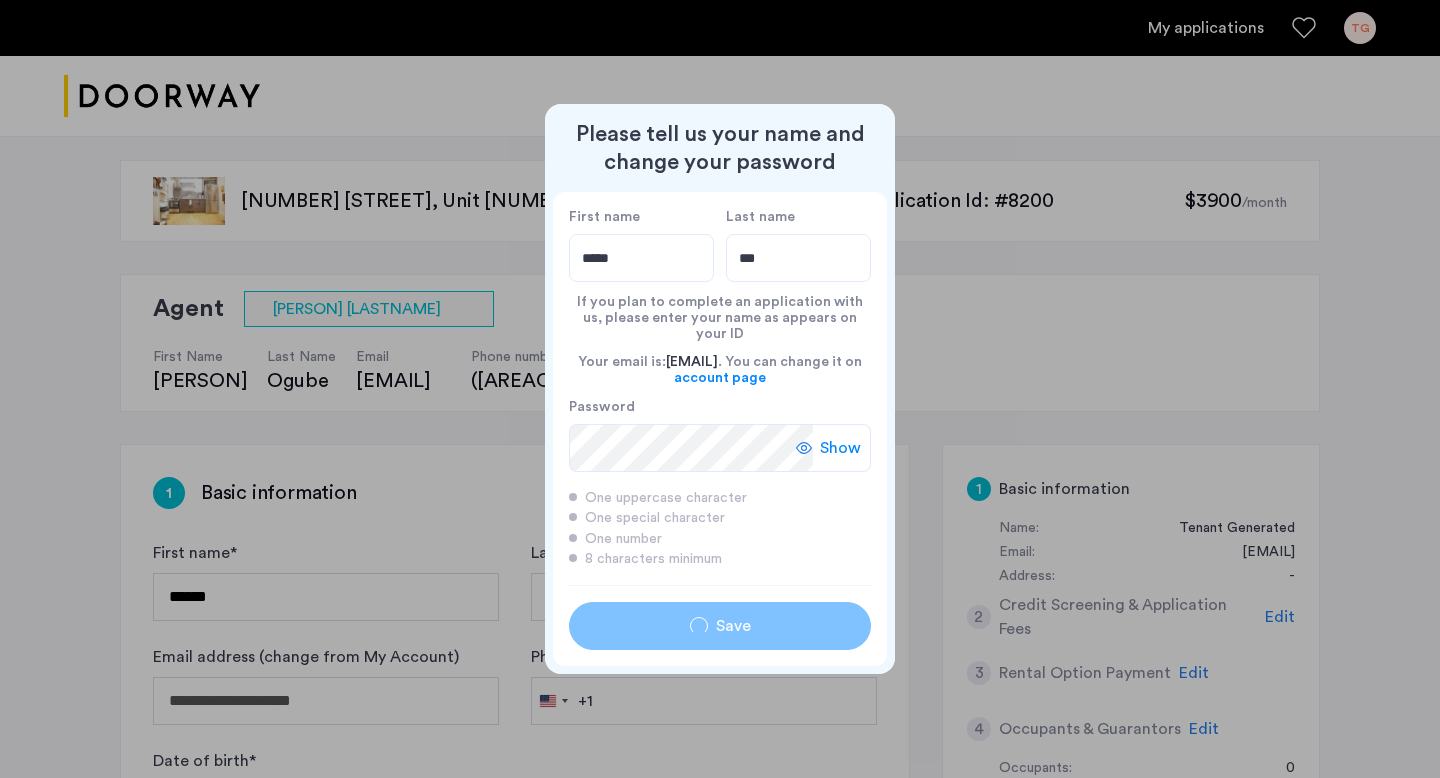 type on "*****" 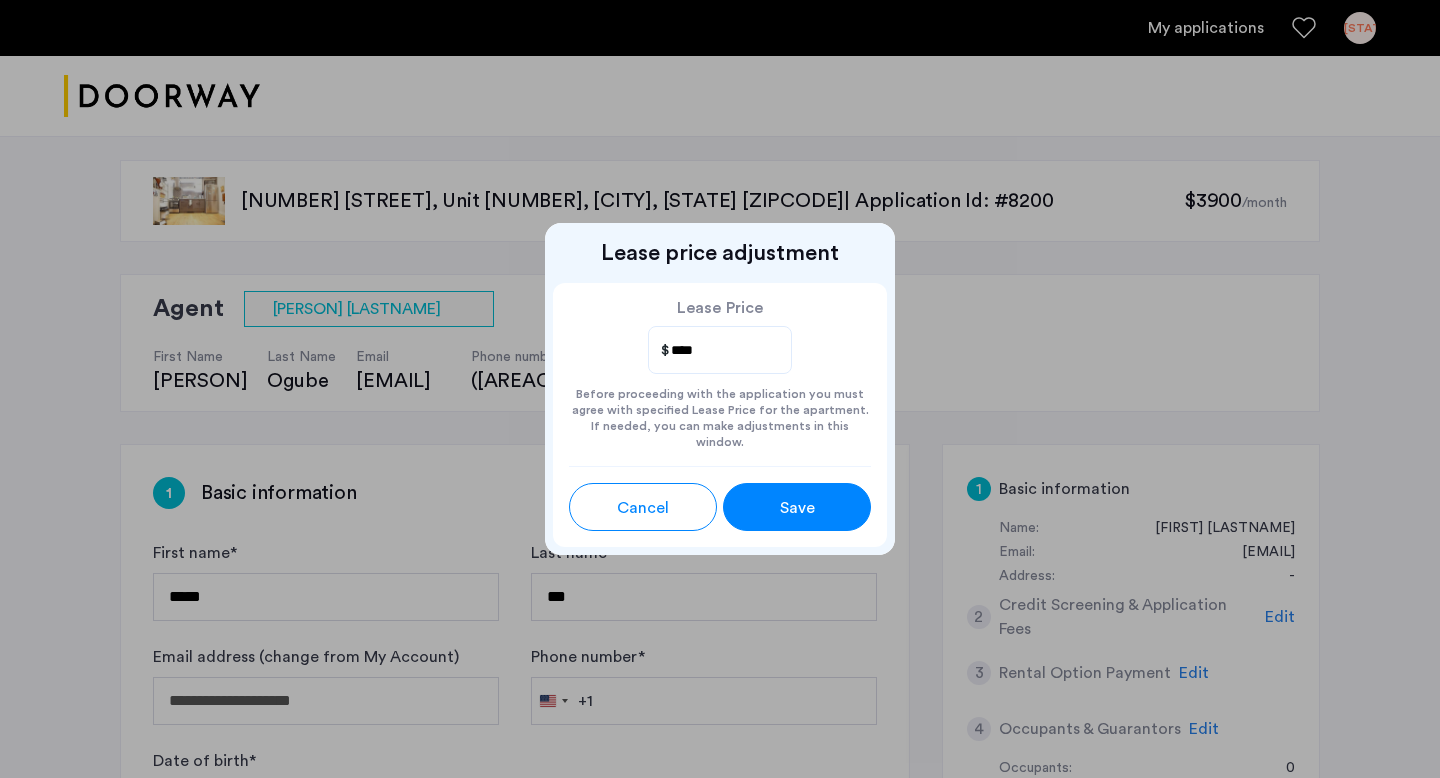 click on "Save" at bounding box center (797, 508) 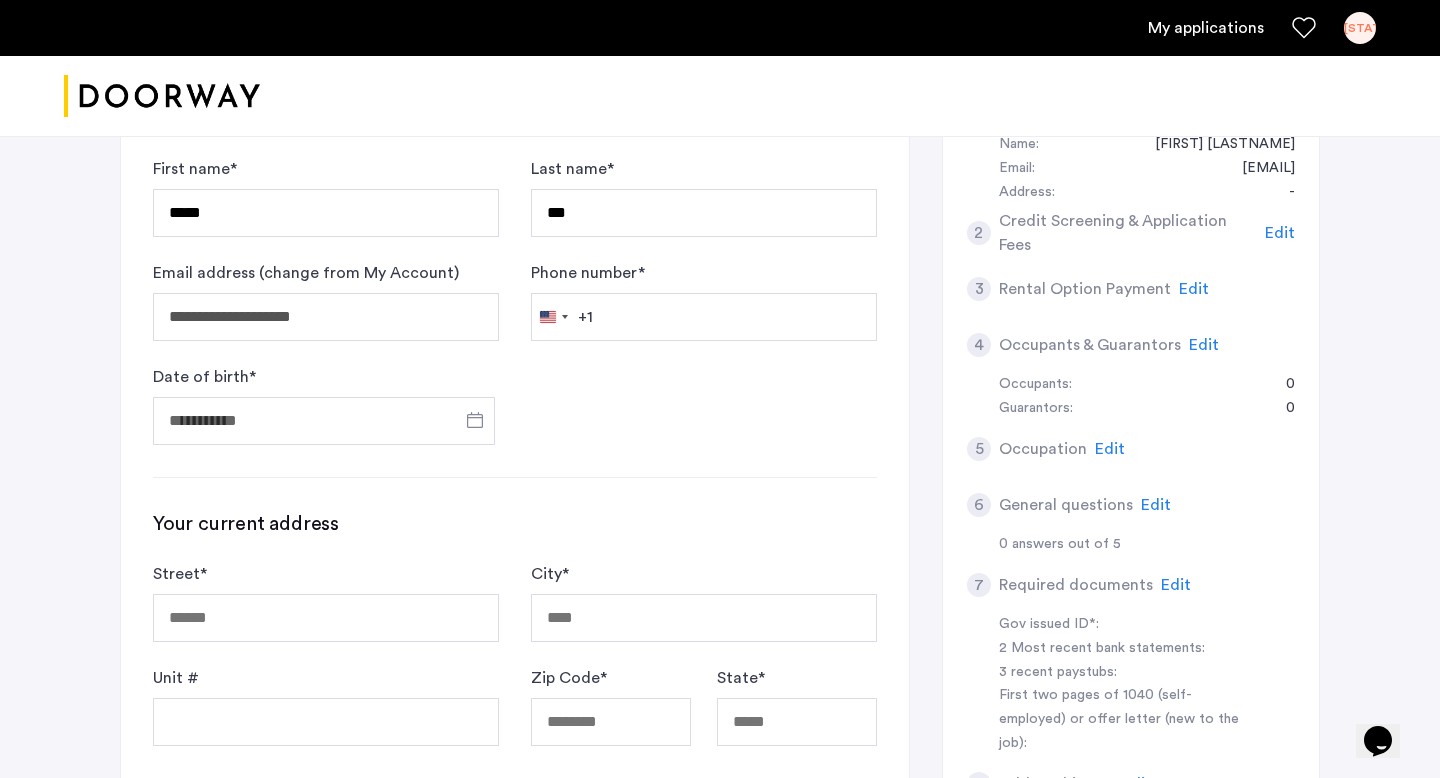 scroll, scrollTop: 387, scrollLeft: 0, axis: vertical 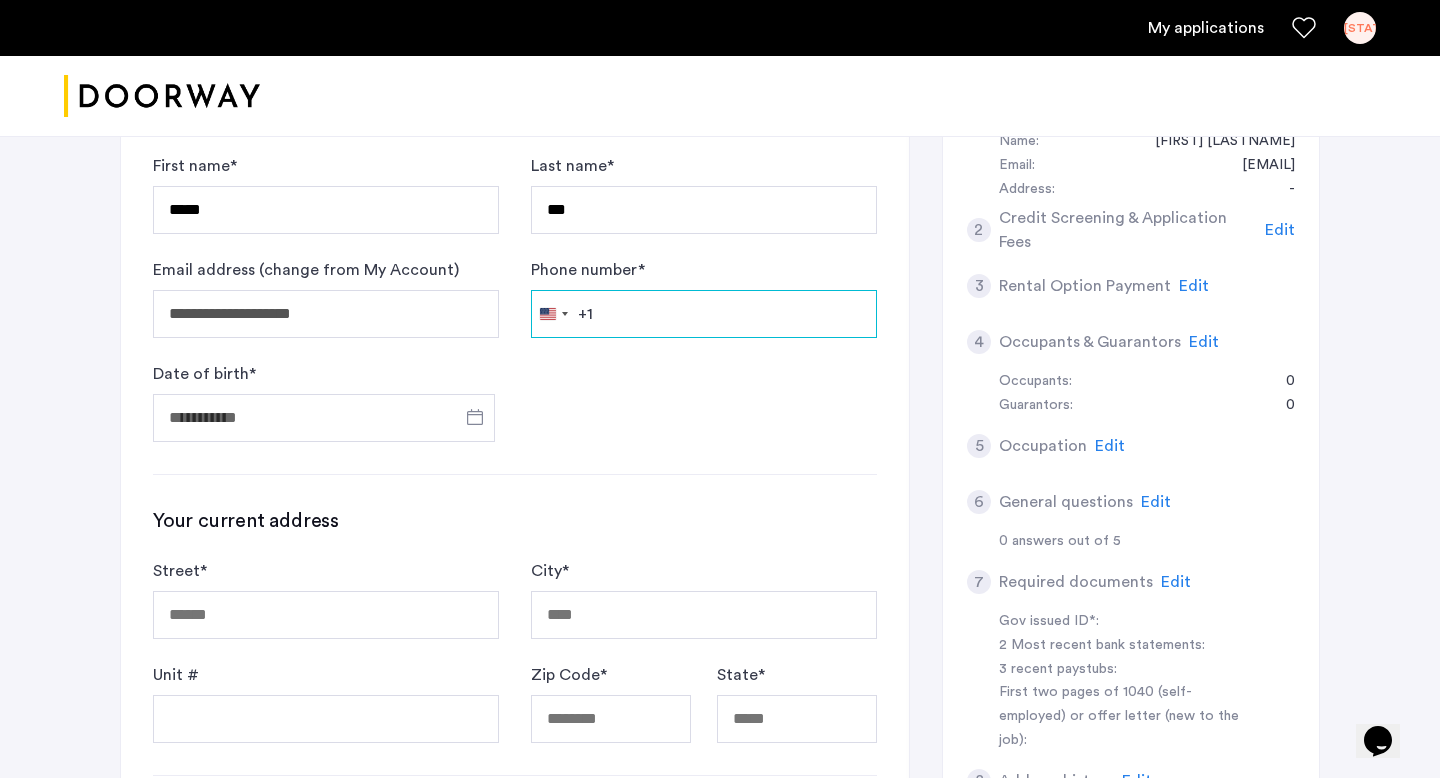 click on "Phone number  *" at bounding box center (704, 314) 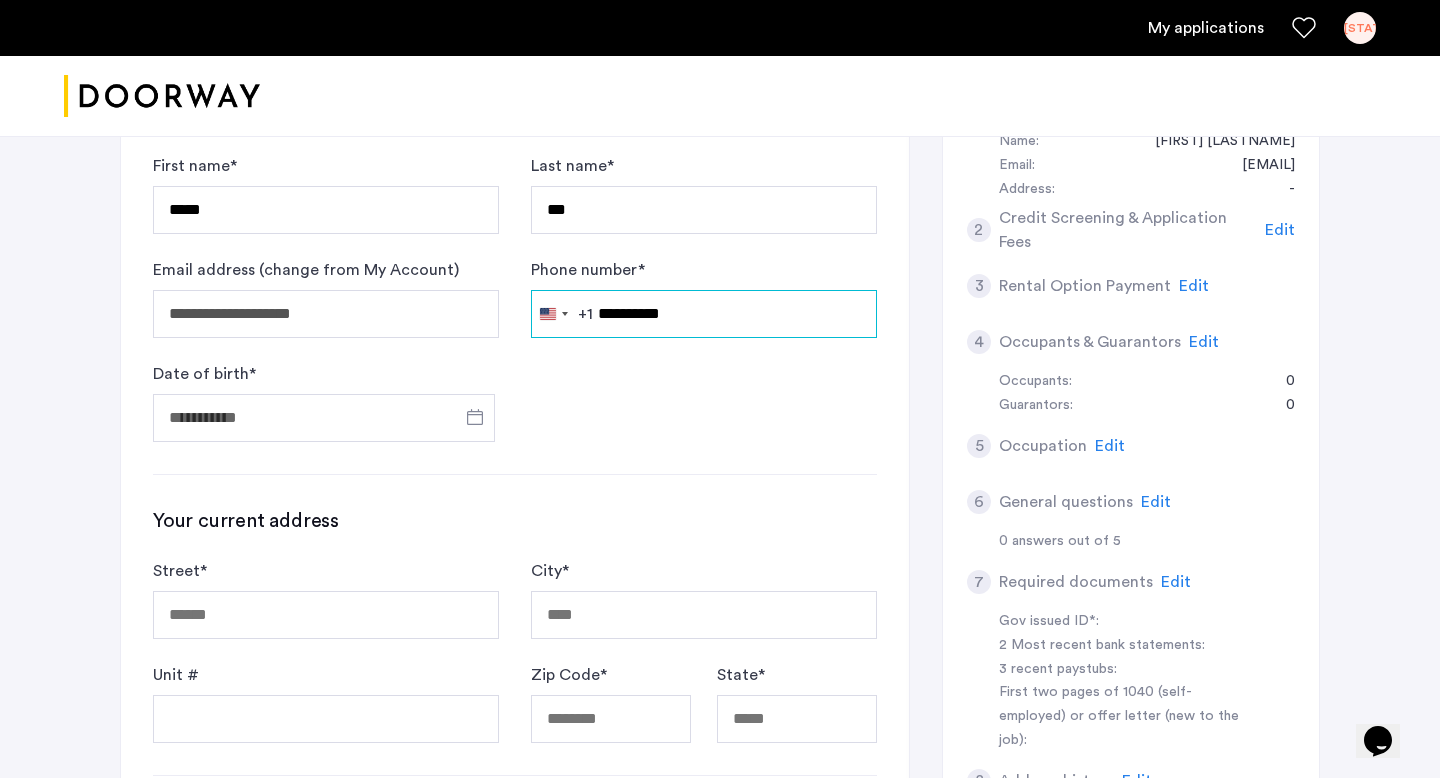 type on "**********" 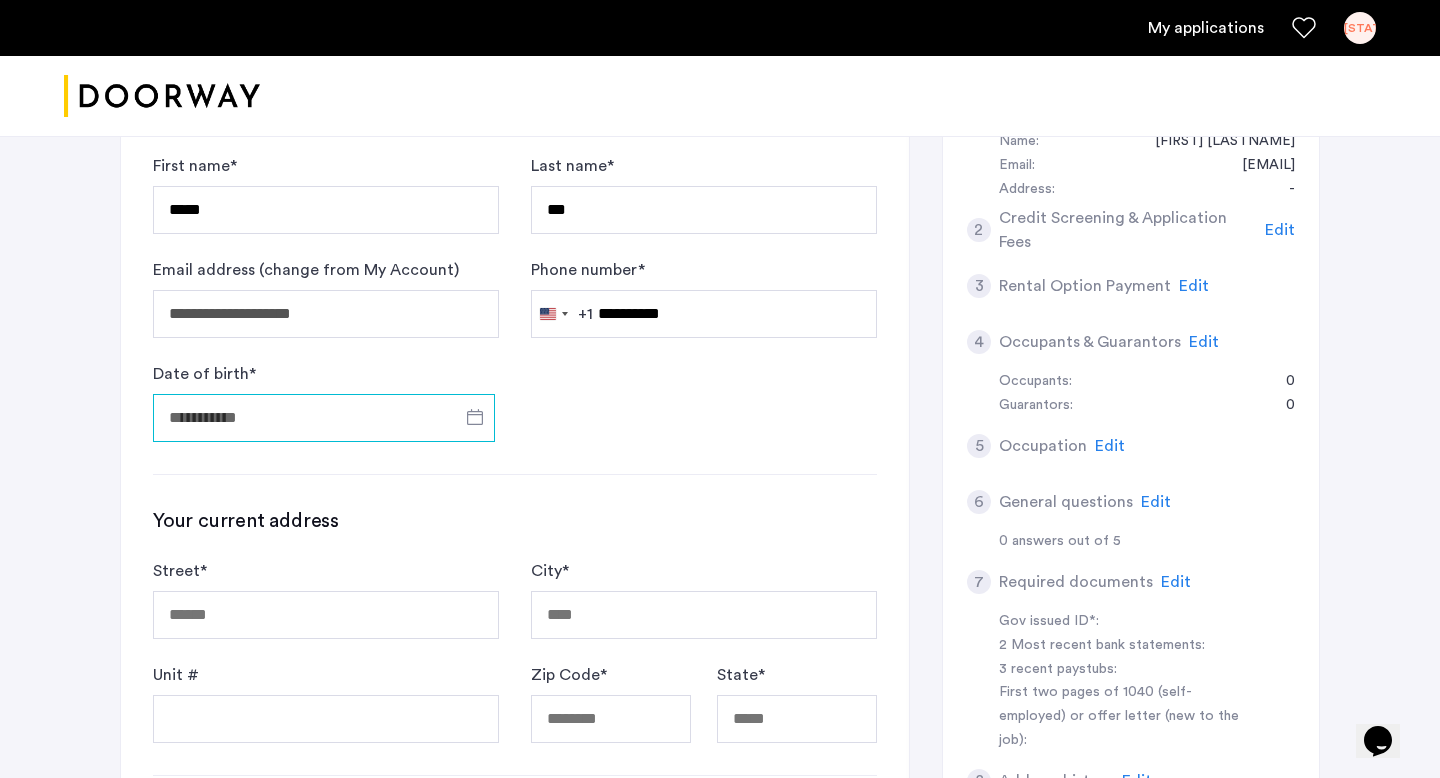 click on "Date of birth  *" at bounding box center [324, 418] 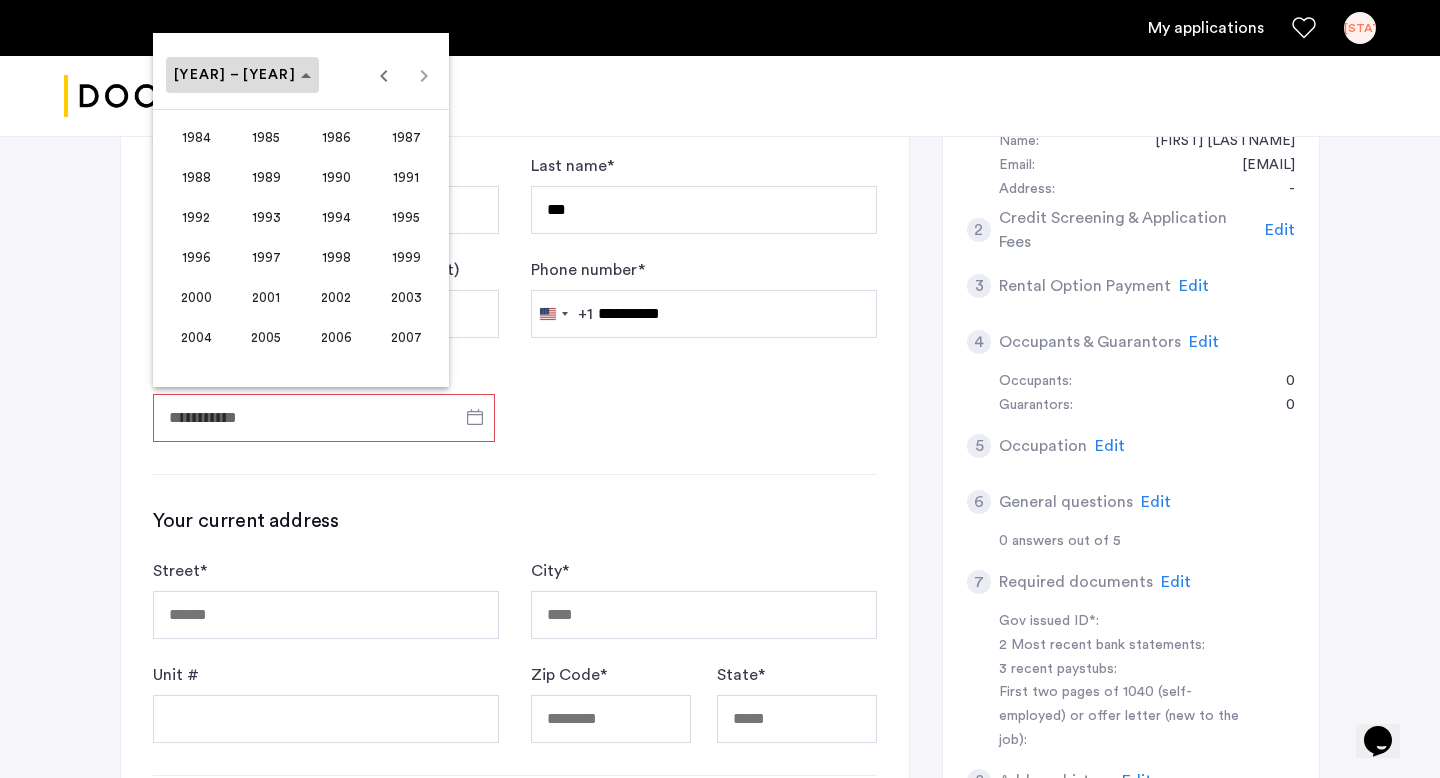 click on "[YEAR] – [YEAR]" at bounding box center (235, 75) 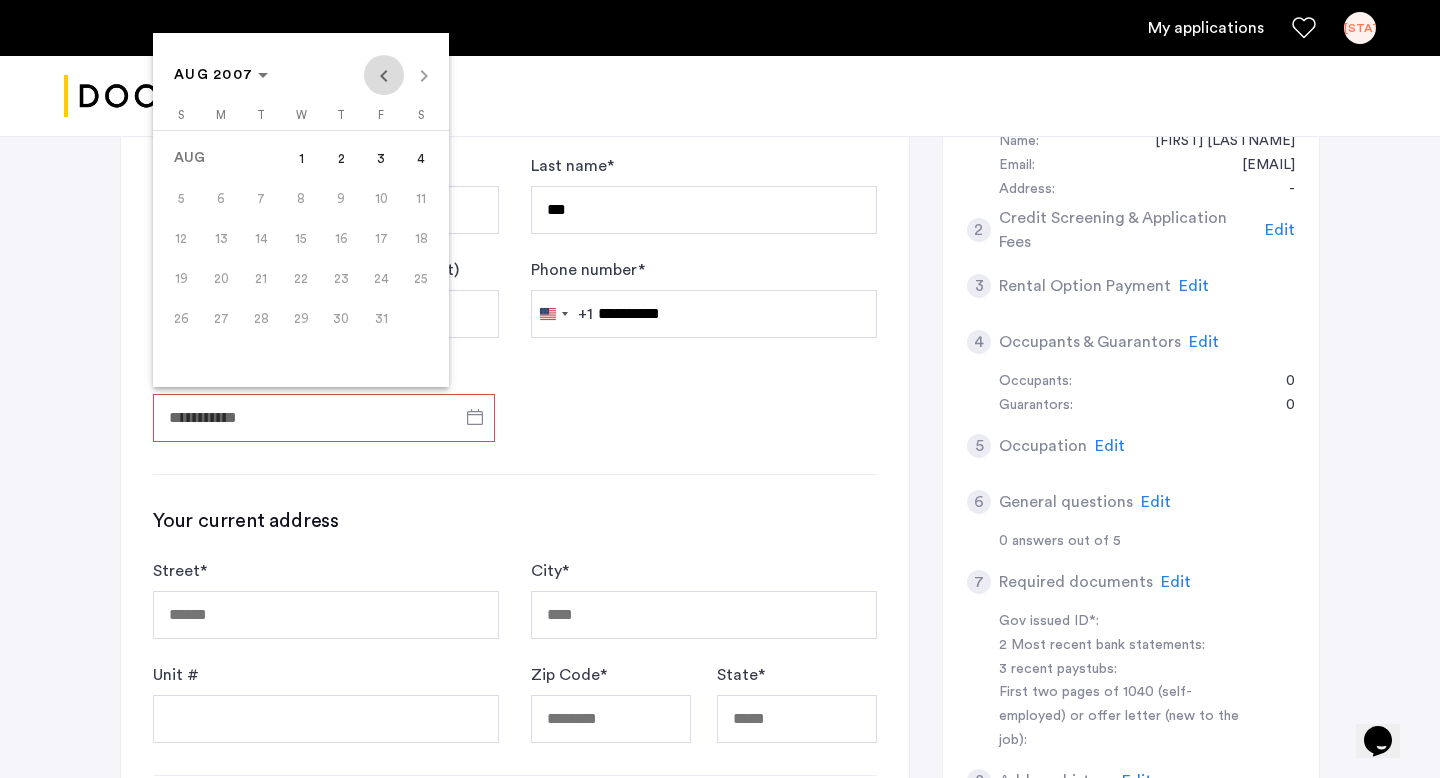 click at bounding box center [384, 75] 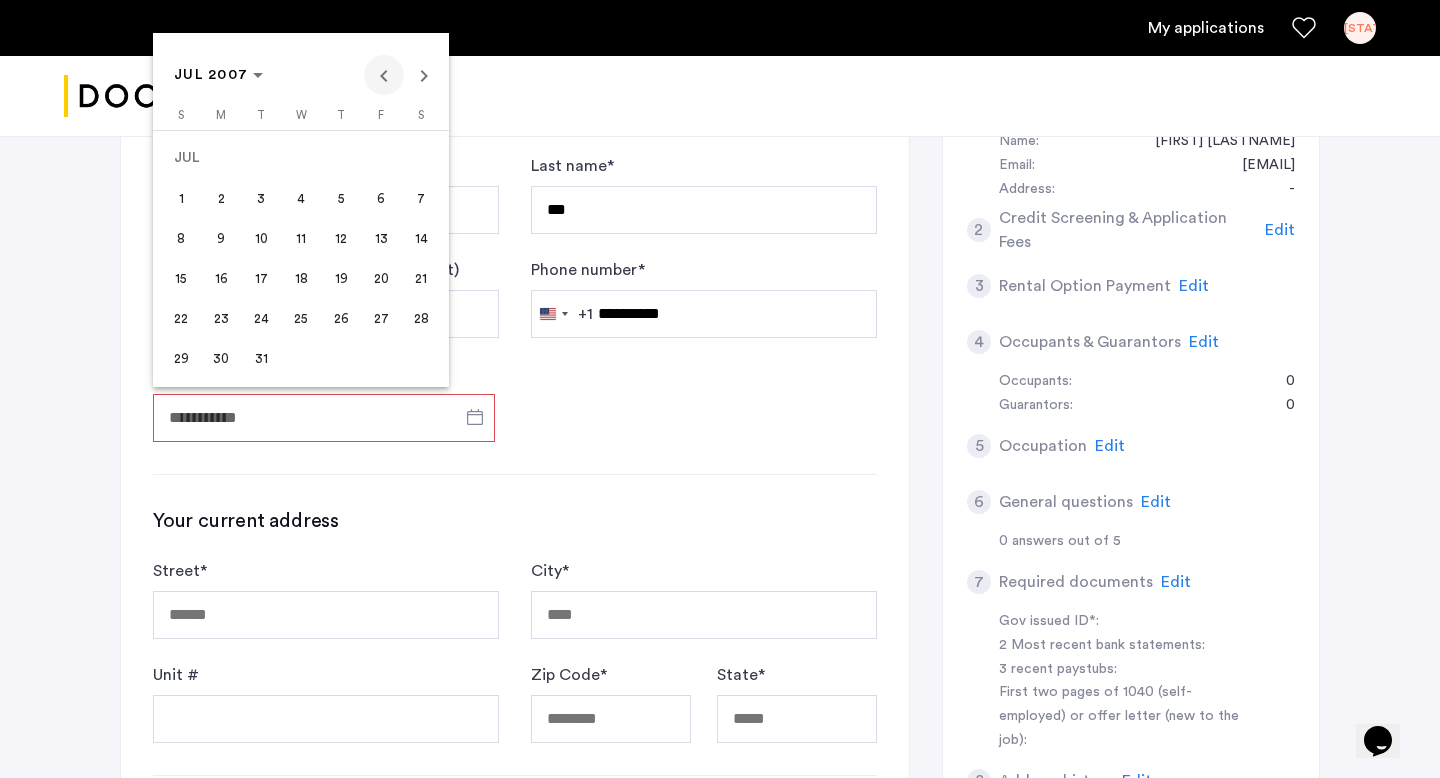 click at bounding box center (384, 75) 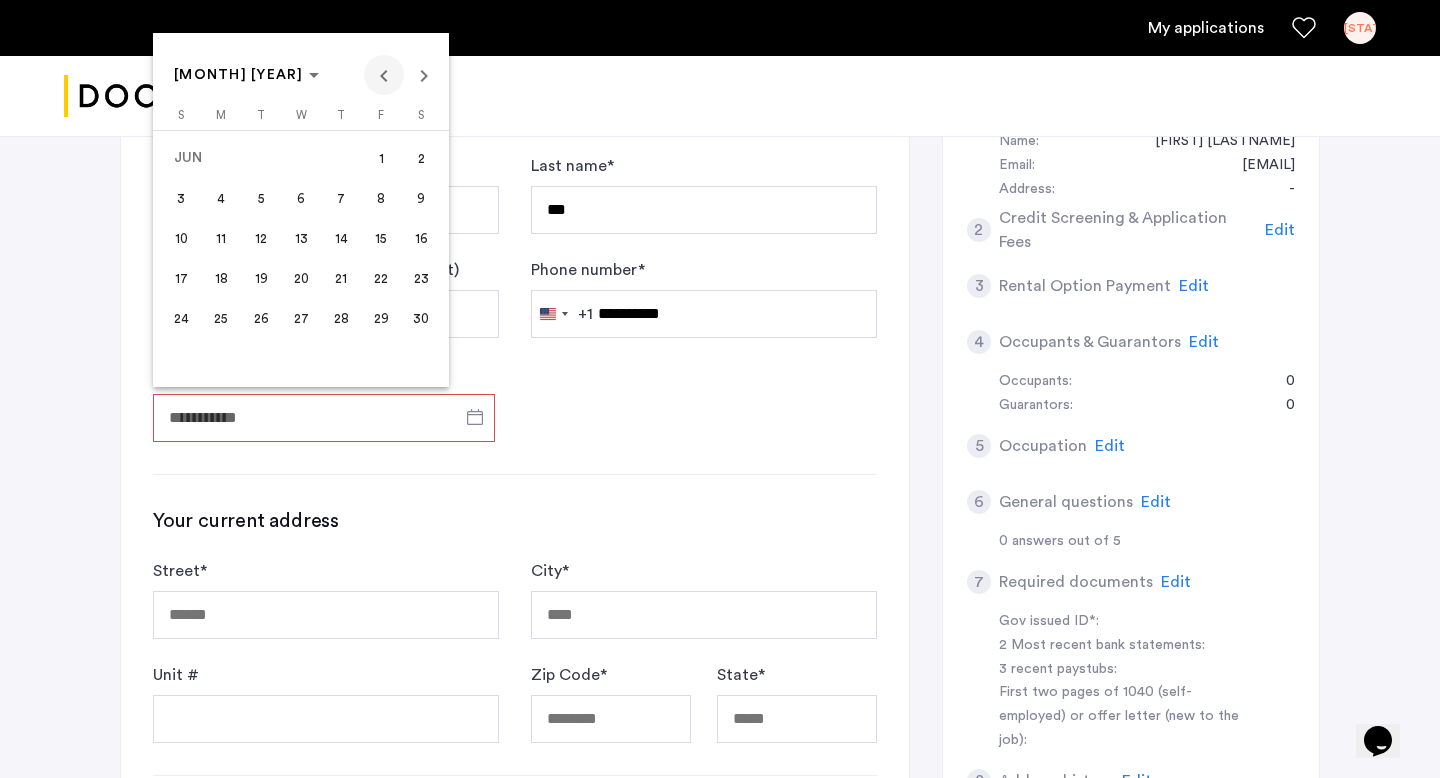 click at bounding box center (384, 75) 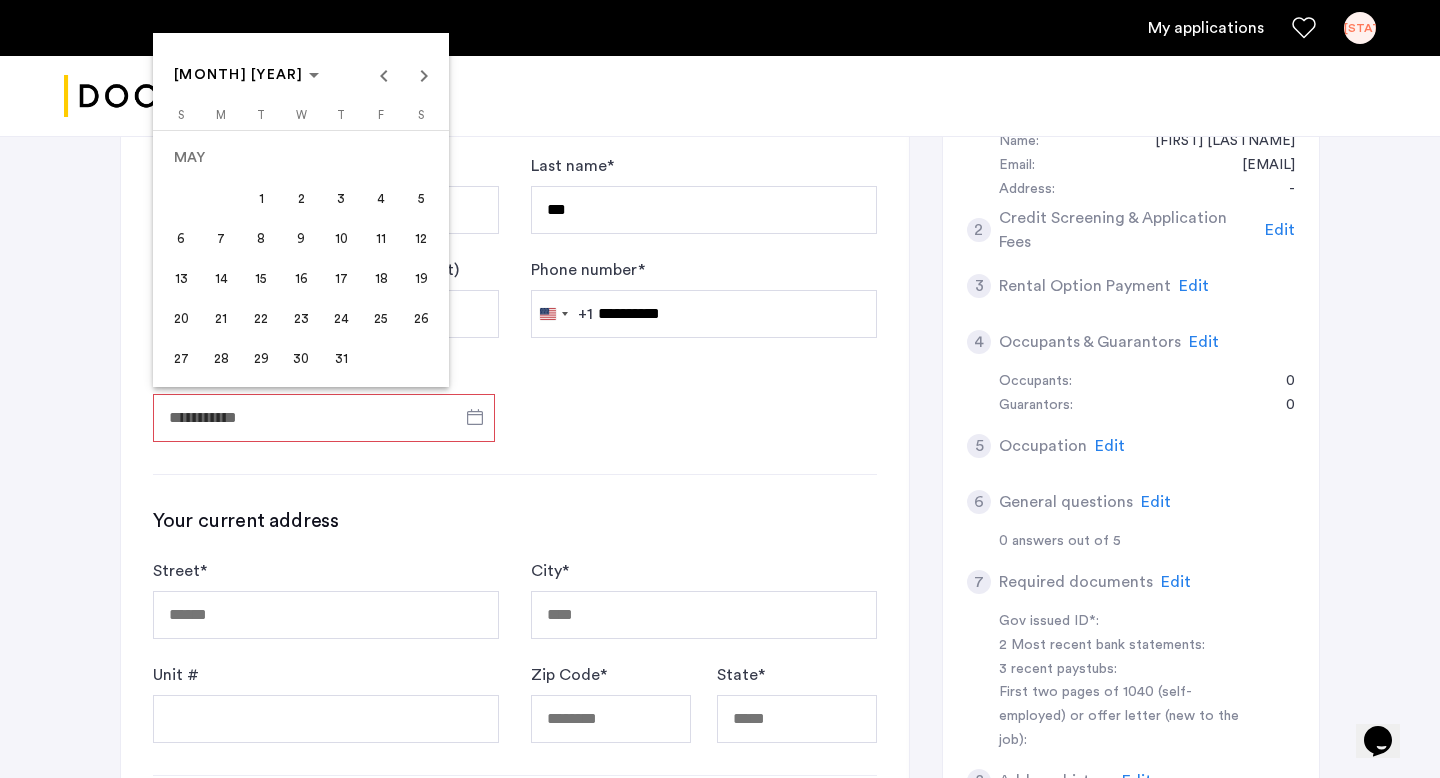click on "[MONTH] [YEAR] [MONTH] [YEAR]" at bounding box center (301, 75) 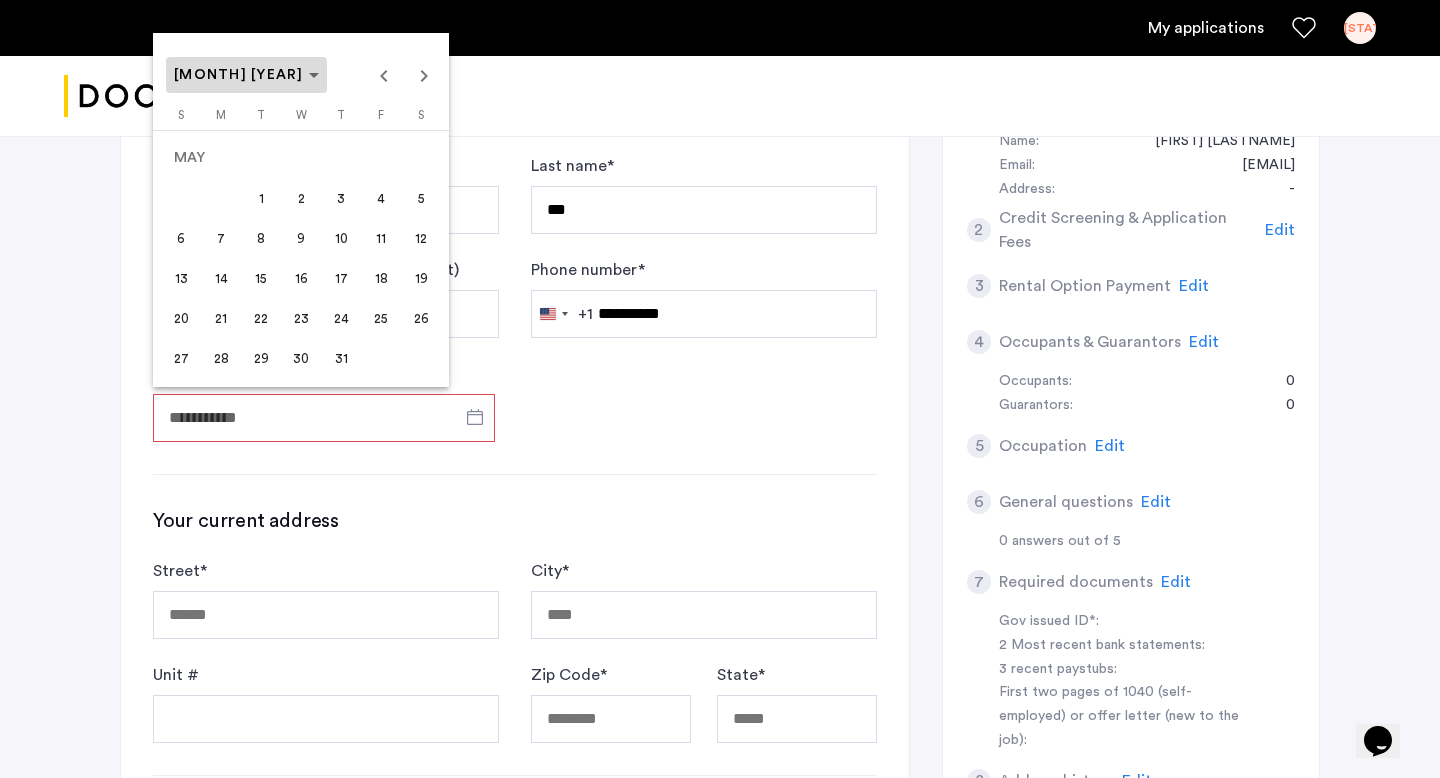 click on "[MONTH] [YEAR]" at bounding box center (246, 75) 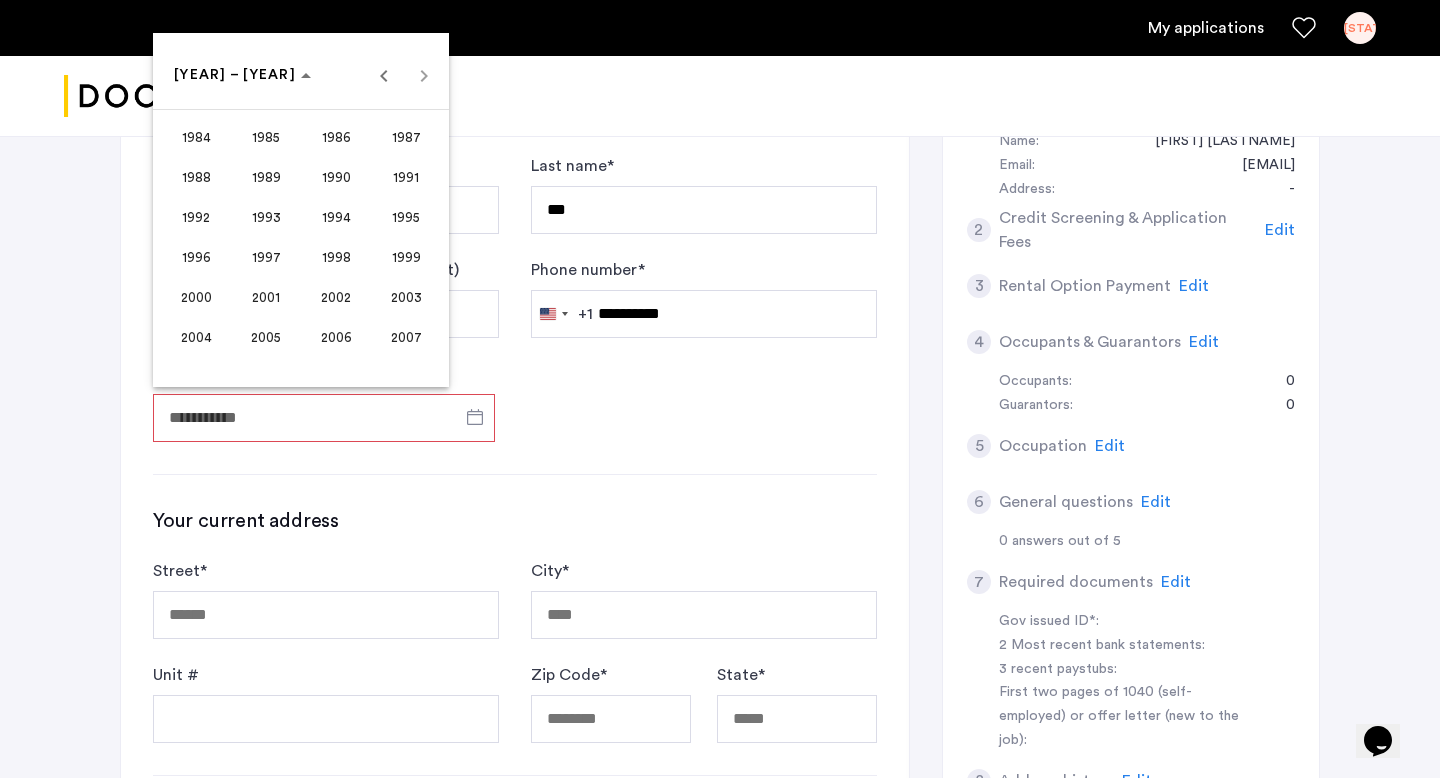 click on "2002" at bounding box center [336, 297] 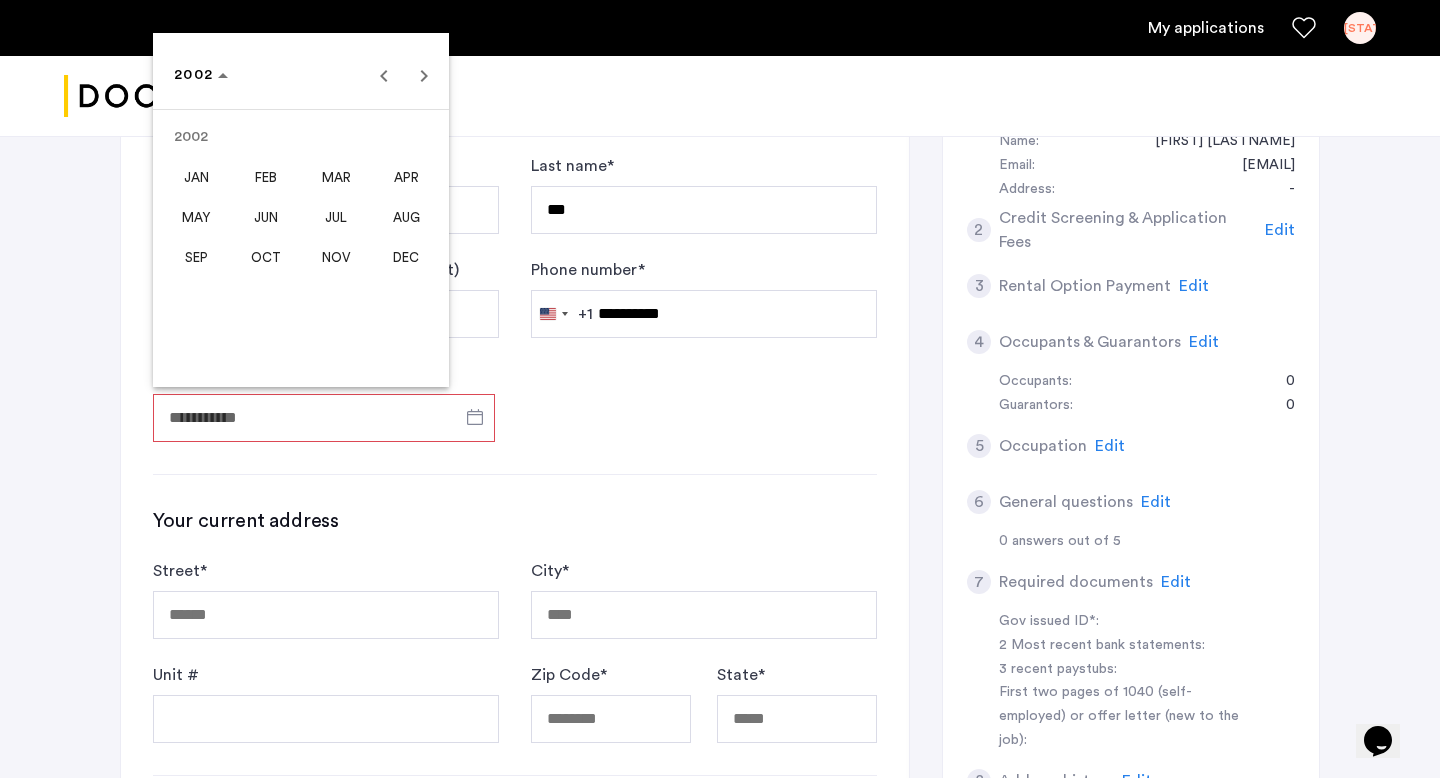 click on "APR" at bounding box center (406, 177) 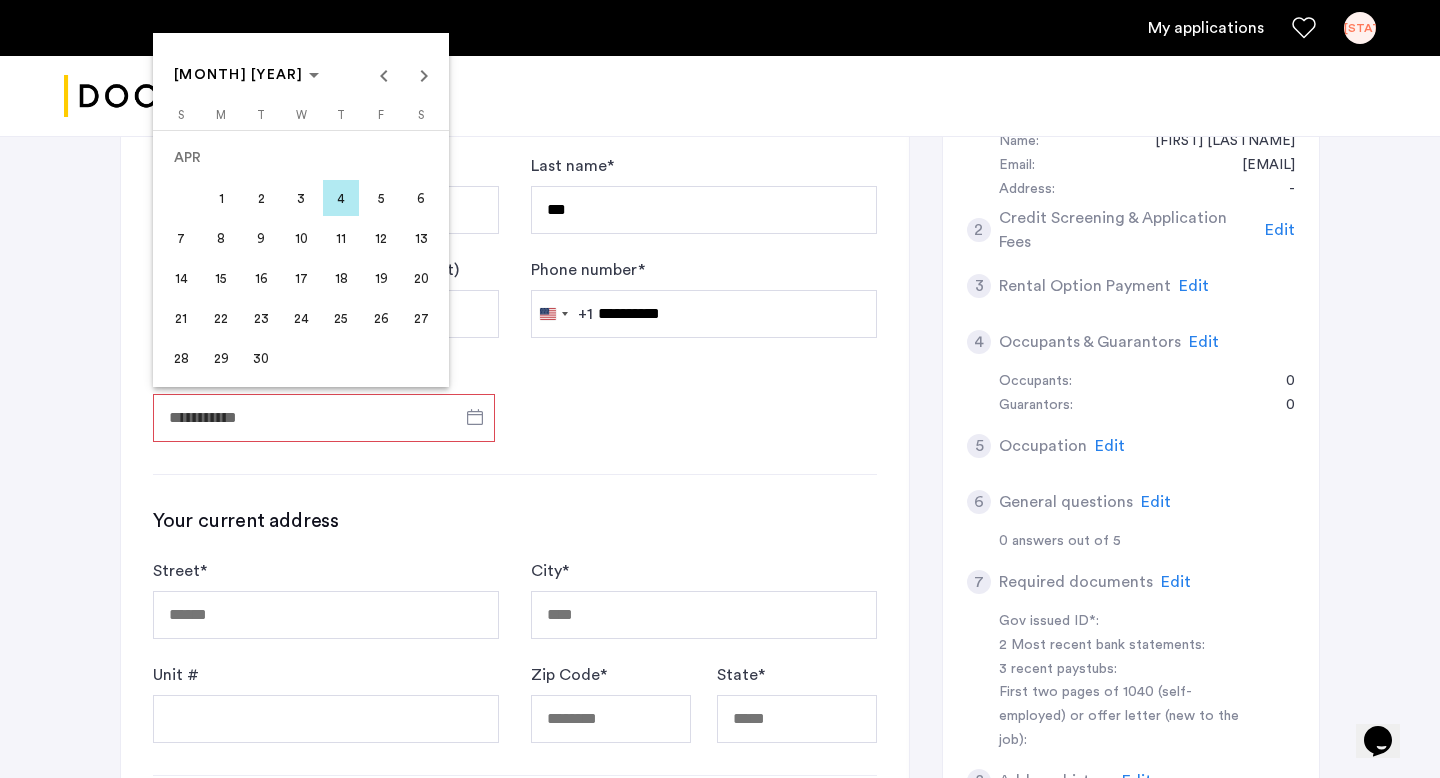 click on "12" at bounding box center (381, 238) 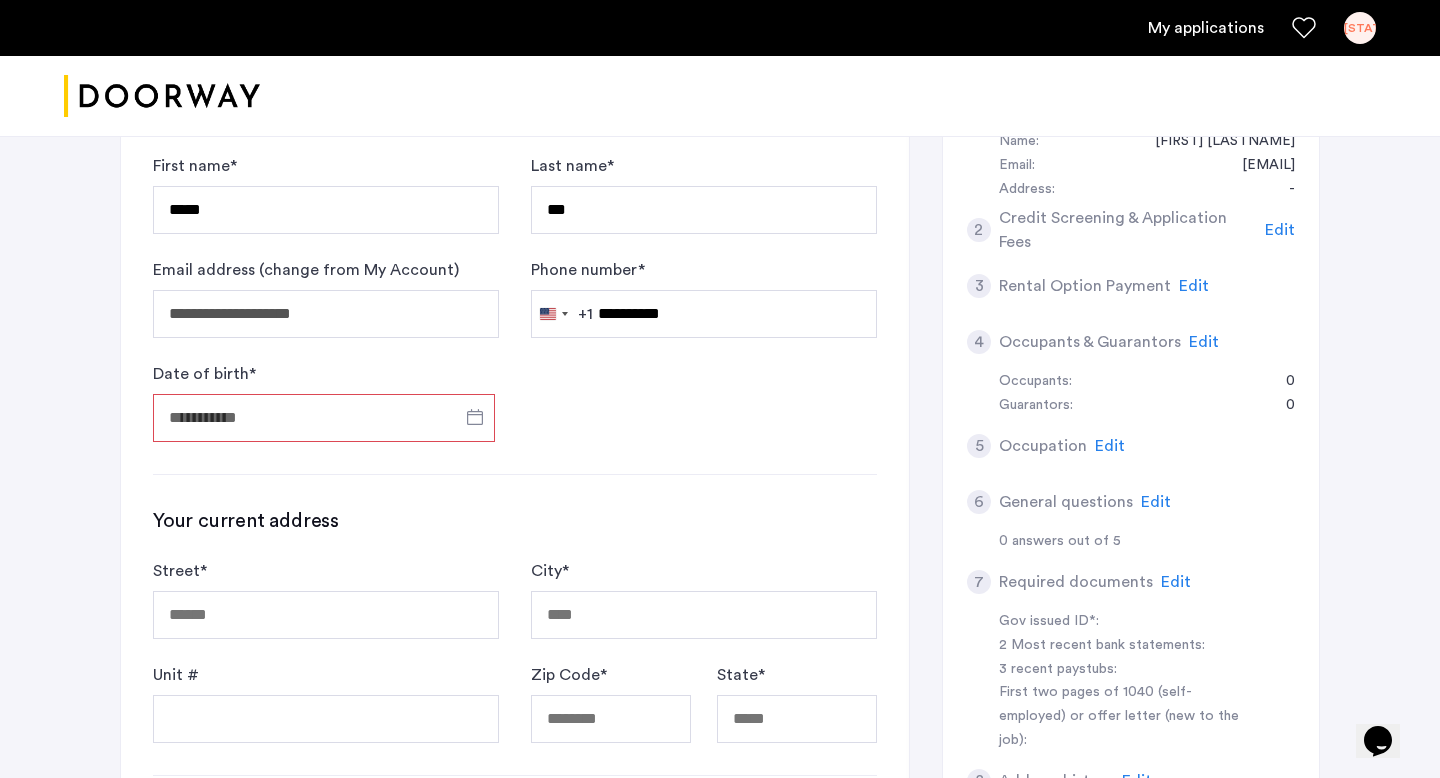 type on "**********" 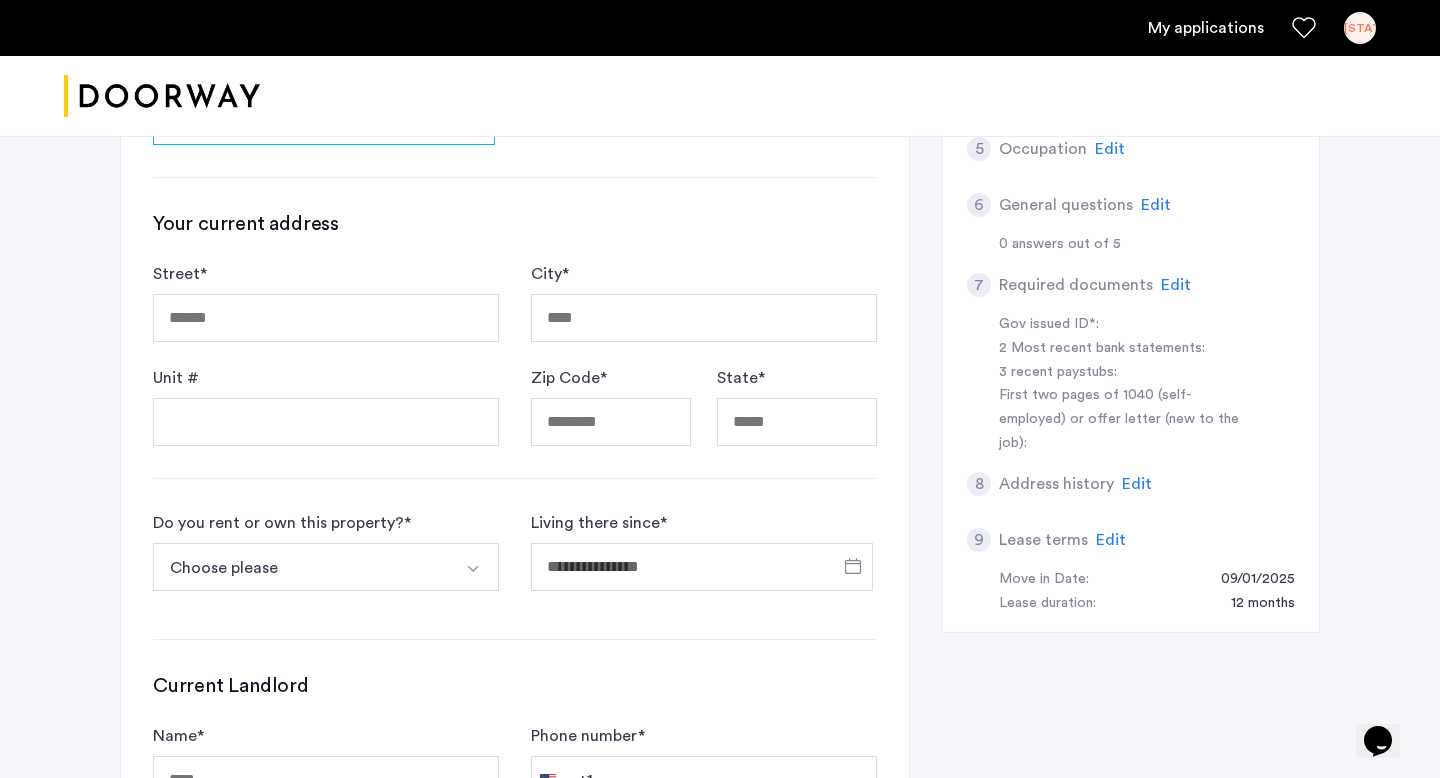 scroll, scrollTop: 714, scrollLeft: 0, axis: vertical 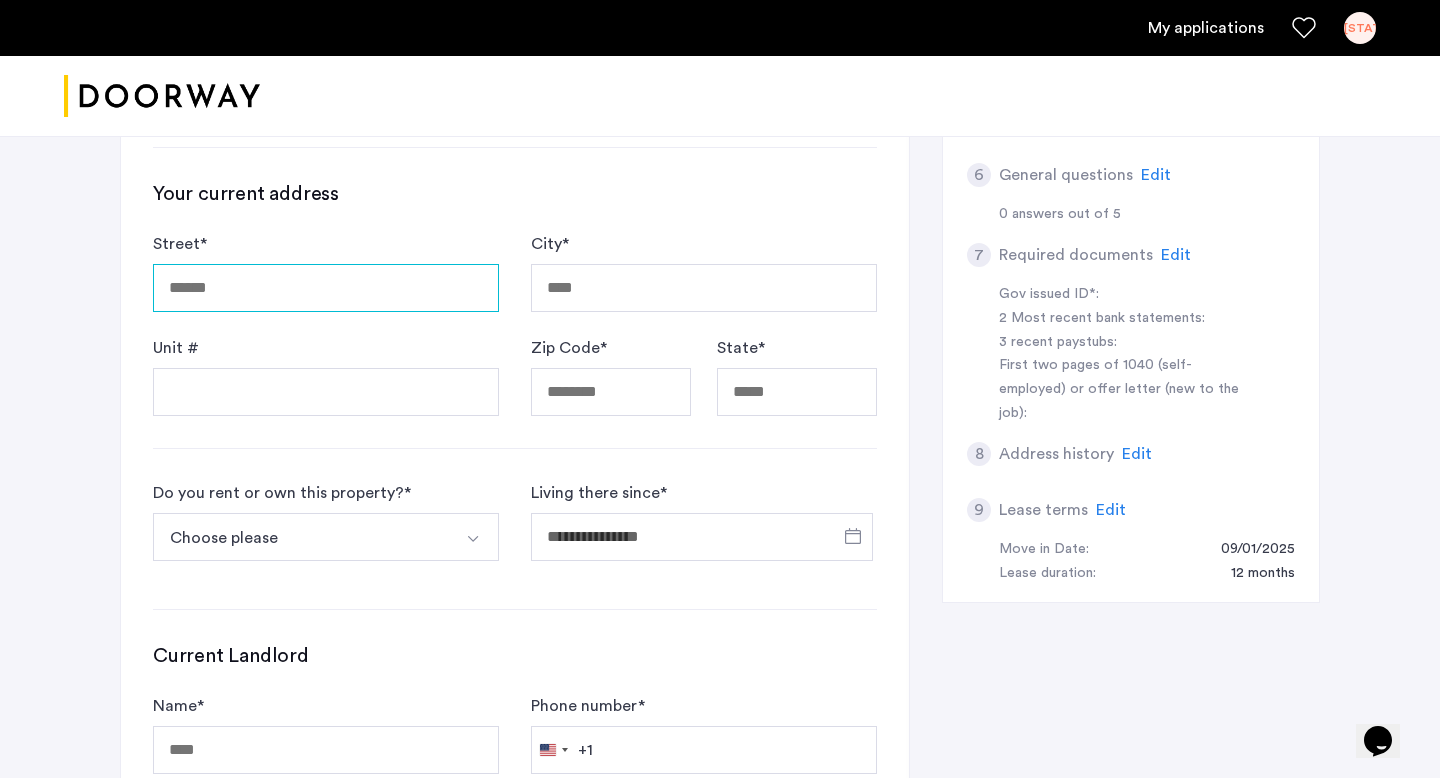 click on "Street  *" at bounding box center [326, 288] 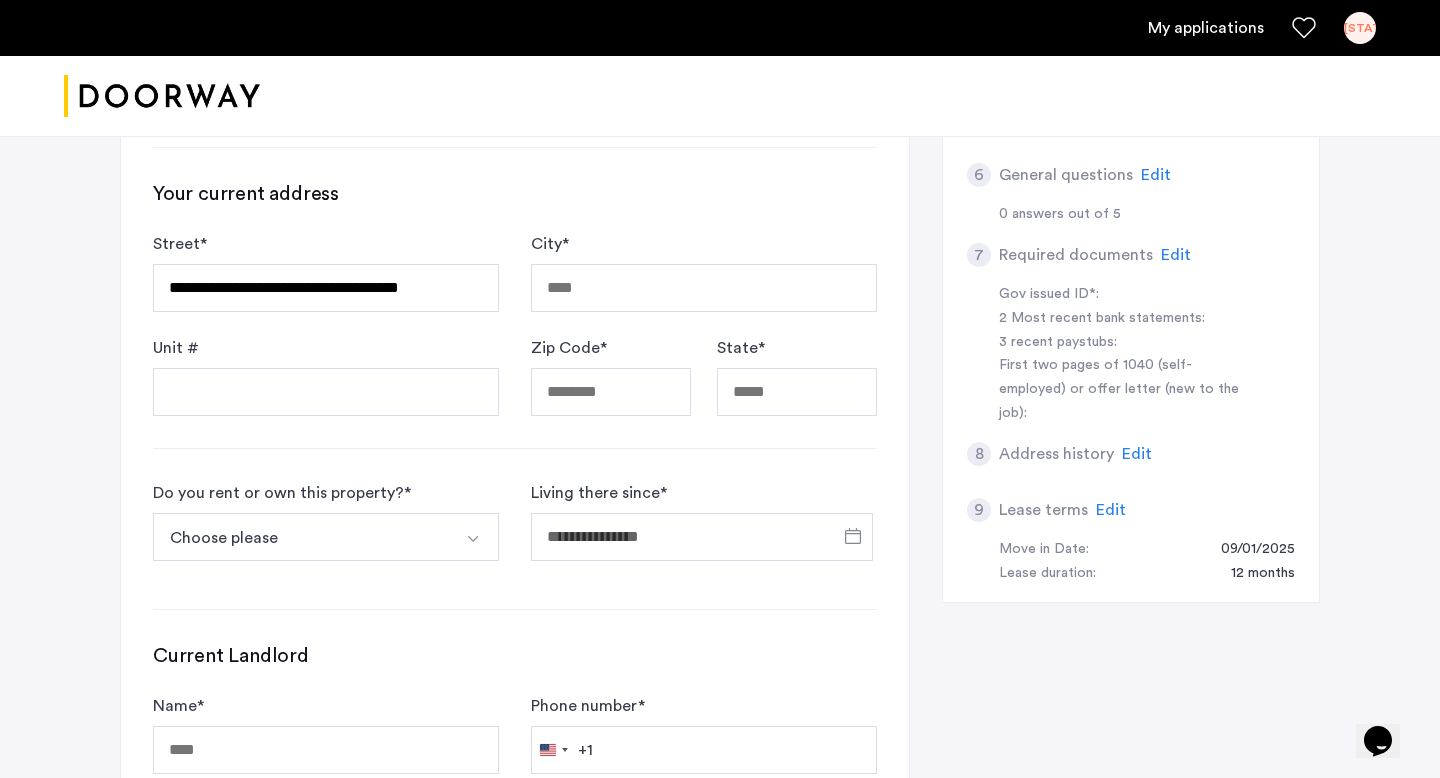 type on "**********" 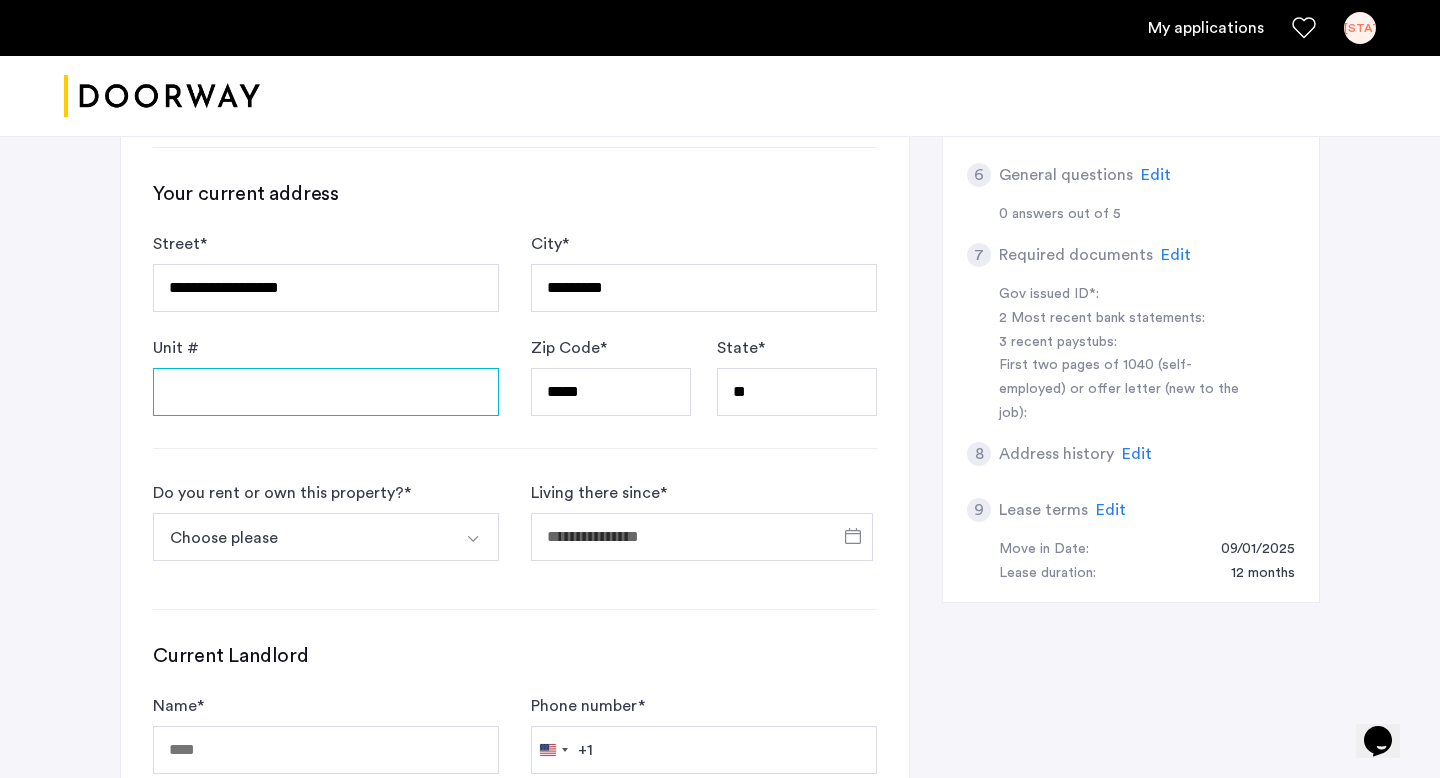 click on "Unit #" at bounding box center (326, 392) 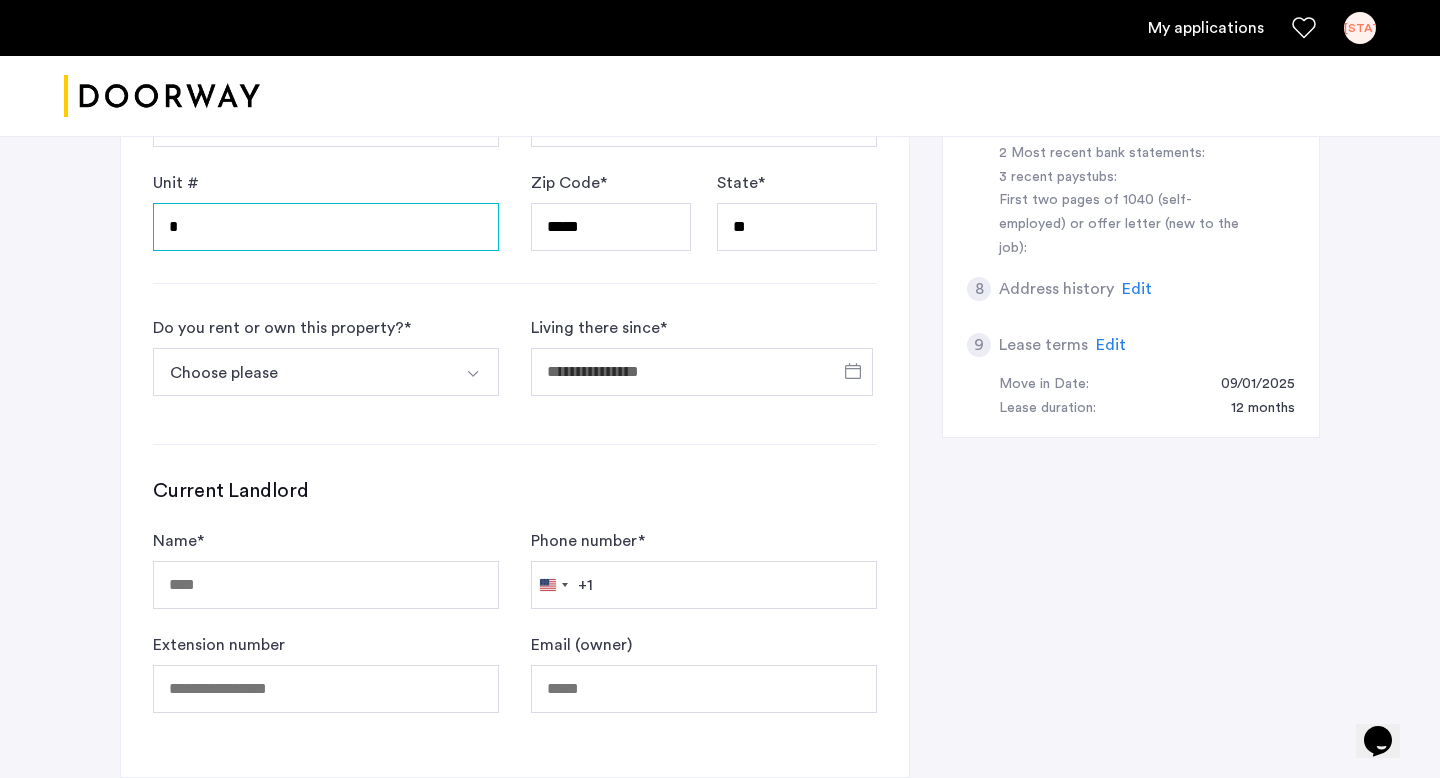 scroll, scrollTop: 912, scrollLeft: 0, axis: vertical 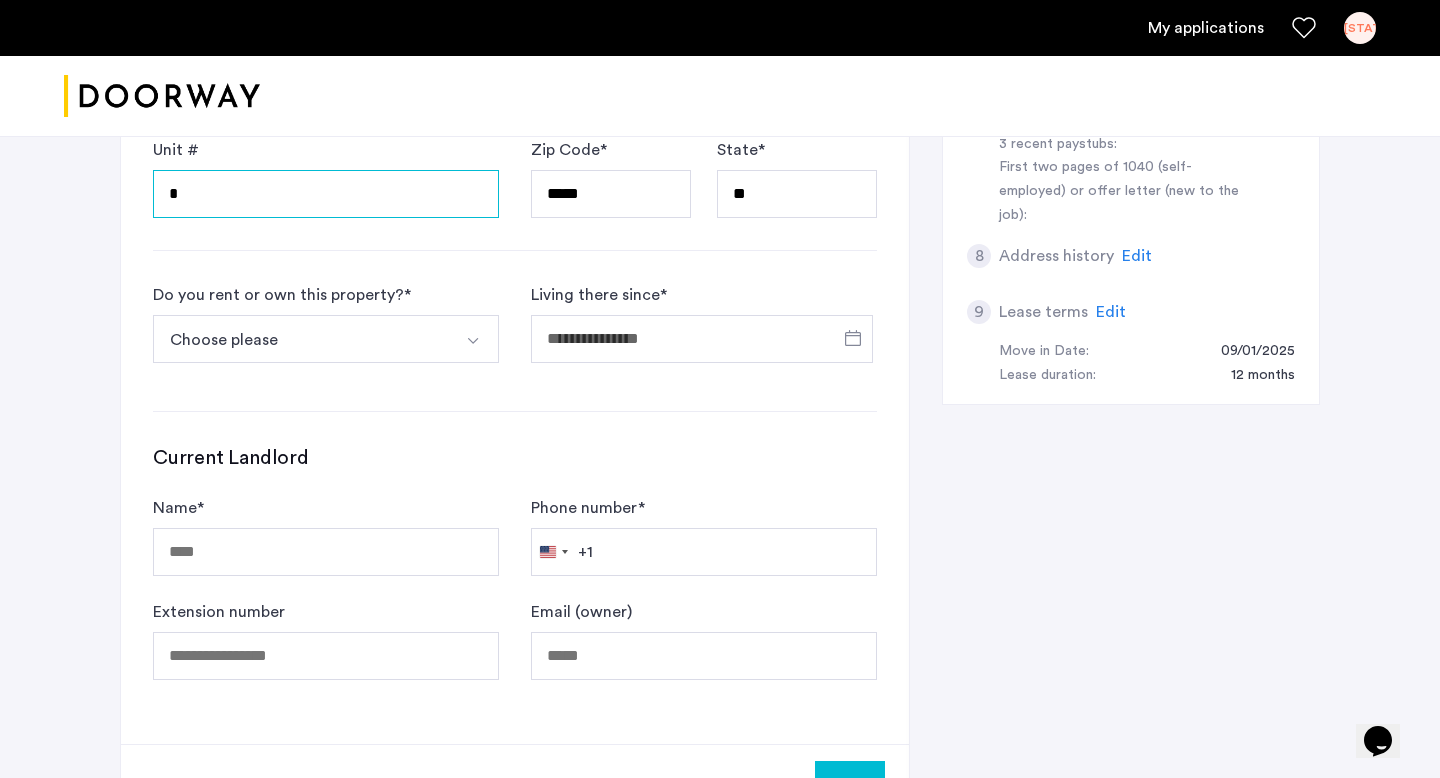 type on "*" 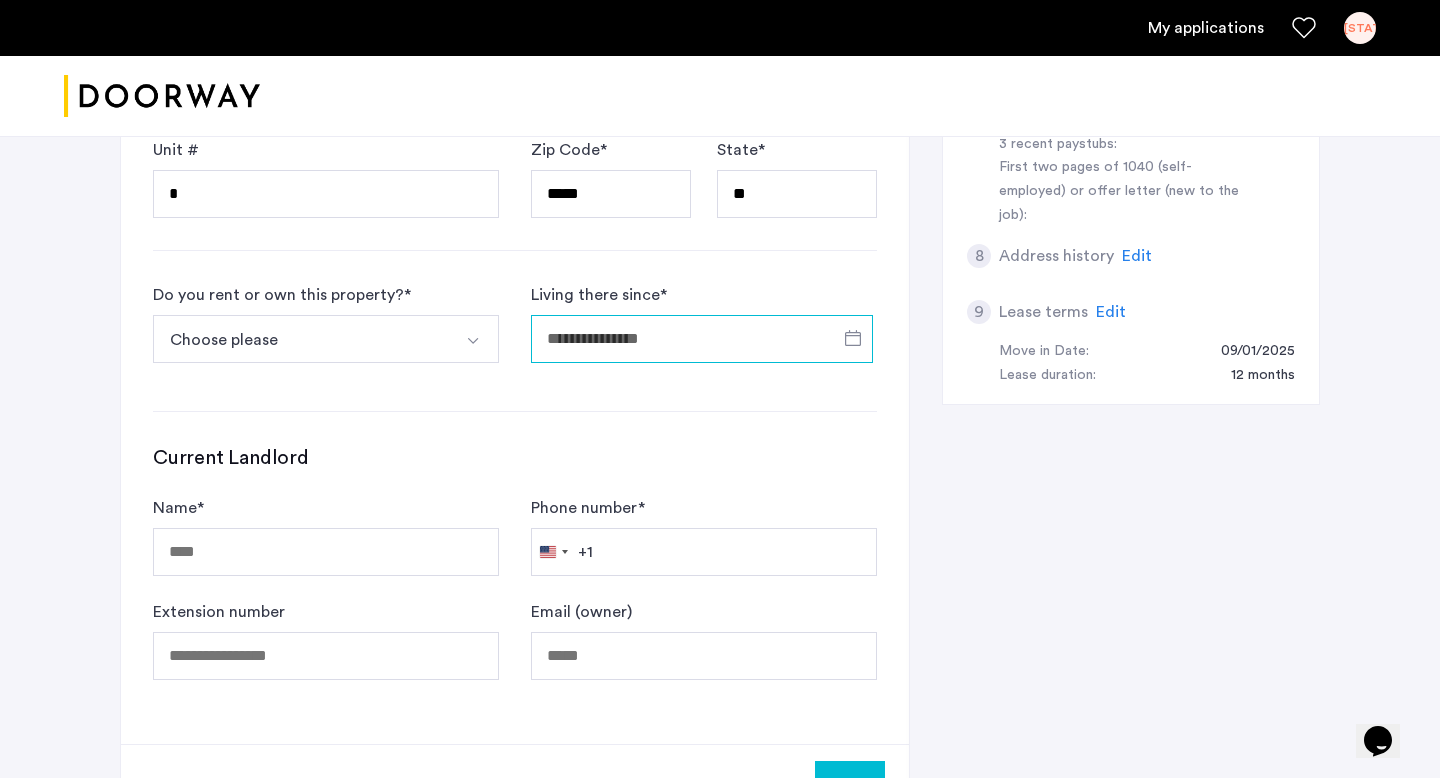 click on "Living there since  *" at bounding box center [702, 339] 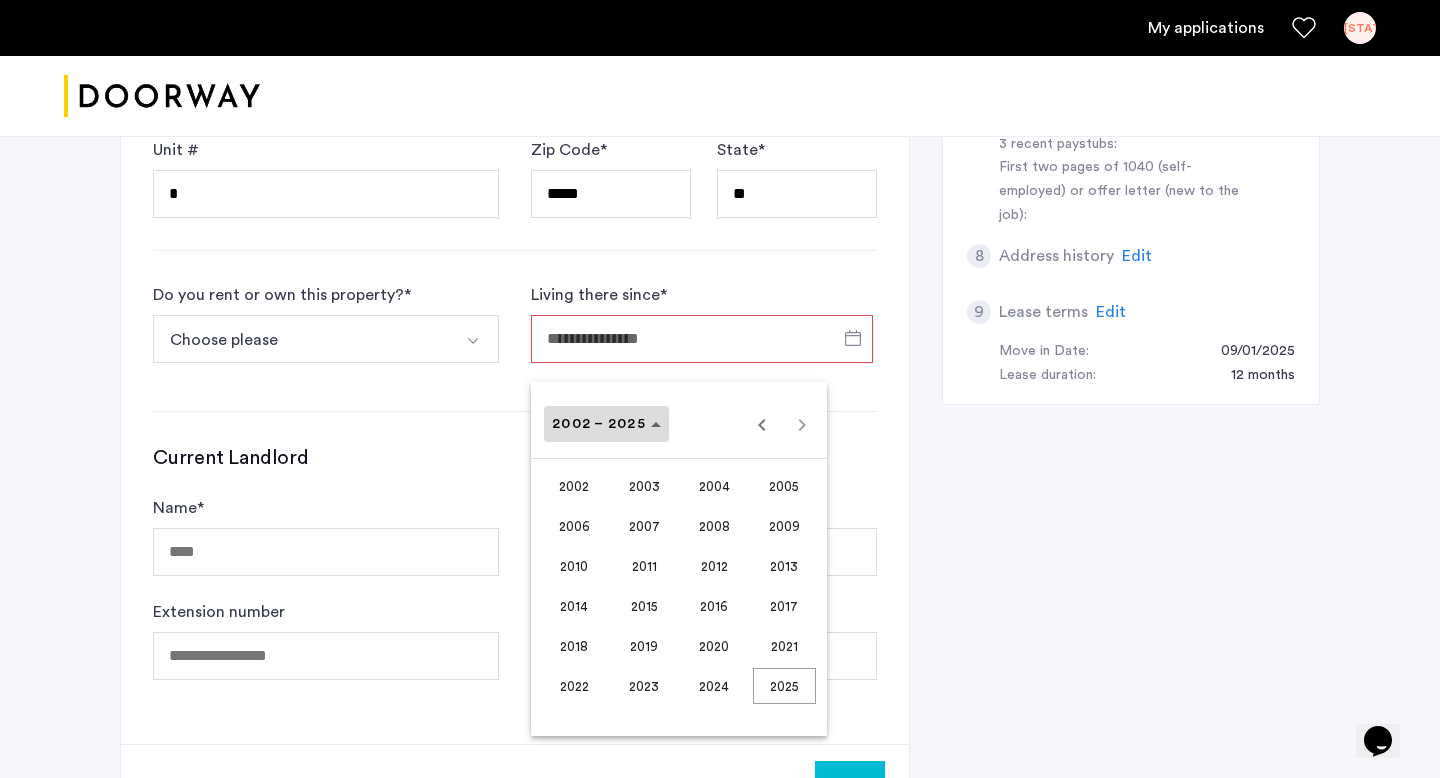 click on "2002 – 2025" at bounding box center [599, 424] 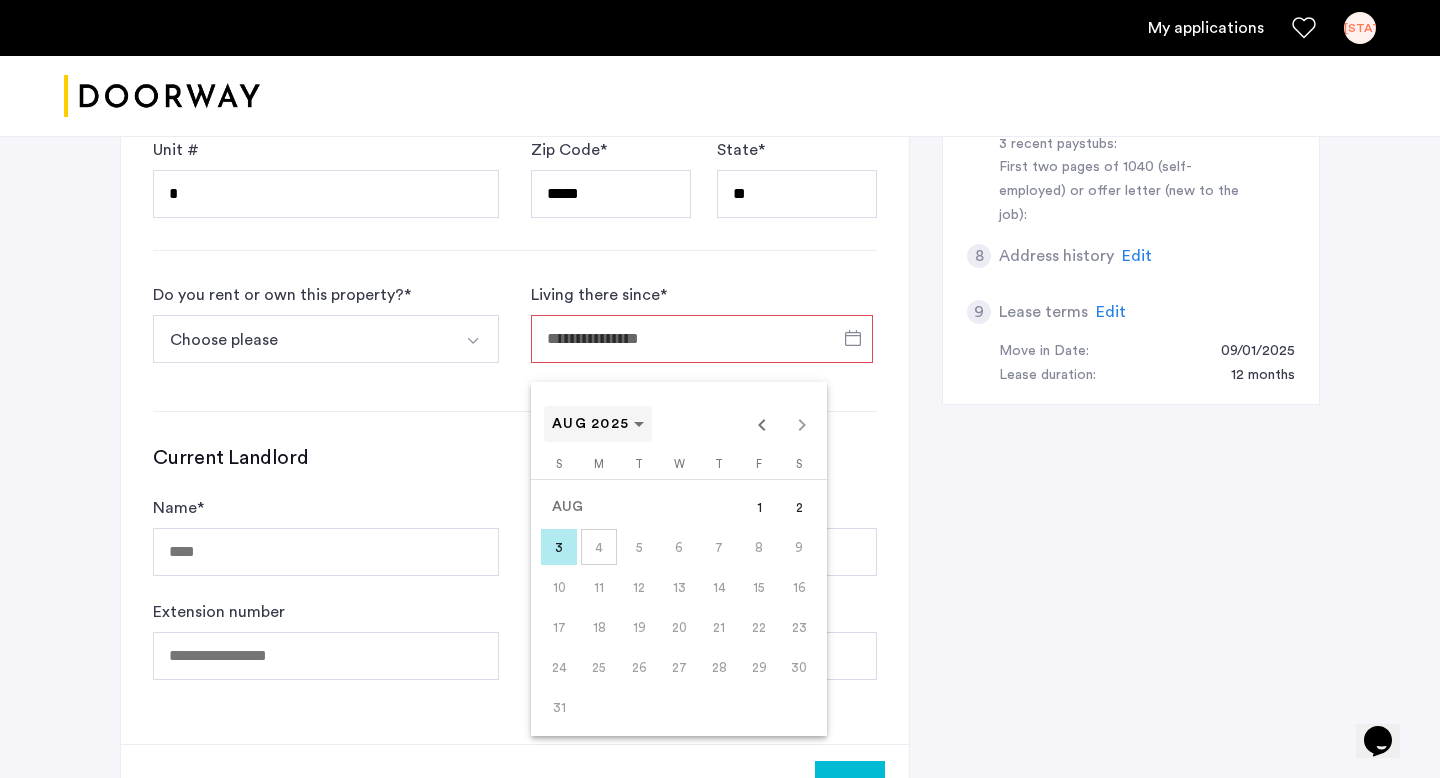 click on "AUG 2025" at bounding box center [598, 424] 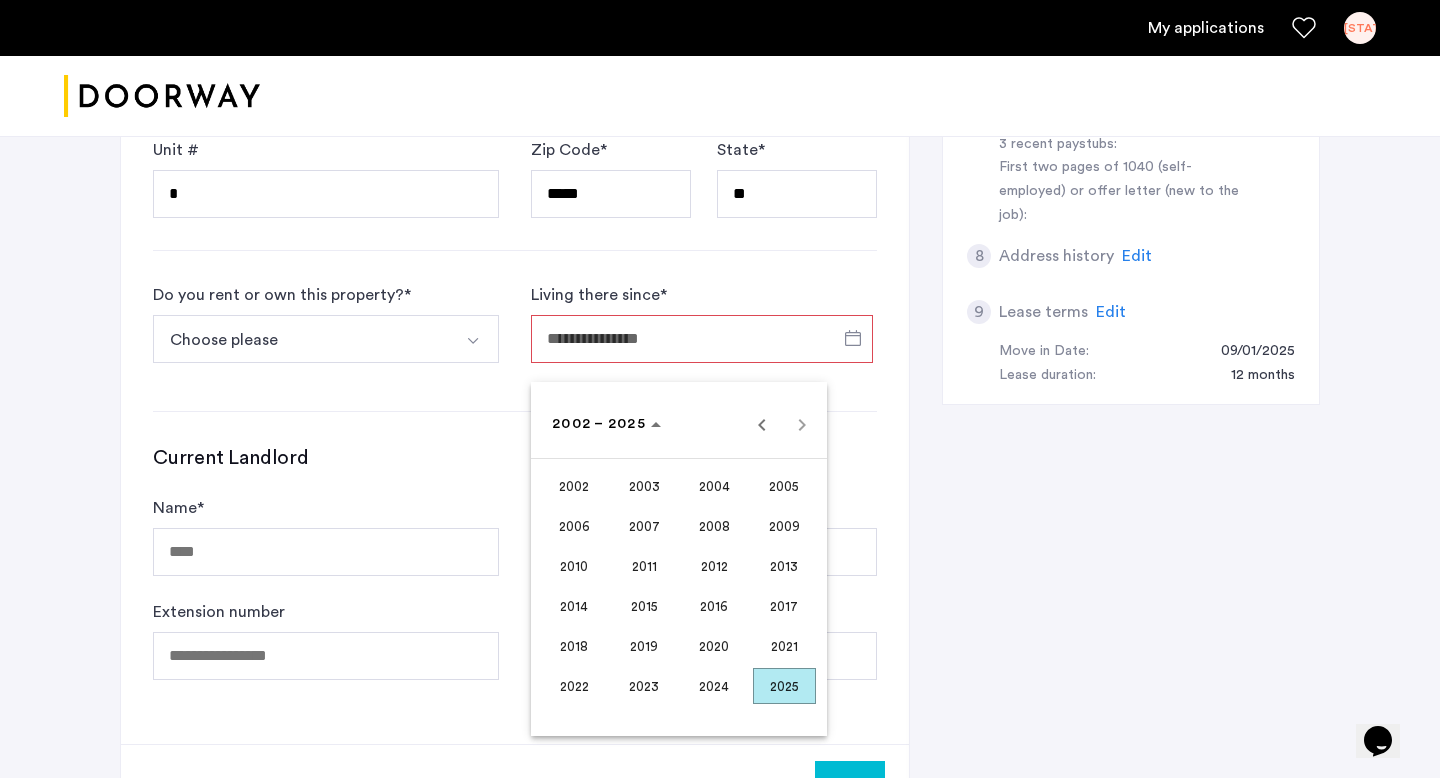 click on "2023" at bounding box center (644, 686) 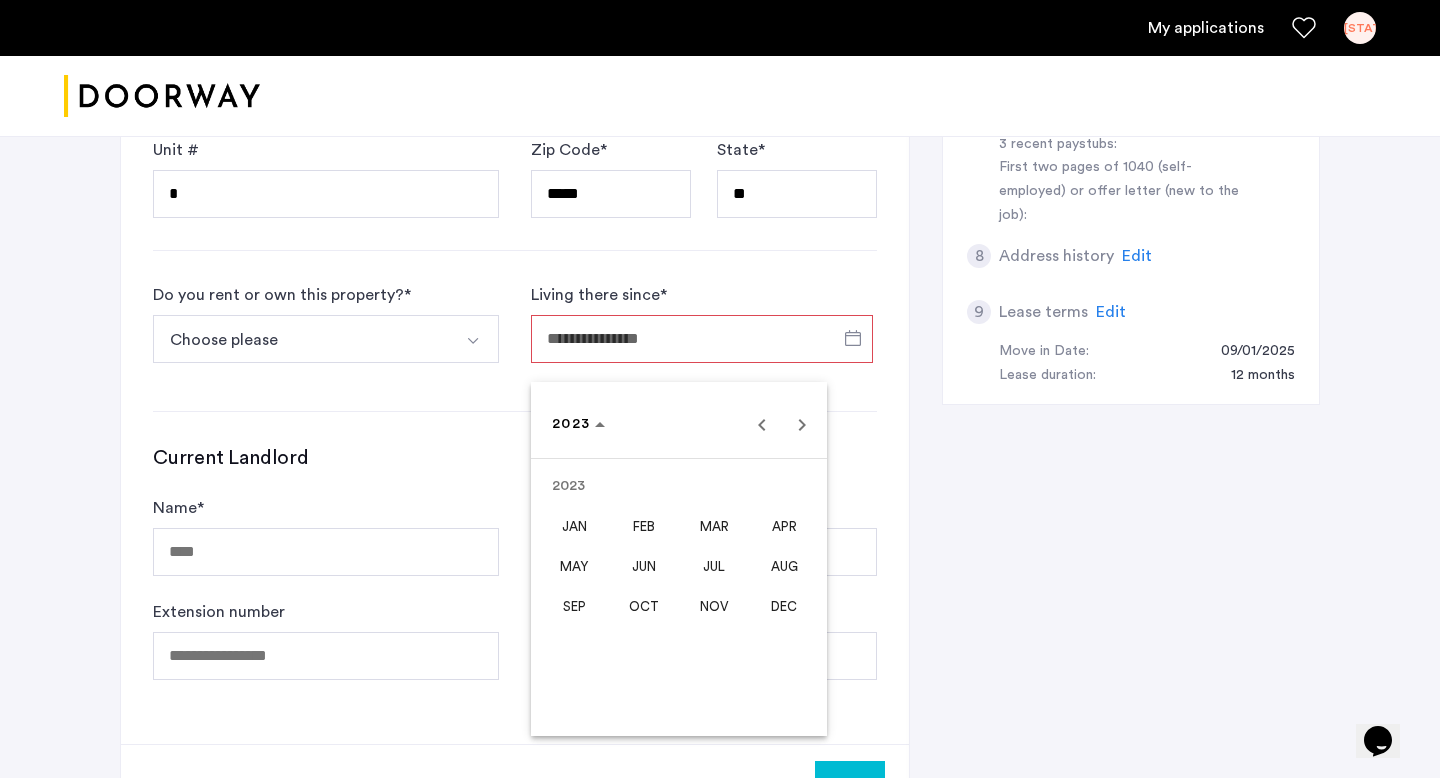click on "SEP" at bounding box center (574, 606) 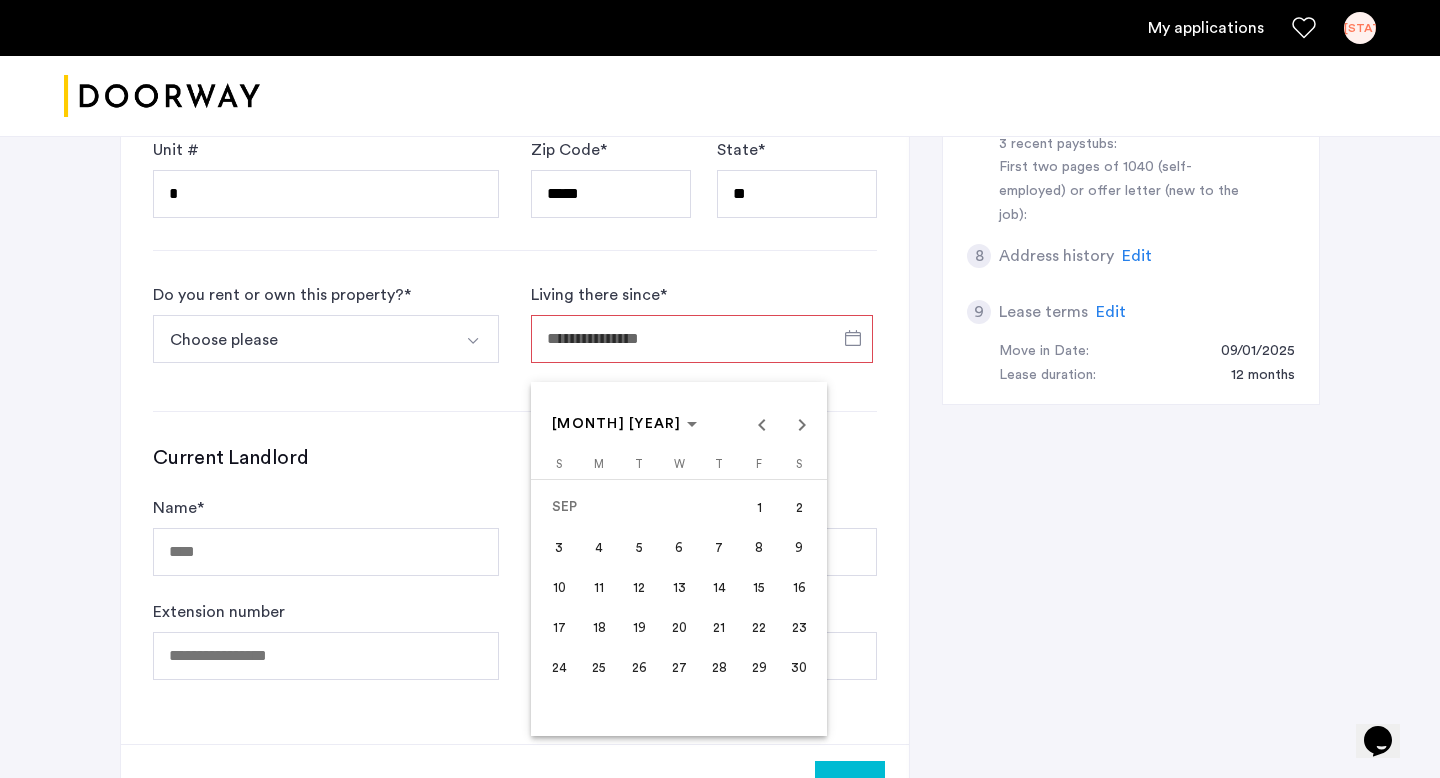 click on "1" at bounding box center [759, 507] 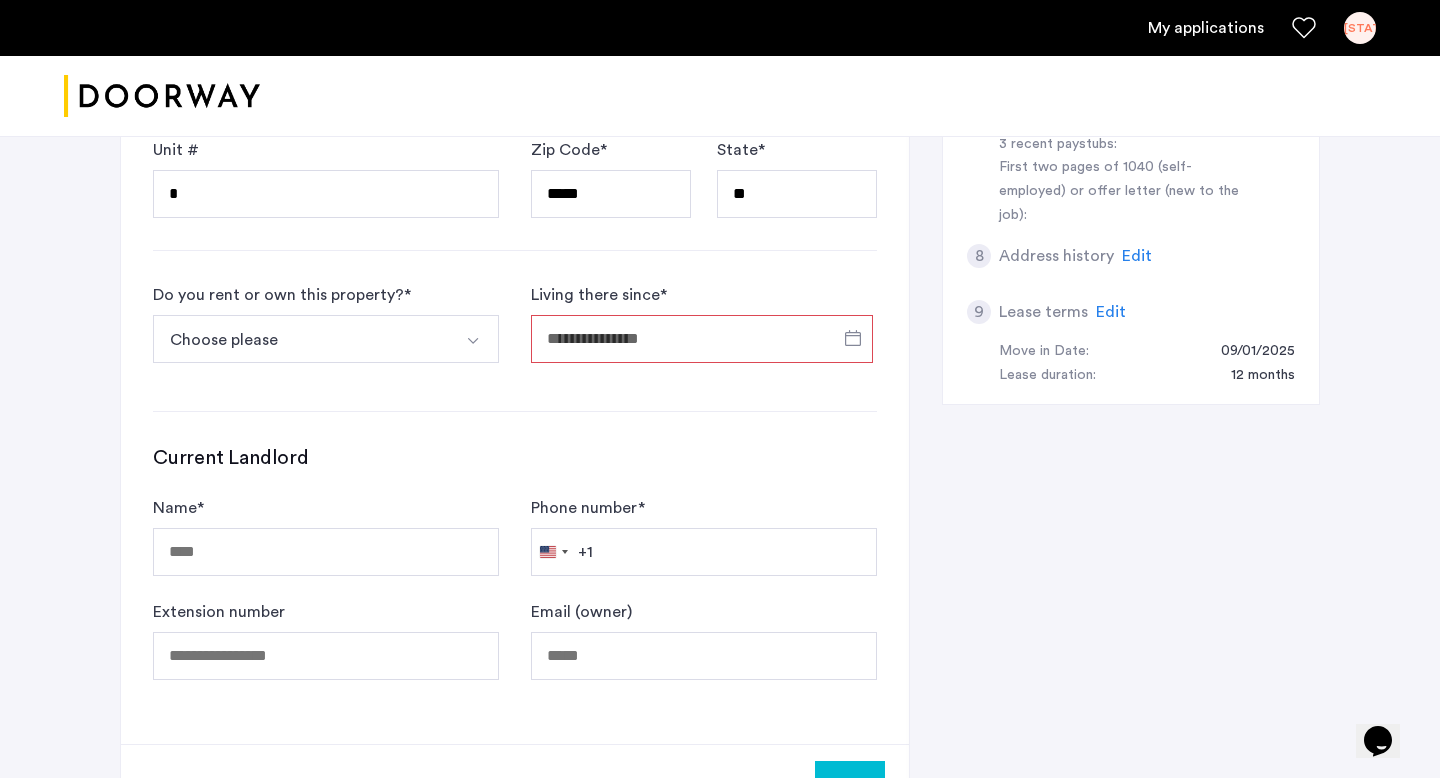 type on "**********" 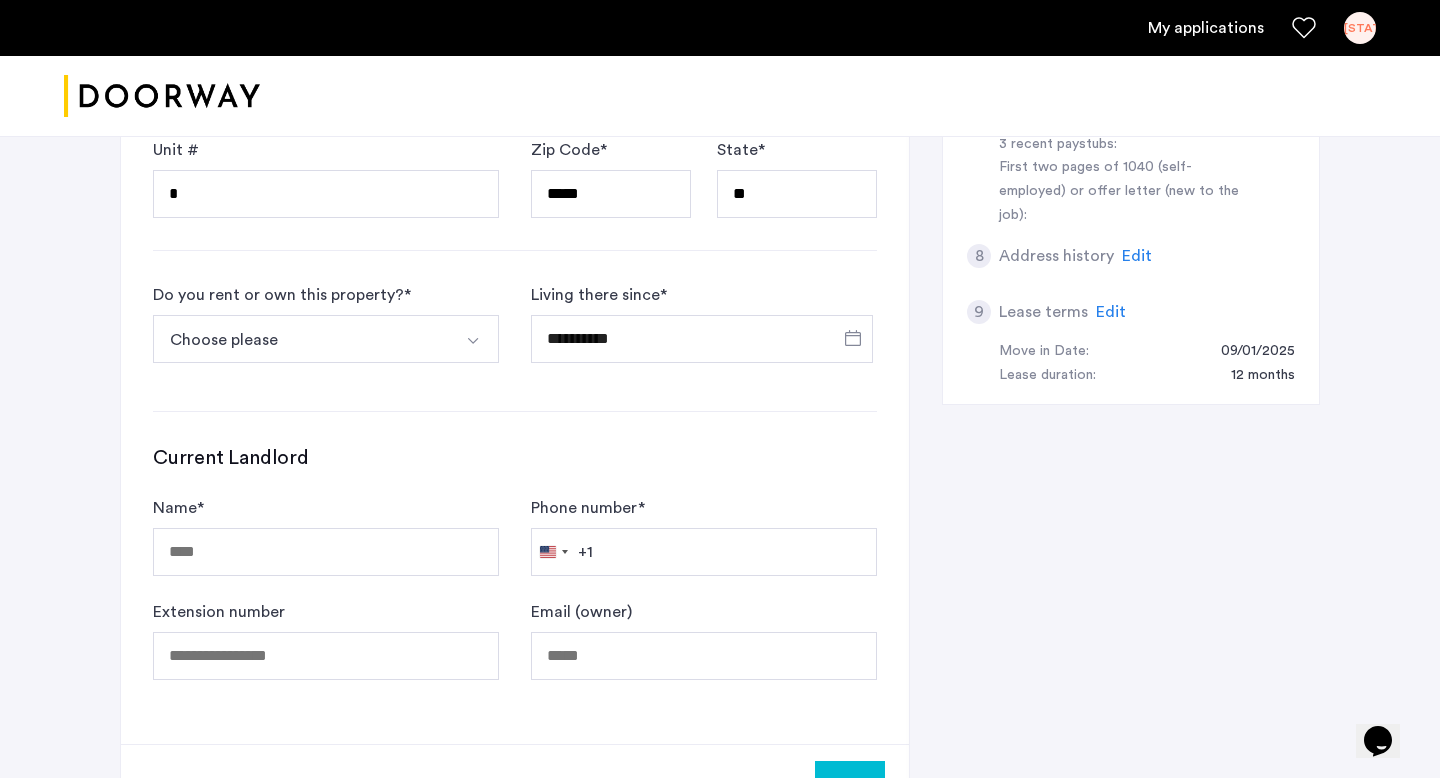 click on "Choose please" at bounding box center [302, 339] 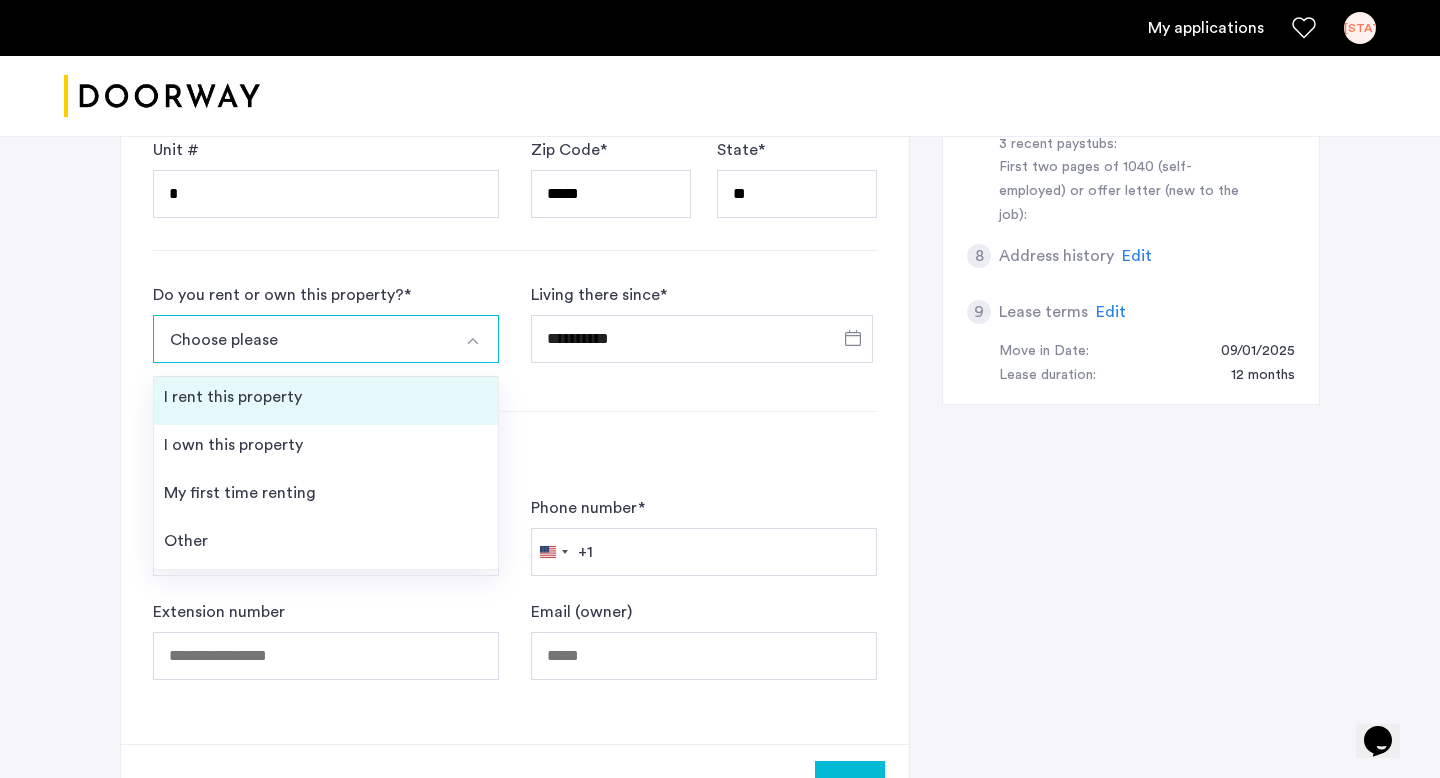 click on "I rent this property" at bounding box center (326, 401) 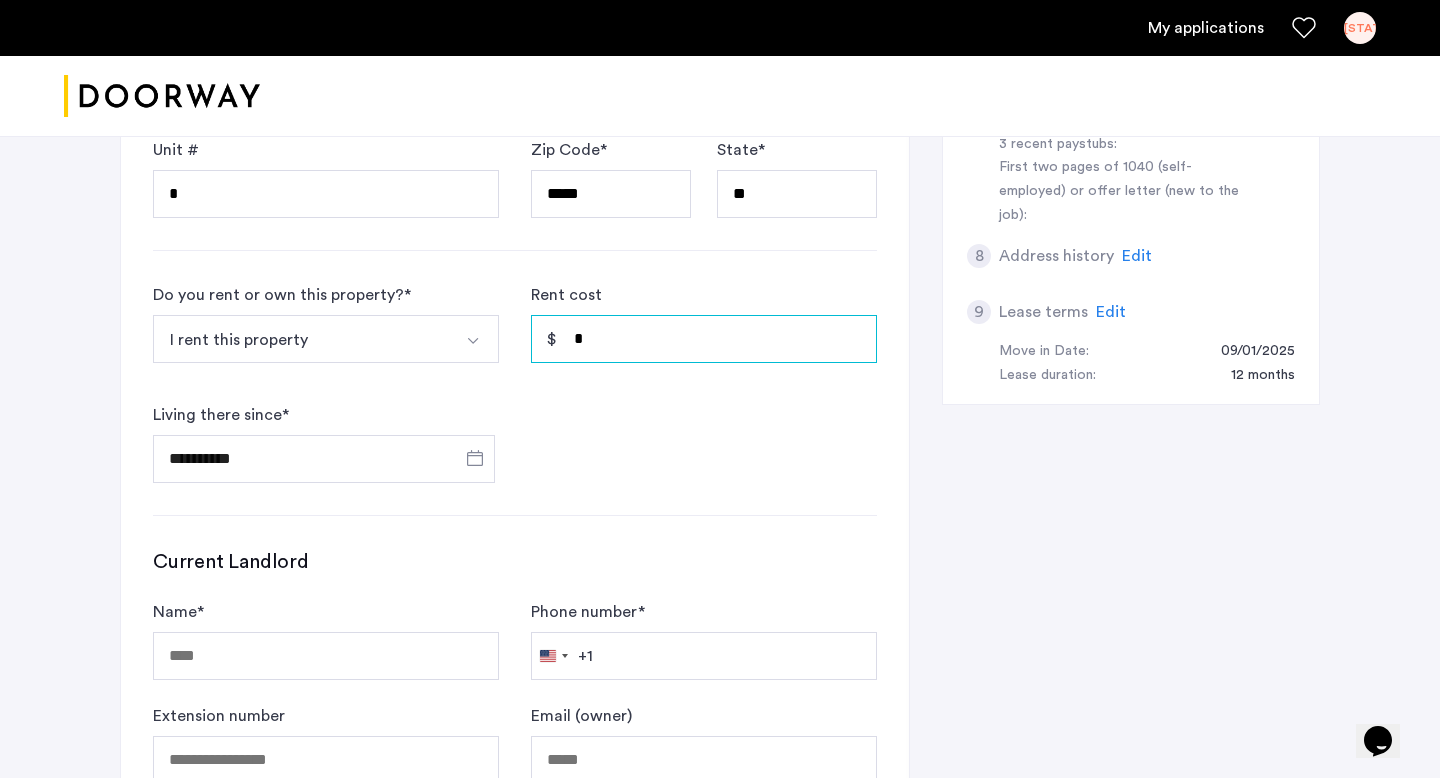 click on "*" at bounding box center [704, 339] 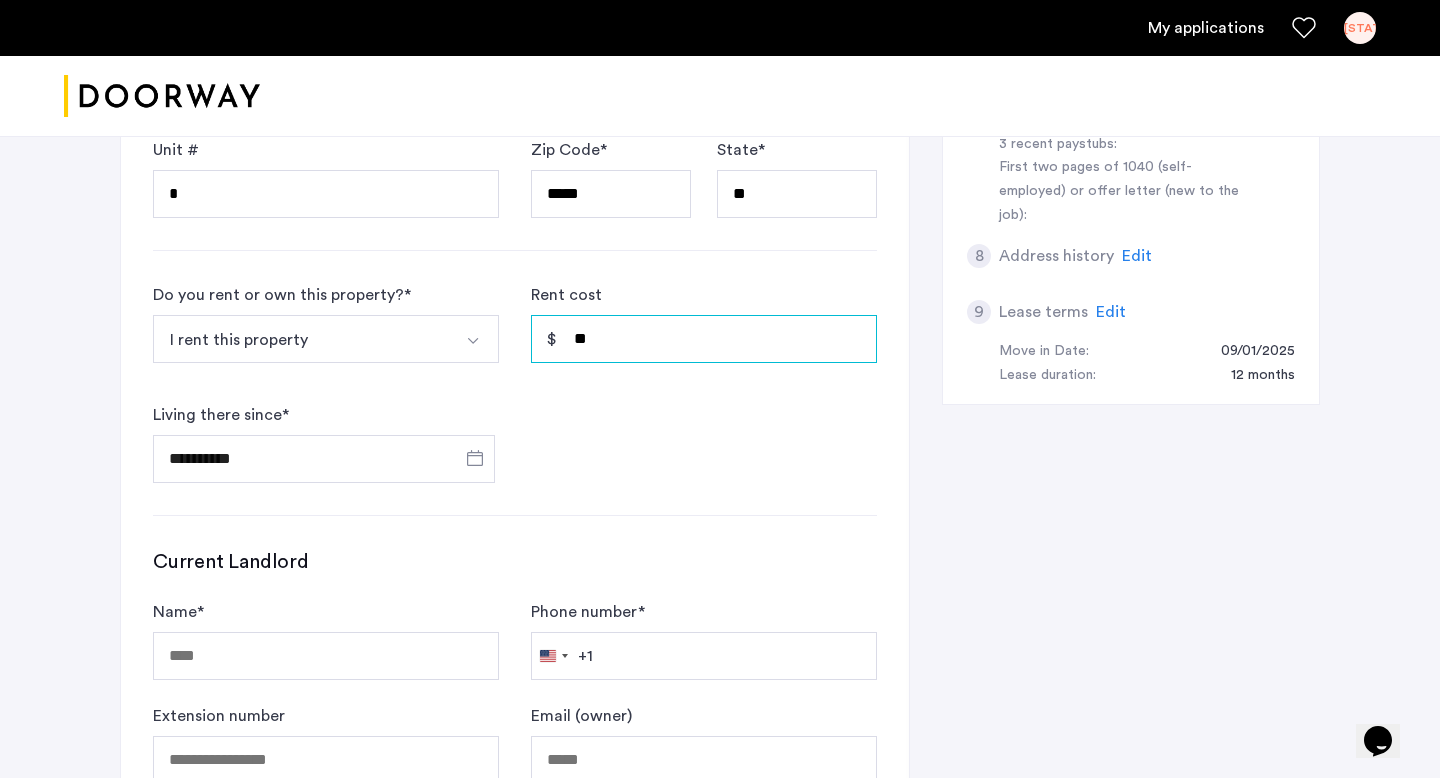 type on "*" 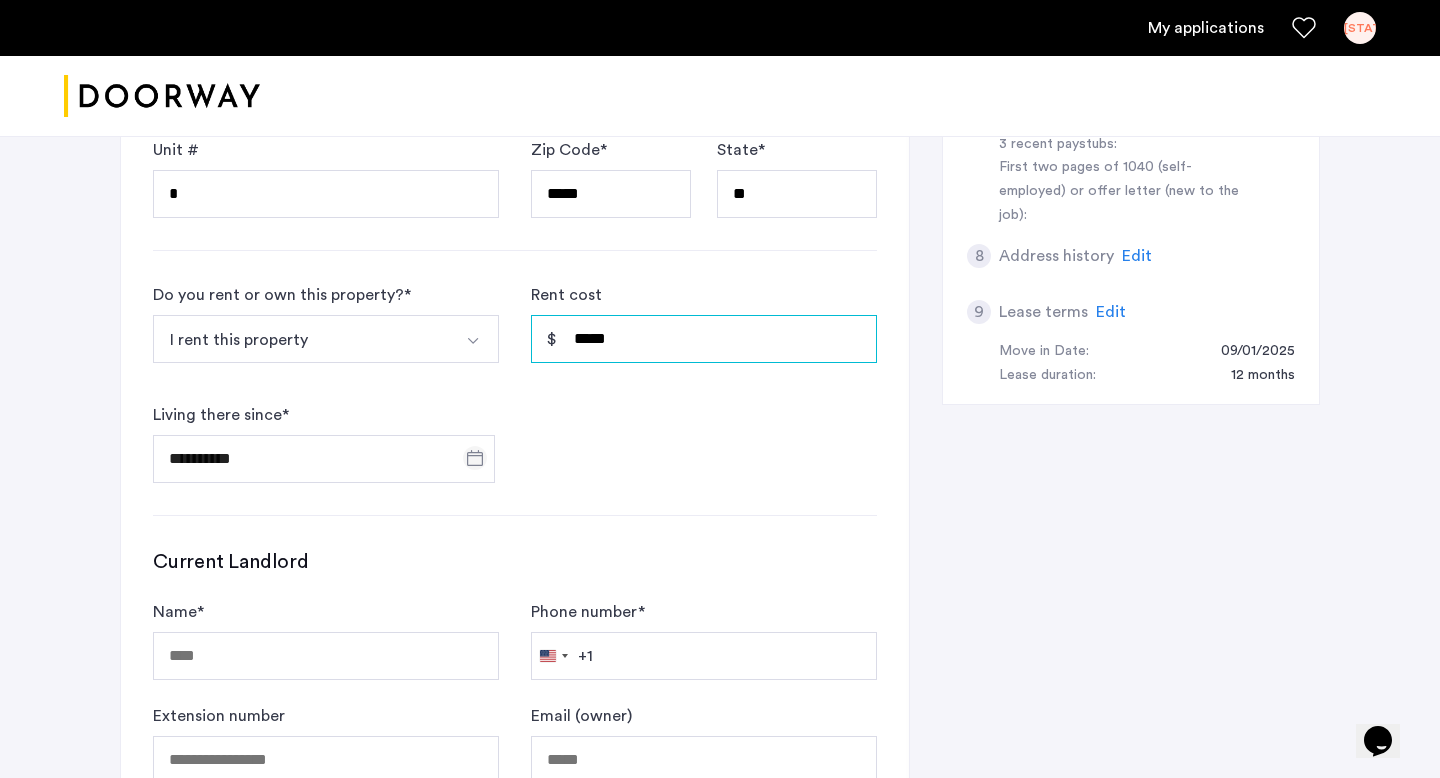 scroll, scrollTop: 1175, scrollLeft: 0, axis: vertical 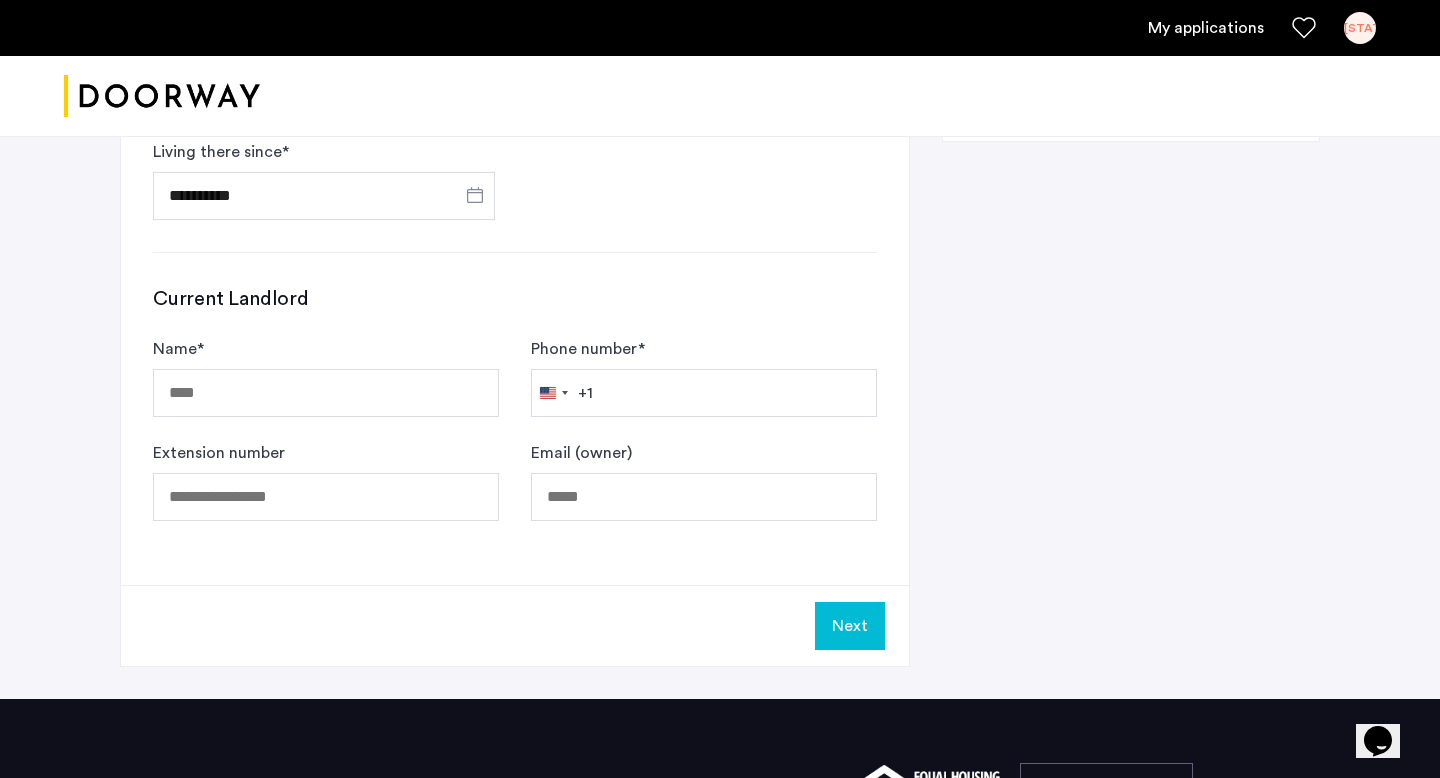 type on "*****" 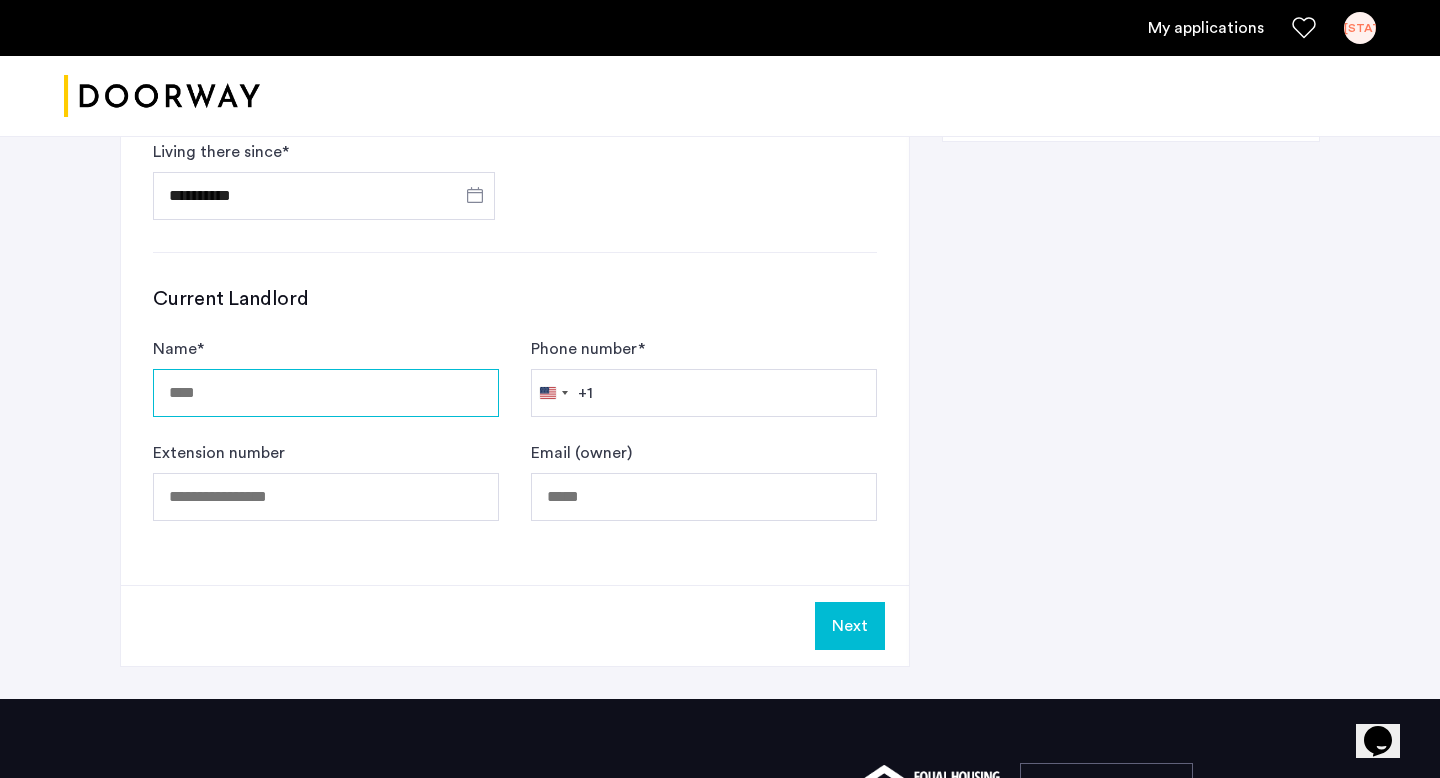 click on "Name  *" at bounding box center (326, 393) 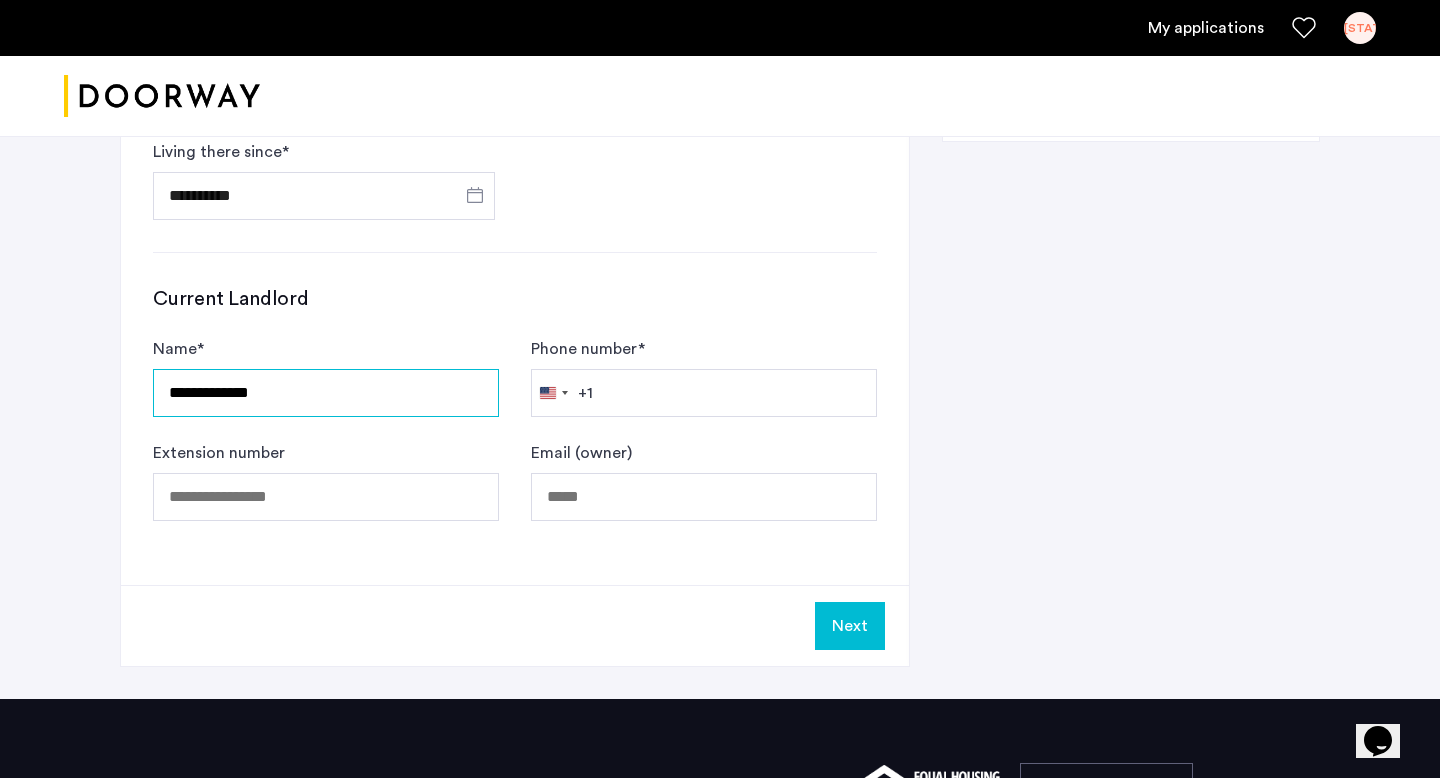 type on "**********" 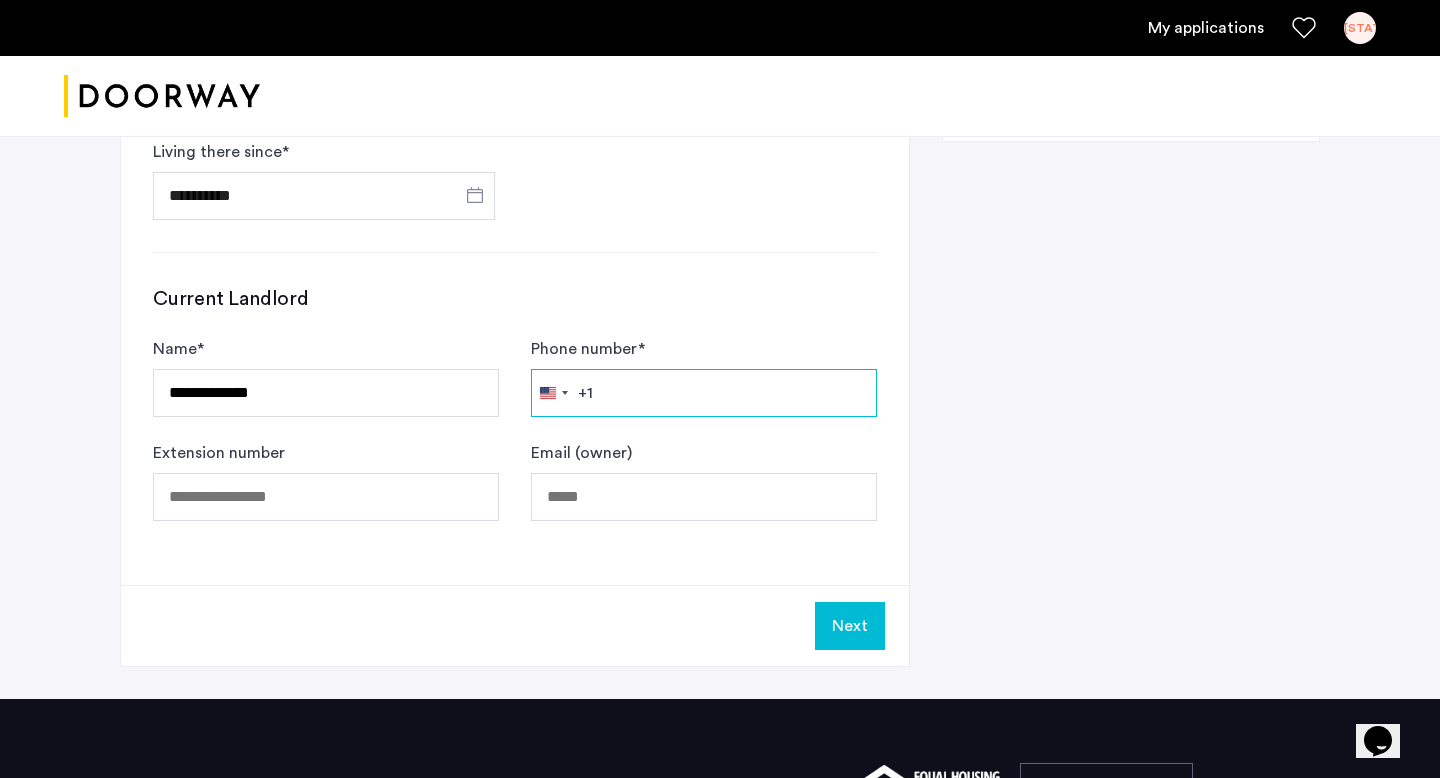 click on "Phone number  *" at bounding box center (704, 393) 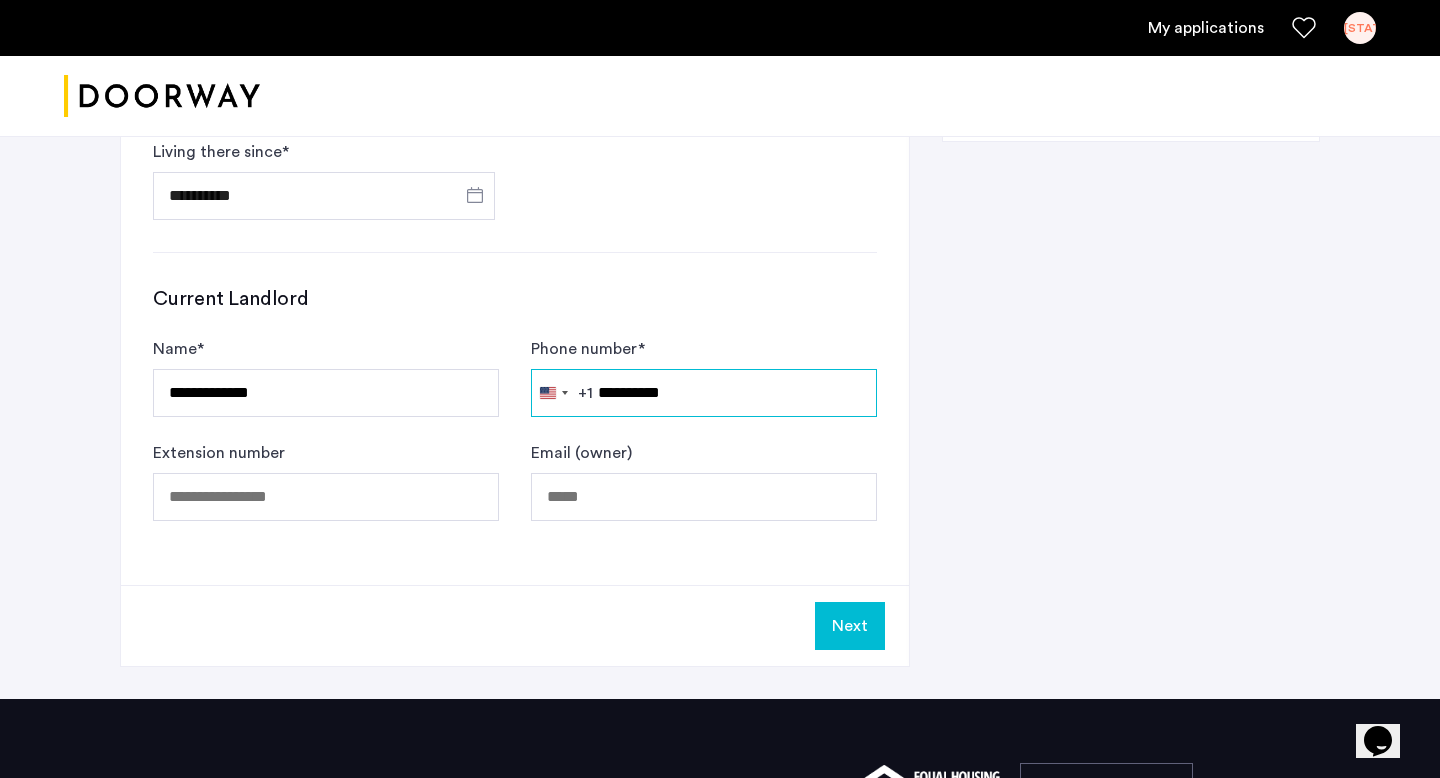 type on "**********" 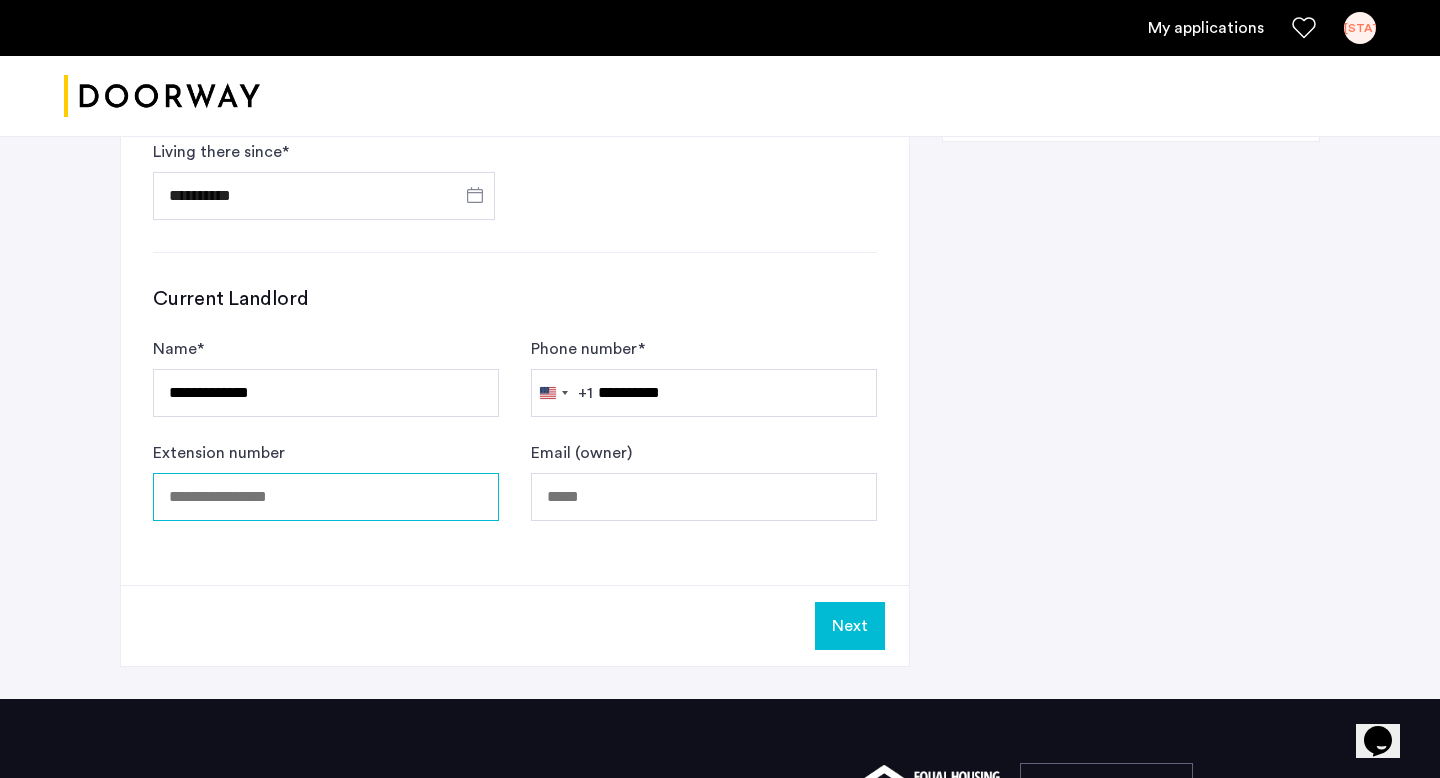 click on "Extension number" at bounding box center [326, 497] 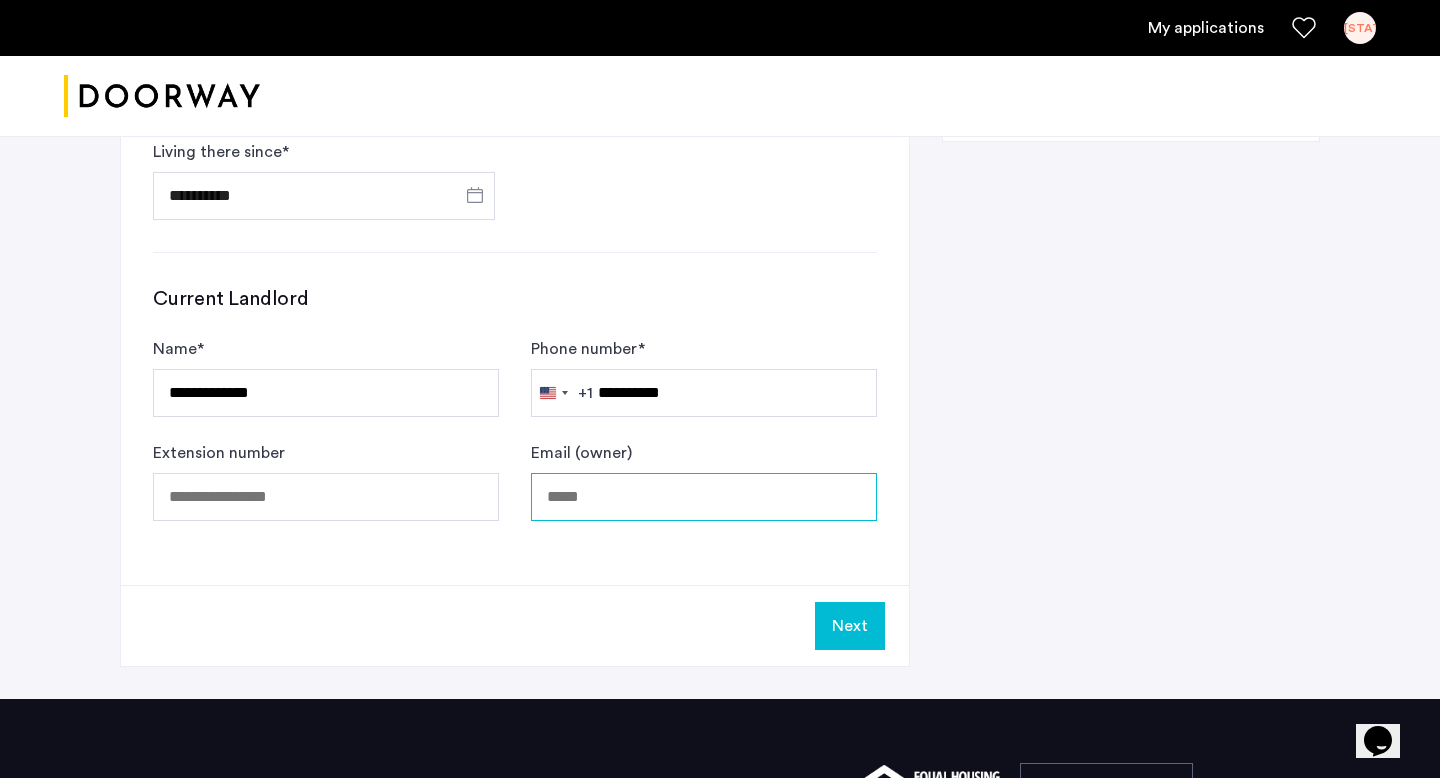 click on "Email (owner)" at bounding box center [704, 497] 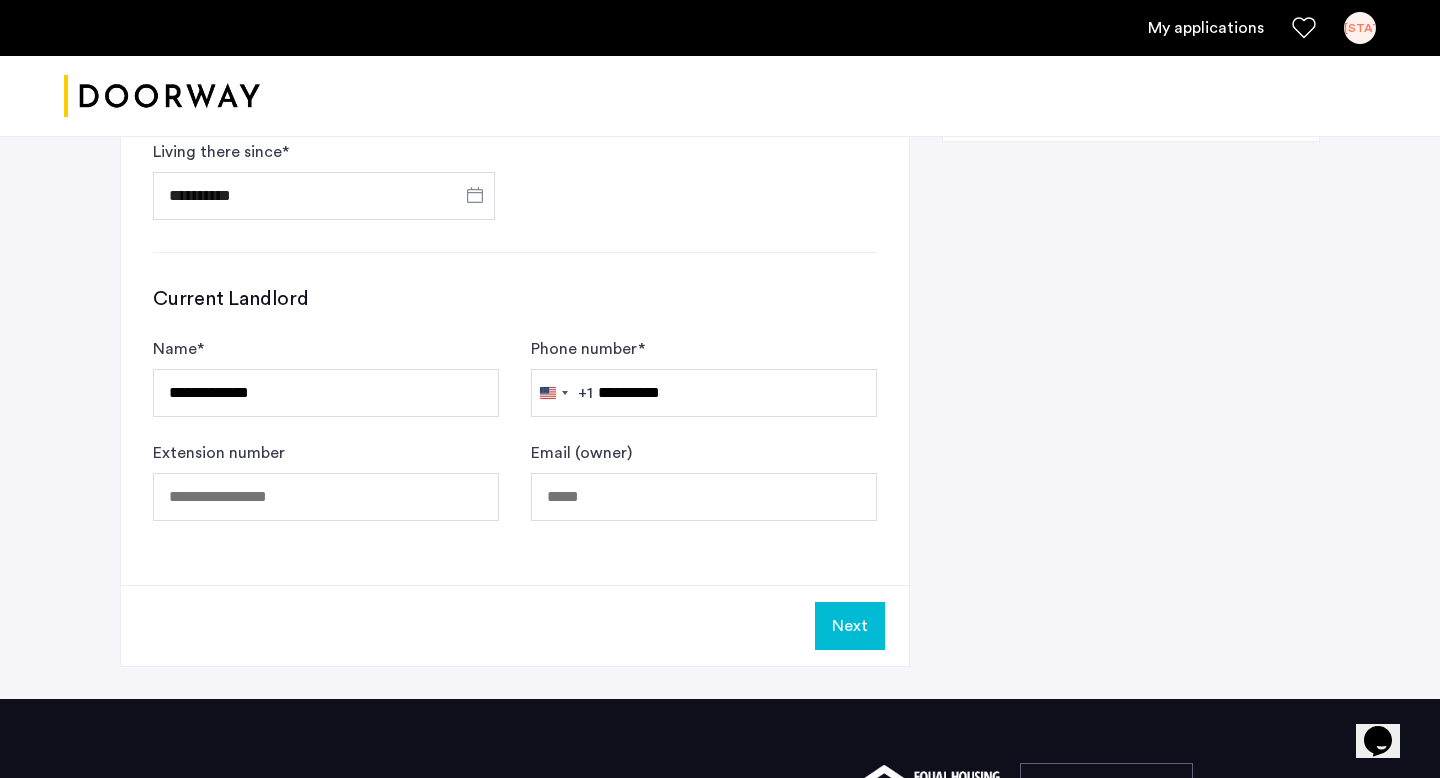 click on "Next" 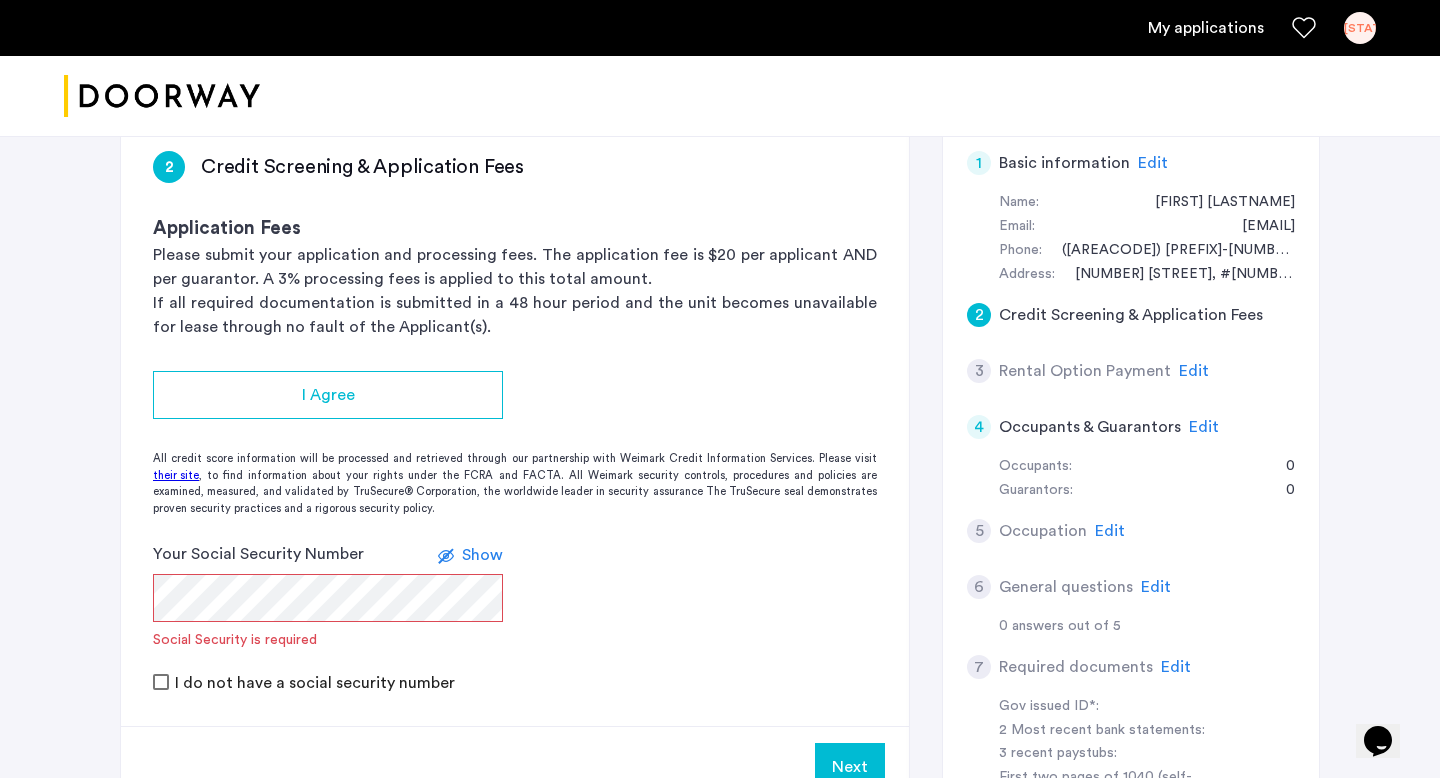 scroll, scrollTop: 346, scrollLeft: 0, axis: vertical 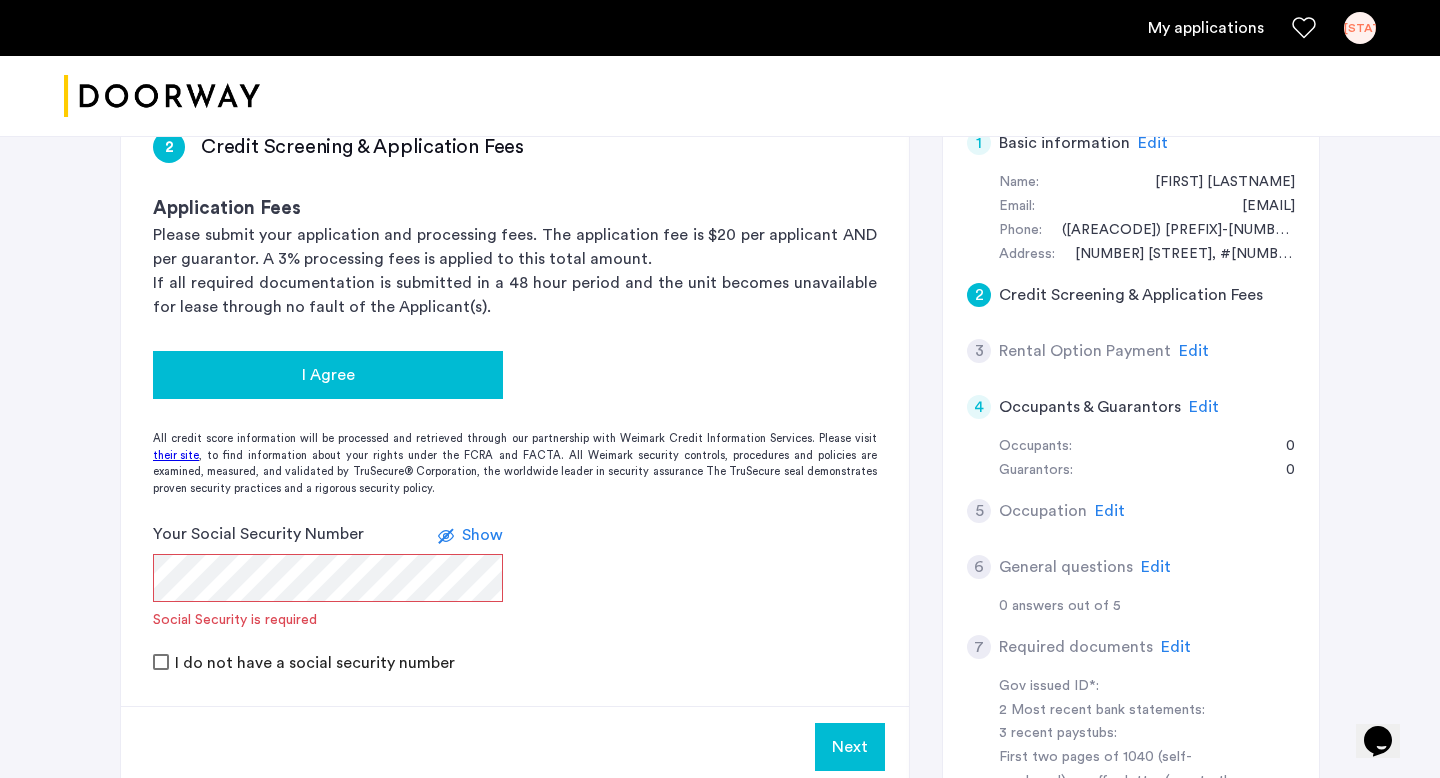 click on "I Agree" 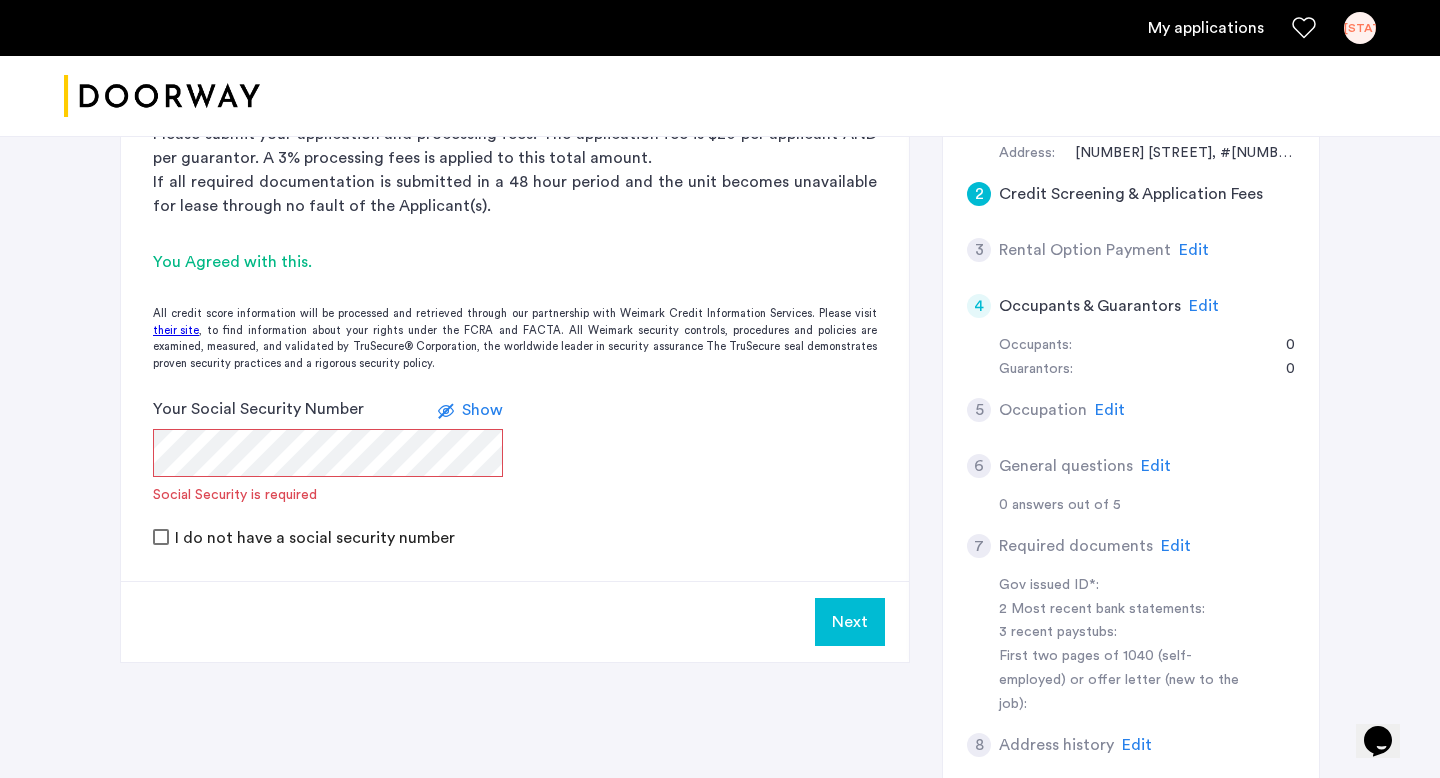scroll, scrollTop: 483, scrollLeft: 0, axis: vertical 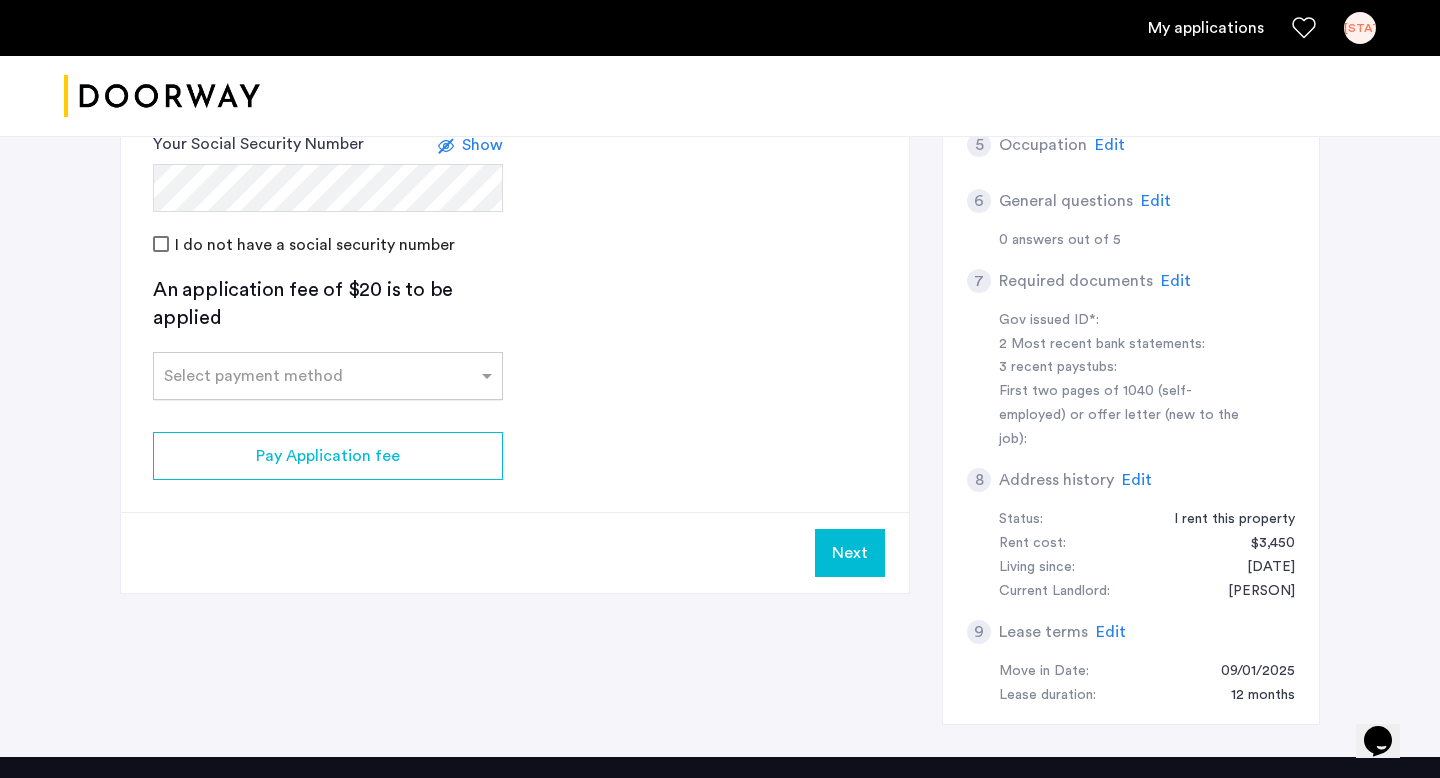 click on "Select payment method" 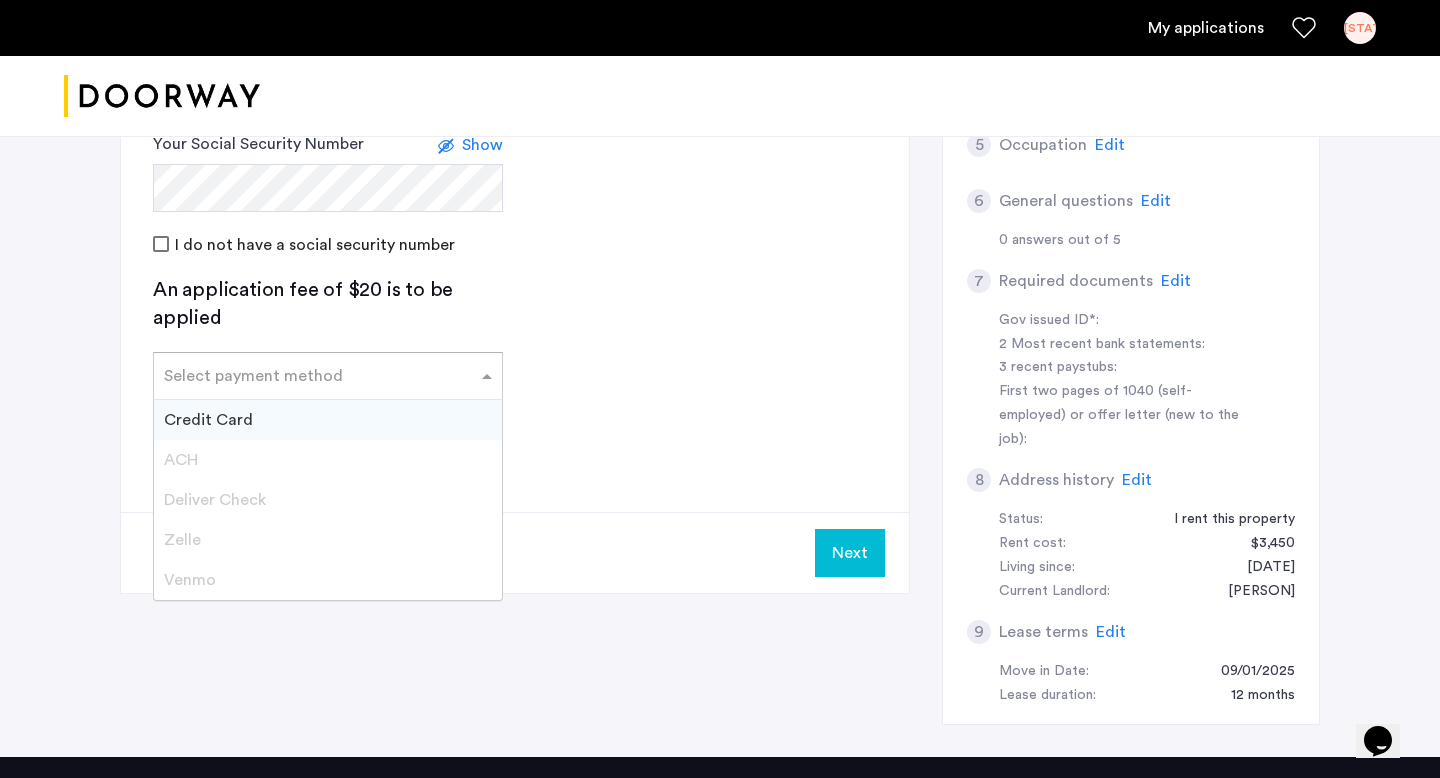 click on "Credit Card" at bounding box center [328, 420] 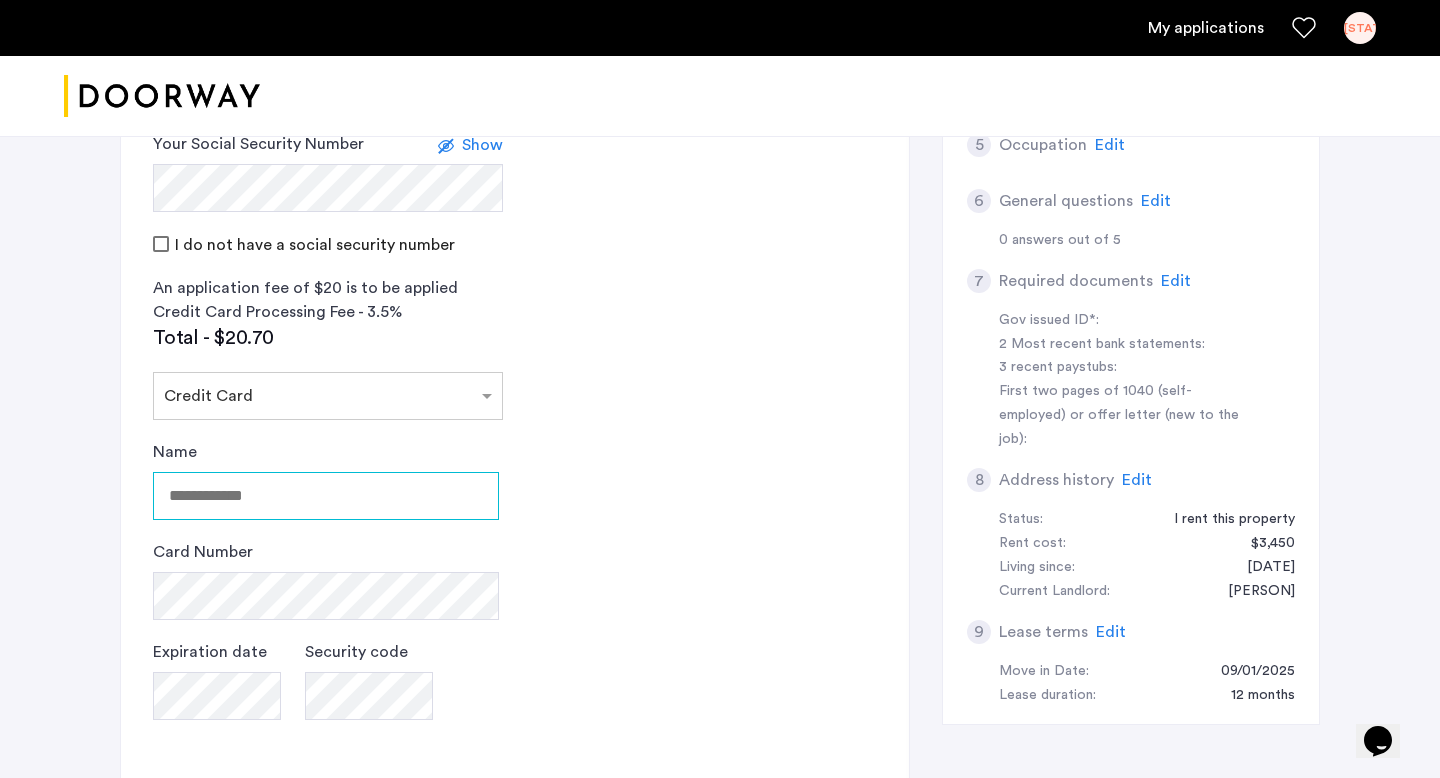 click on "Name" at bounding box center [326, 496] 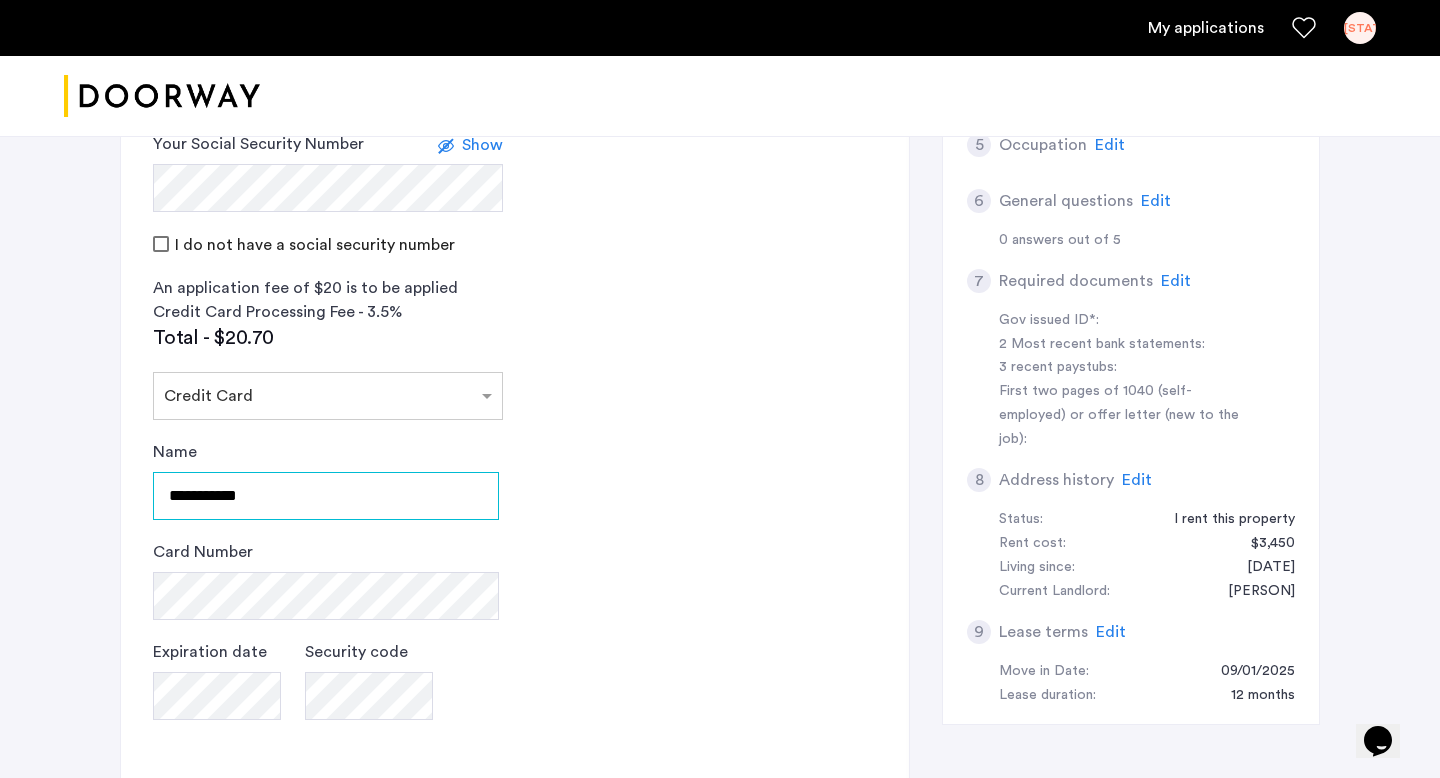 type on "**********" 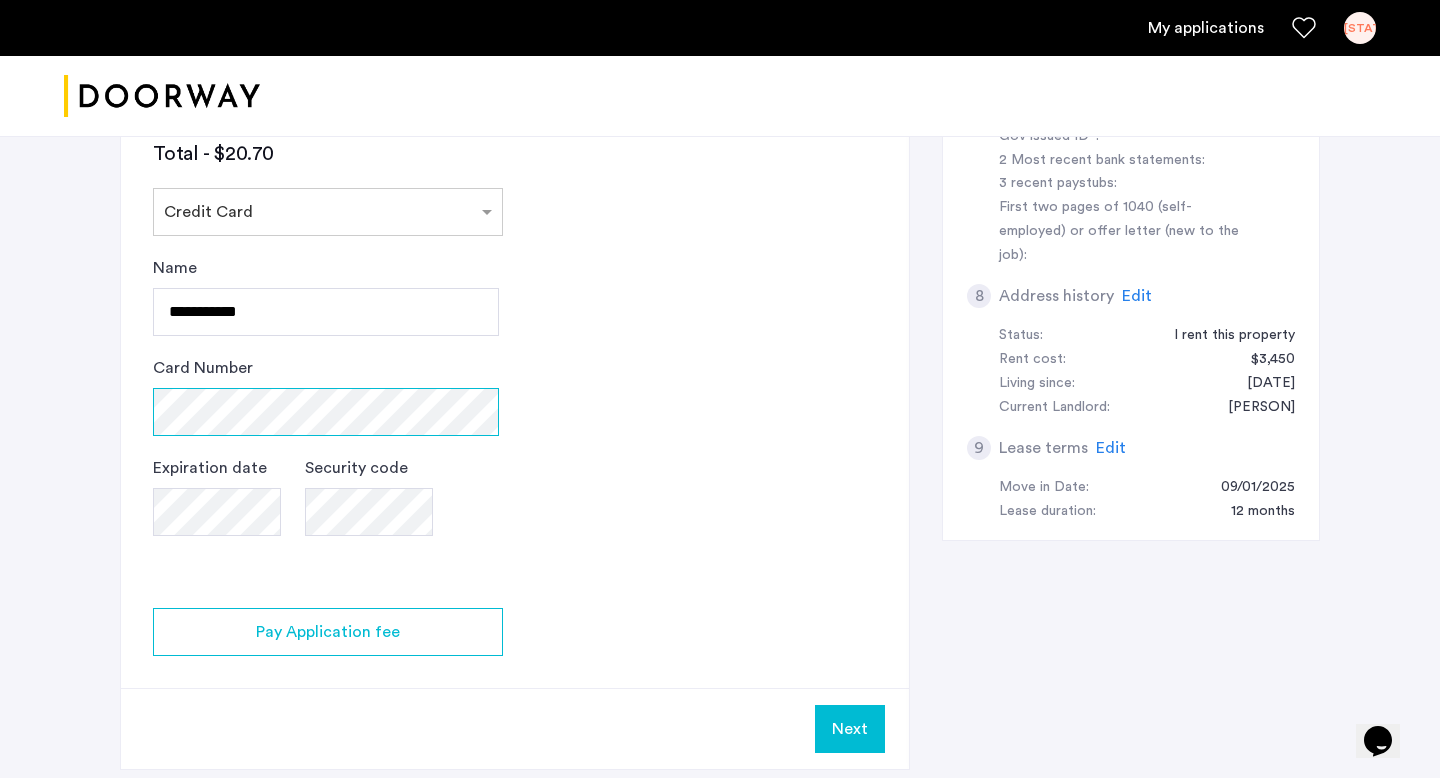 scroll, scrollTop: 997, scrollLeft: 0, axis: vertical 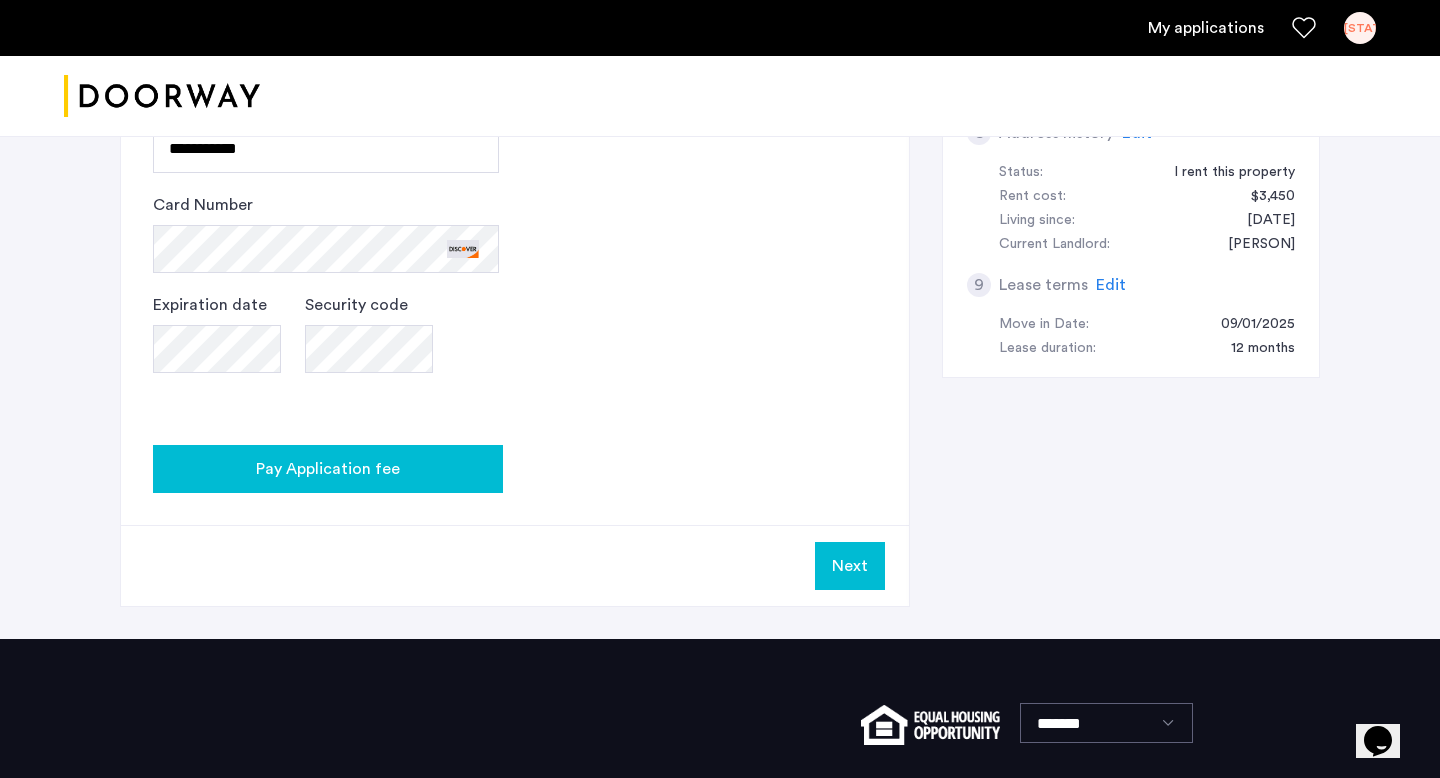 click on "Pay Application fee" 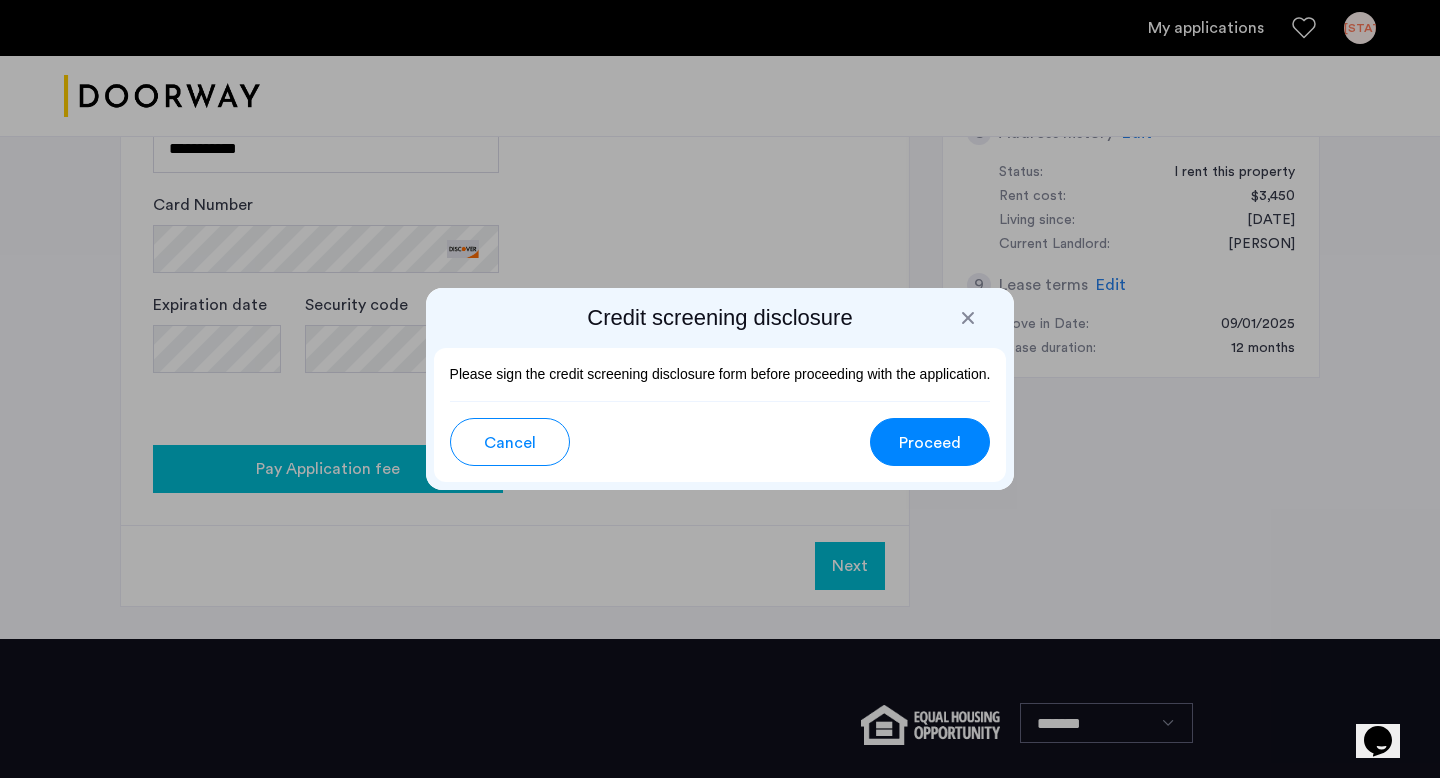 scroll, scrollTop: 0, scrollLeft: 0, axis: both 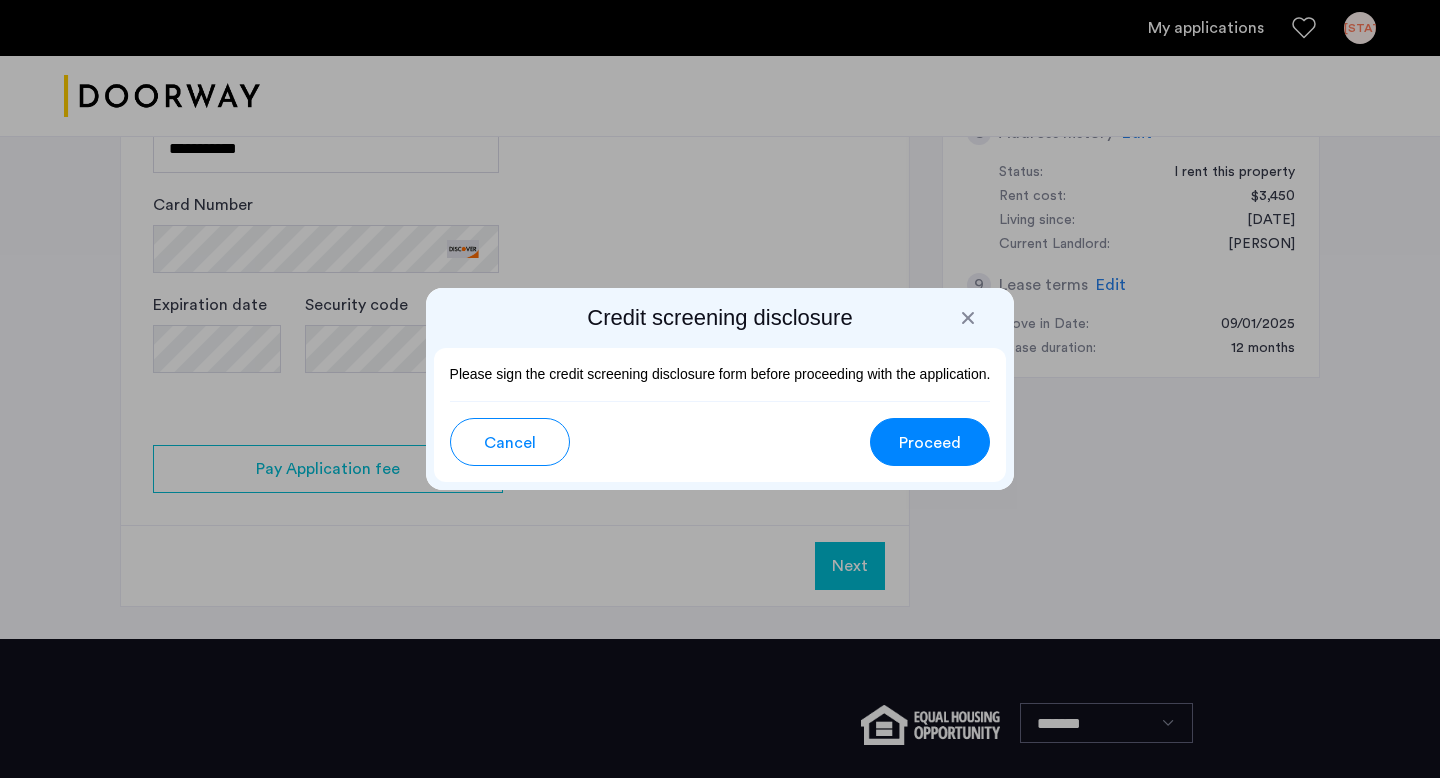 click on "Proceed" at bounding box center [930, 443] 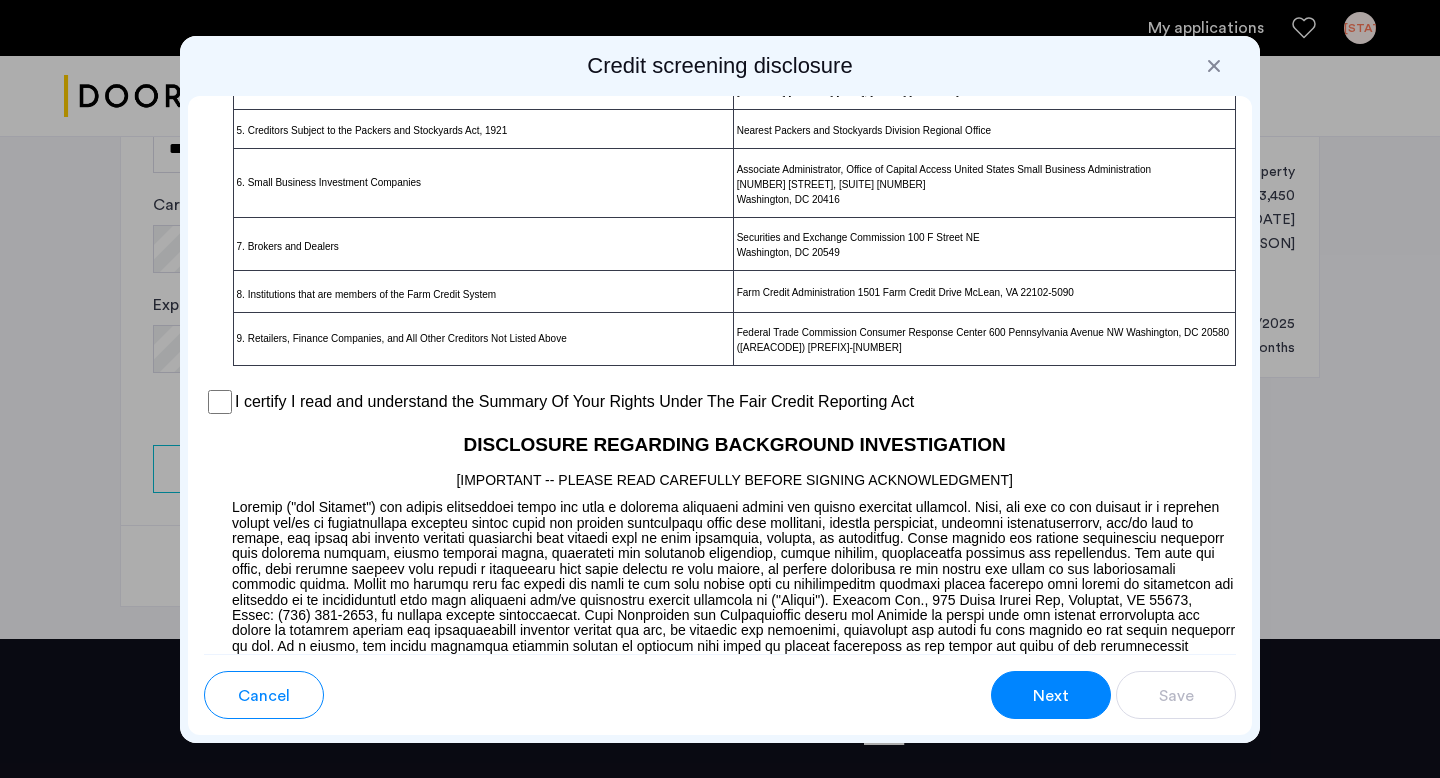 click on "Next" at bounding box center [1051, 696] 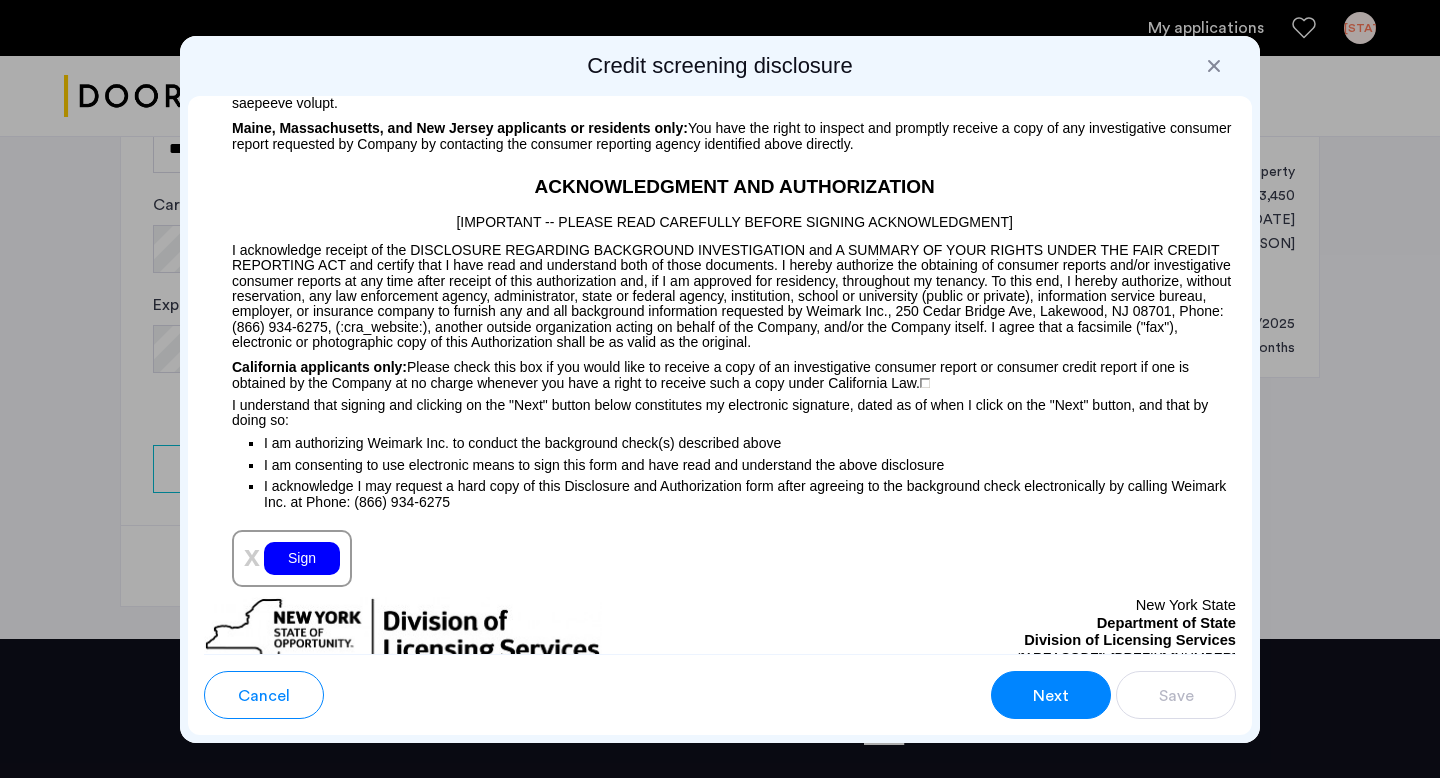 click on "x" at bounding box center (254, 558) 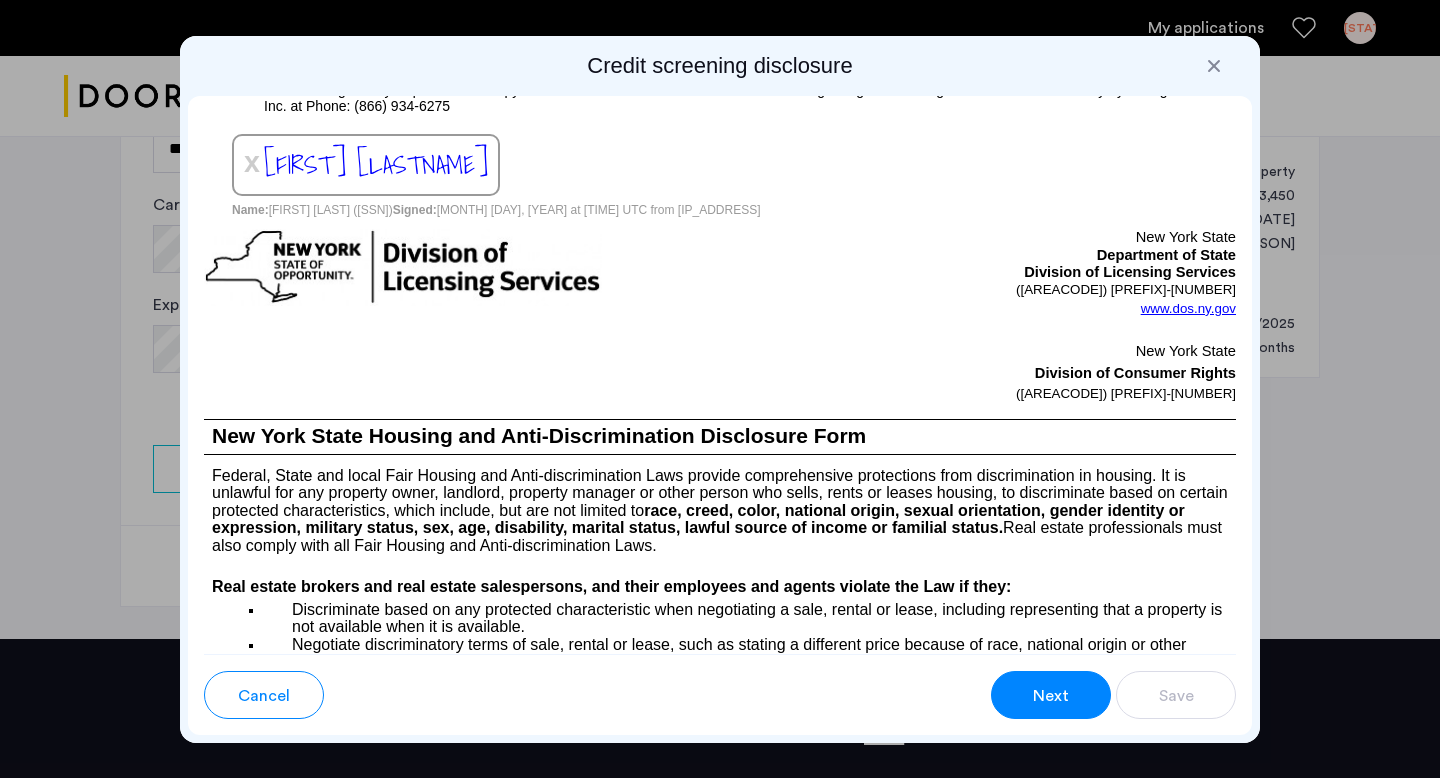 click on "Next" at bounding box center (1051, 695) 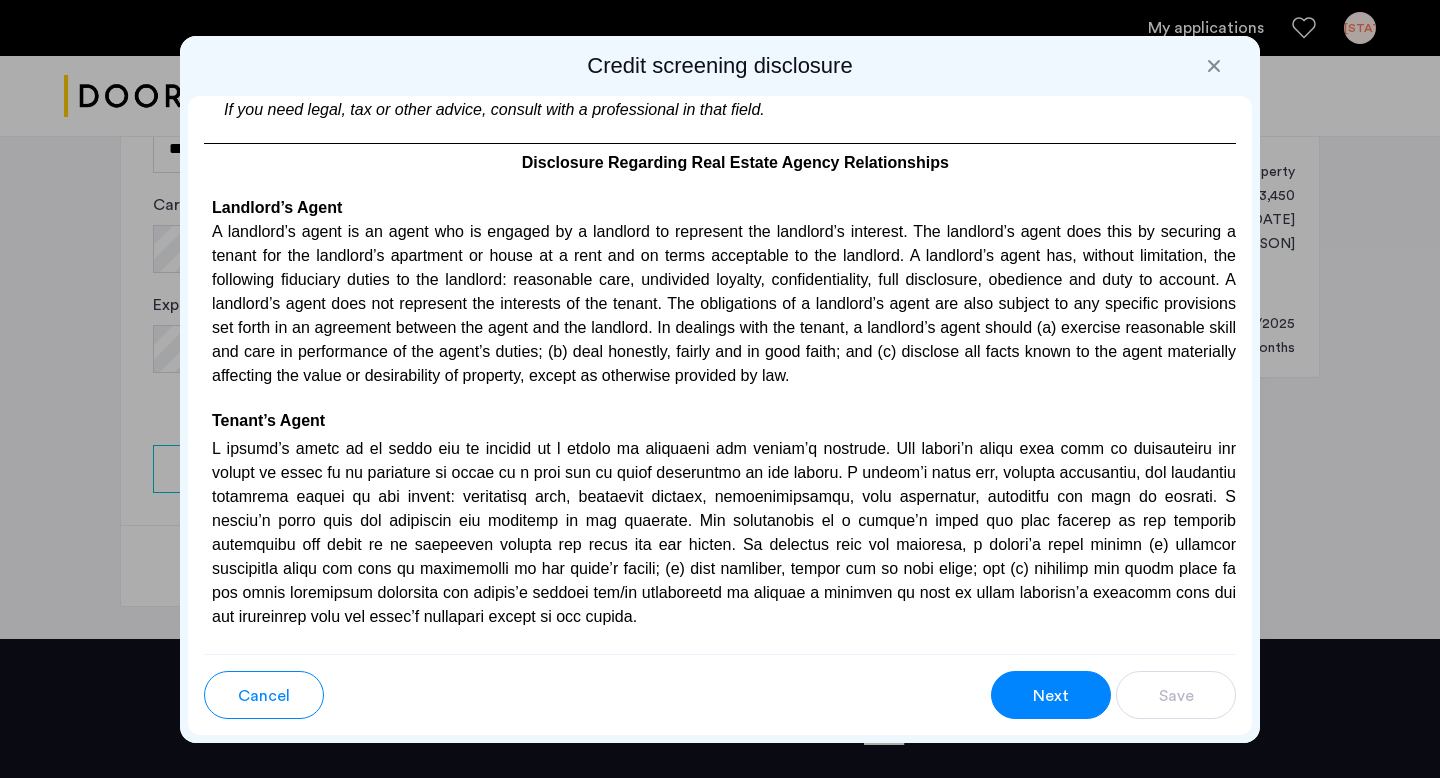 click on "Next" at bounding box center [1051, 695] 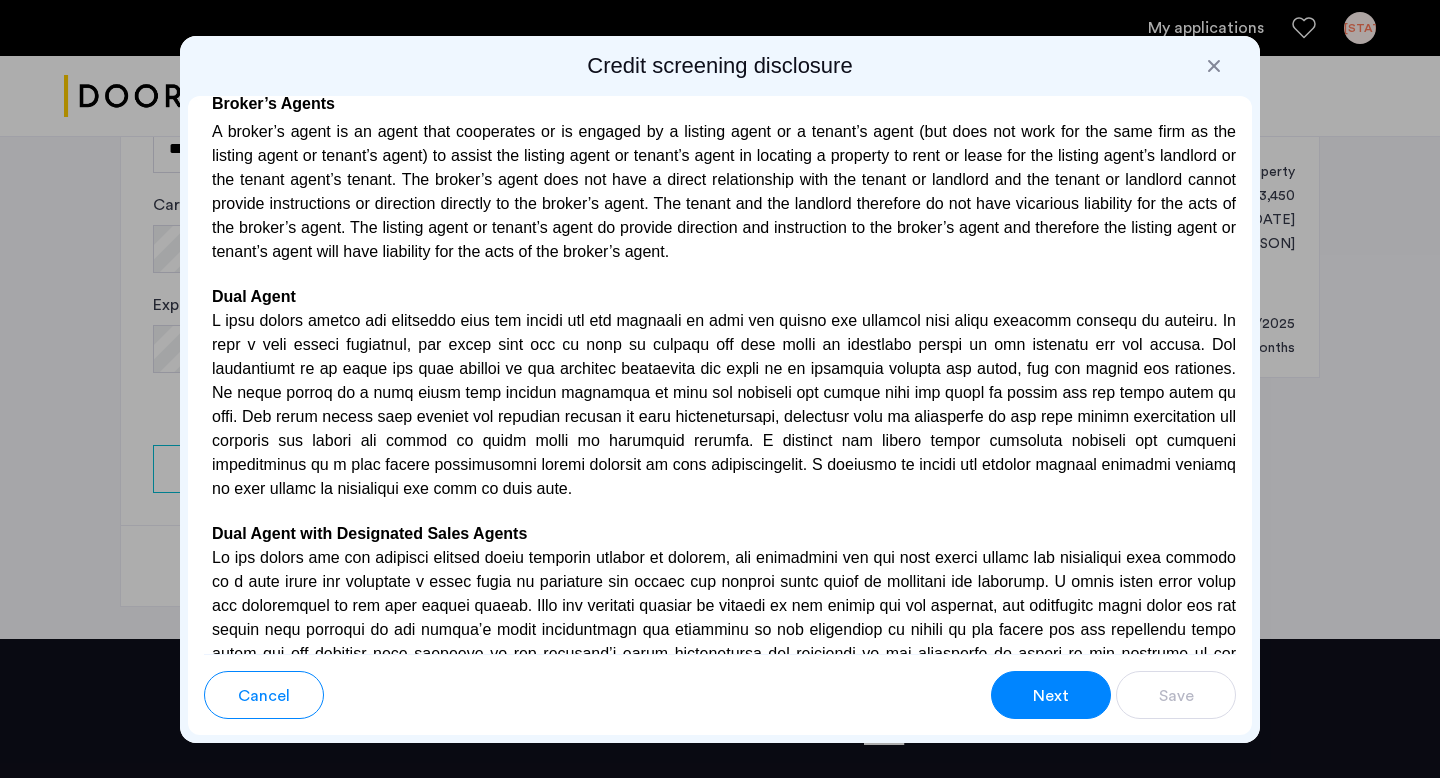 scroll, scrollTop: 5881, scrollLeft: 0, axis: vertical 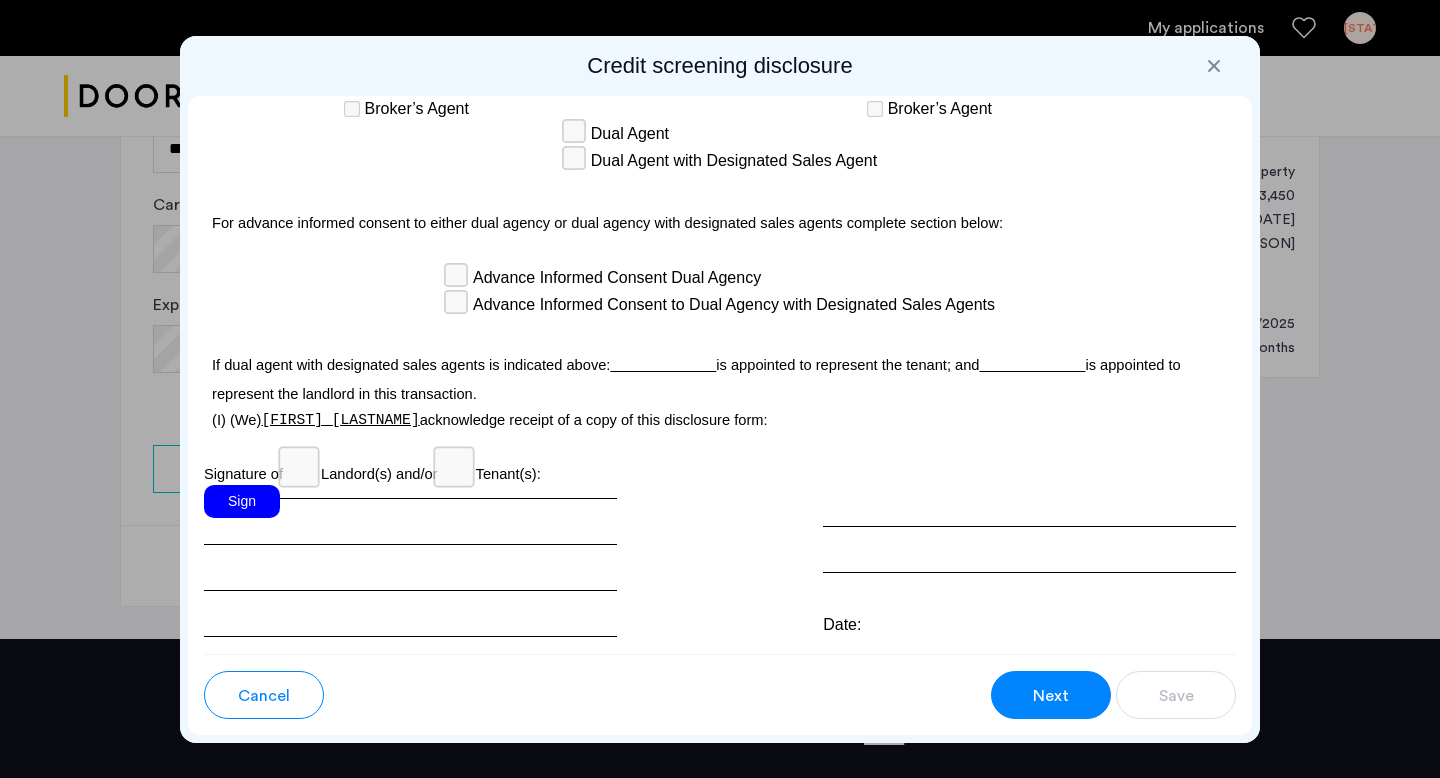 click on "Sign" at bounding box center [242, 501] 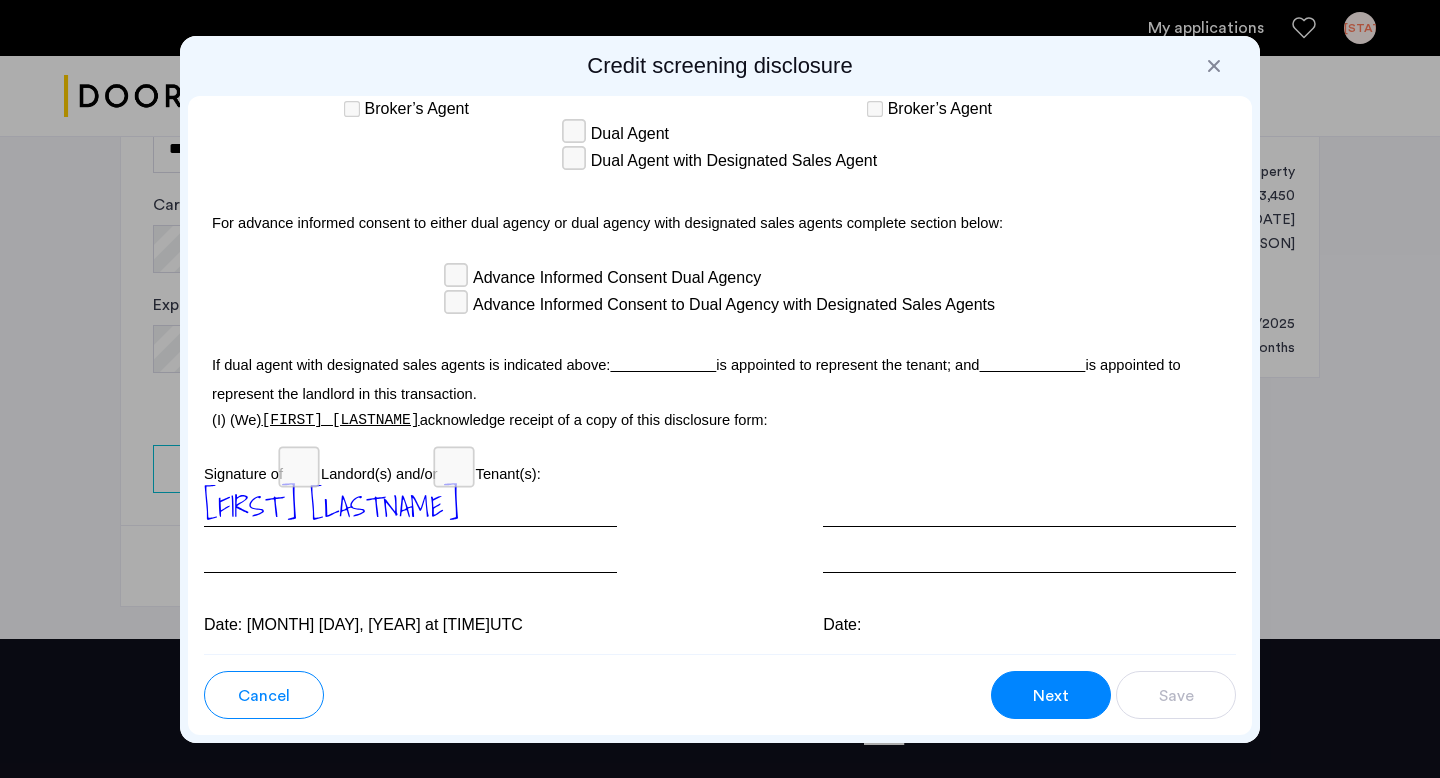 click on "Next" at bounding box center [1051, 695] 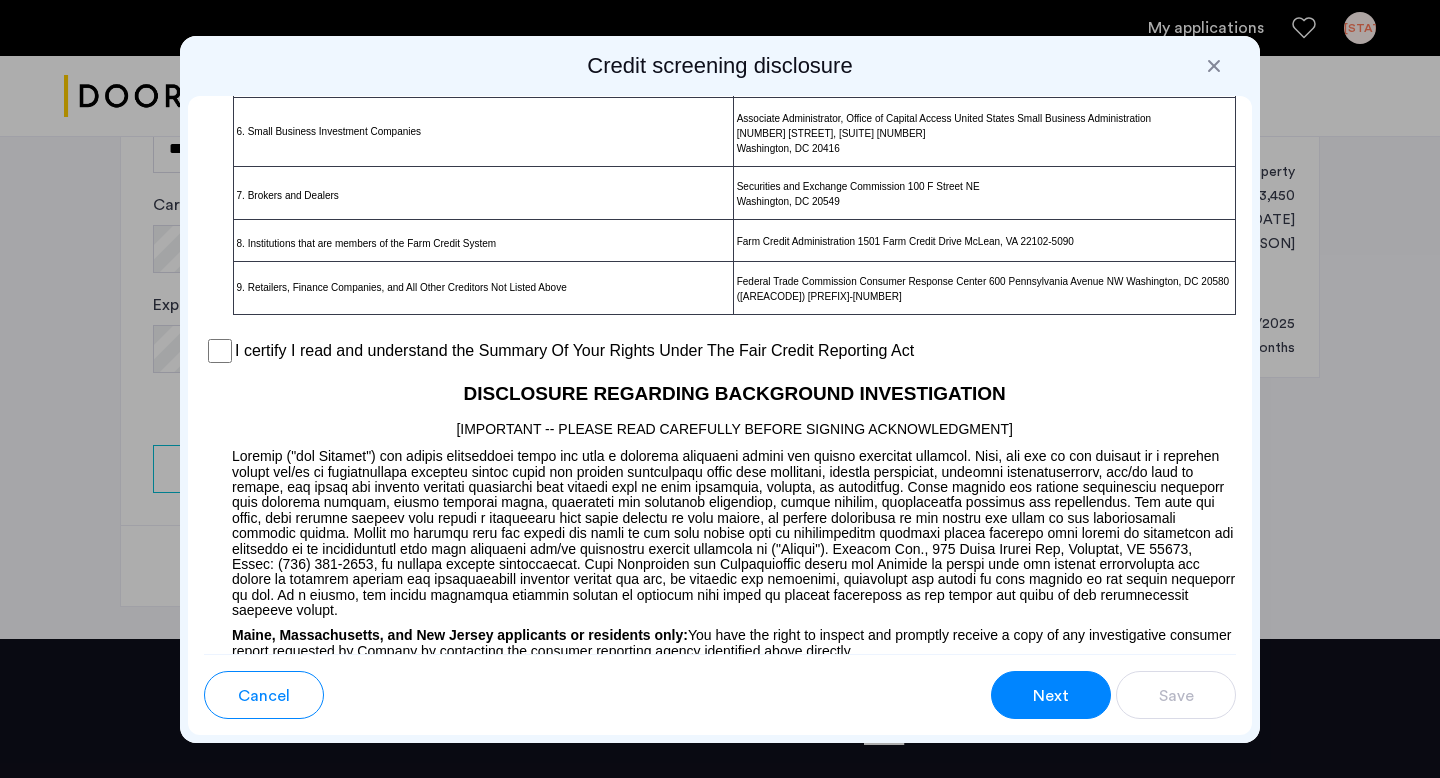 scroll, scrollTop: 1523, scrollLeft: 0, axis: vertical 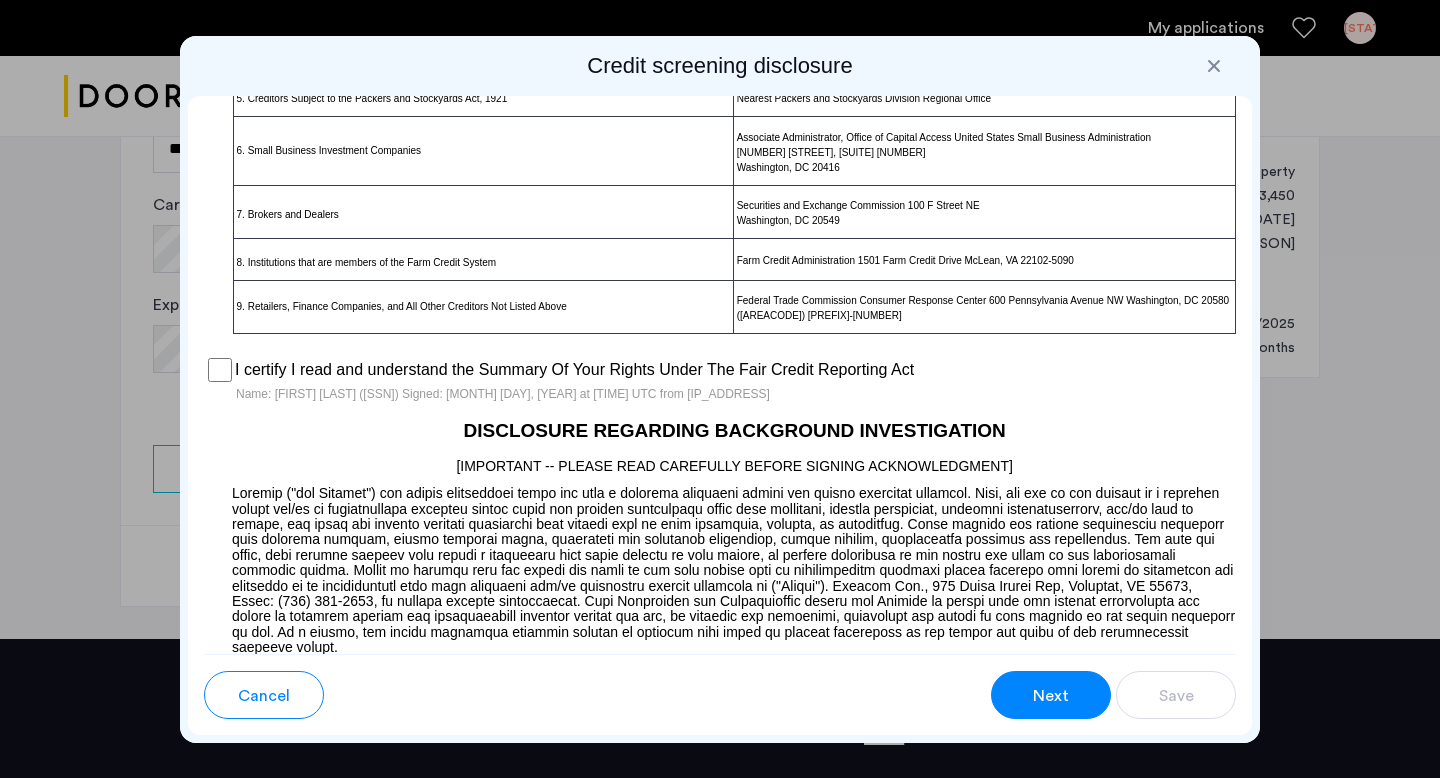 click on "Next" at bounding box center (1051, 695) 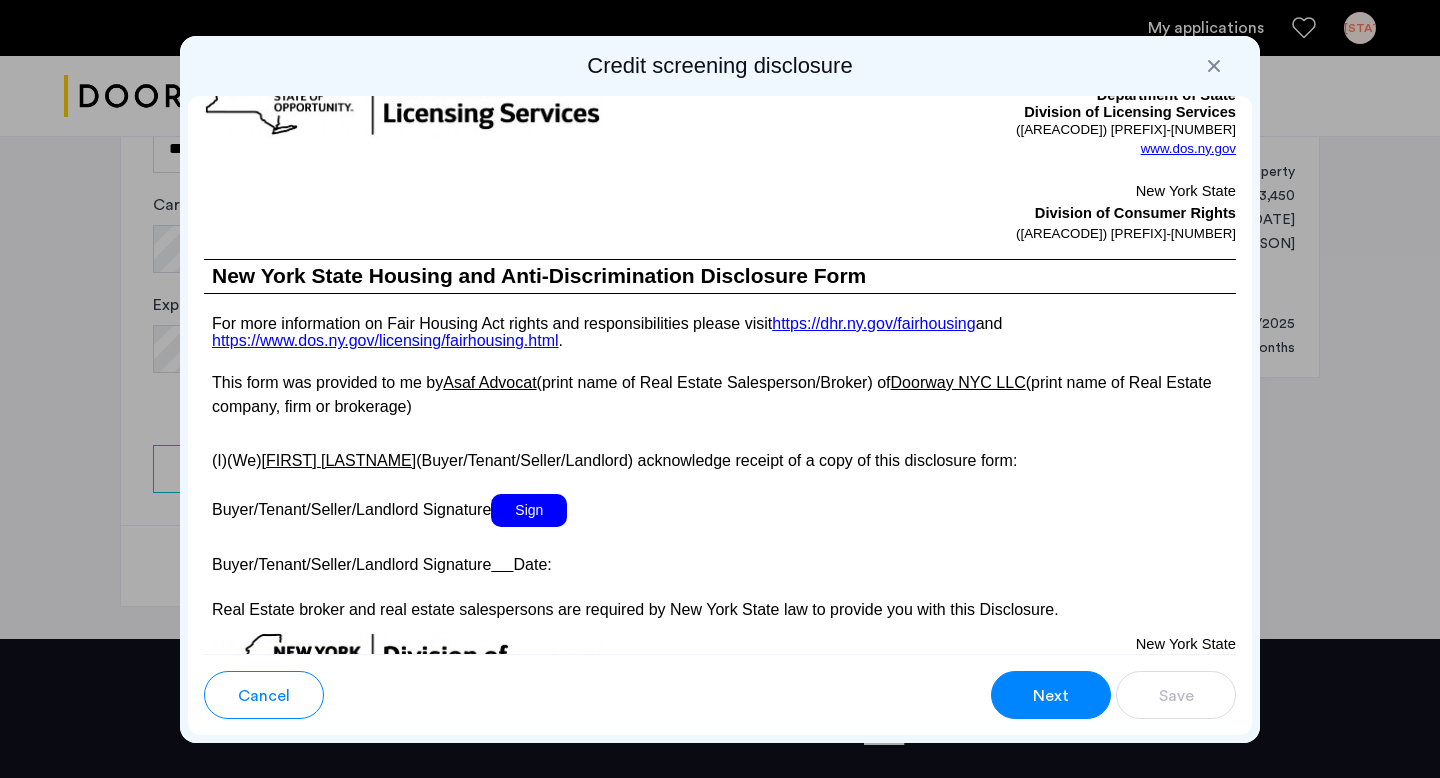 scroll, scrollTop: 3708, scrollLeft: 0, axis: vertical 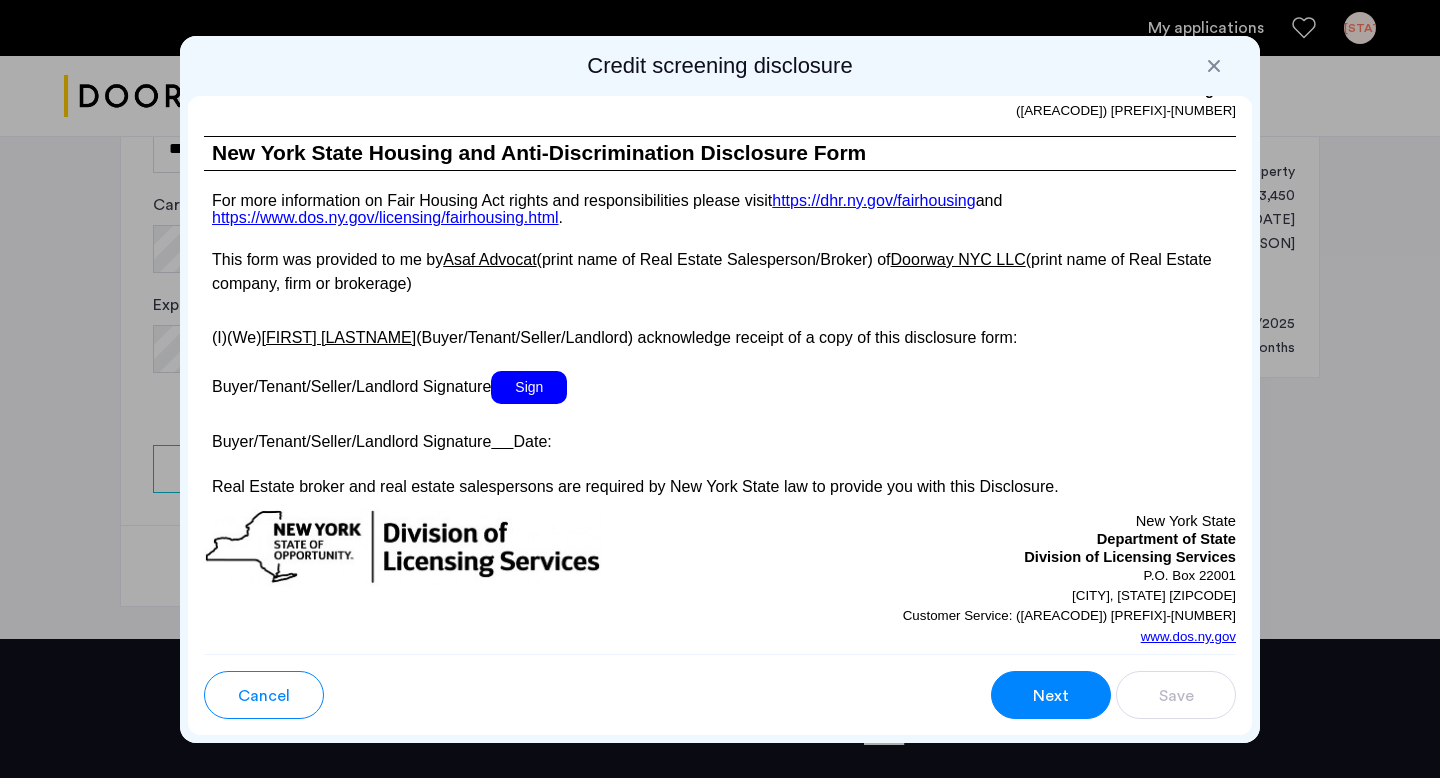 click on "Sign" at bounding box center [529, 387] 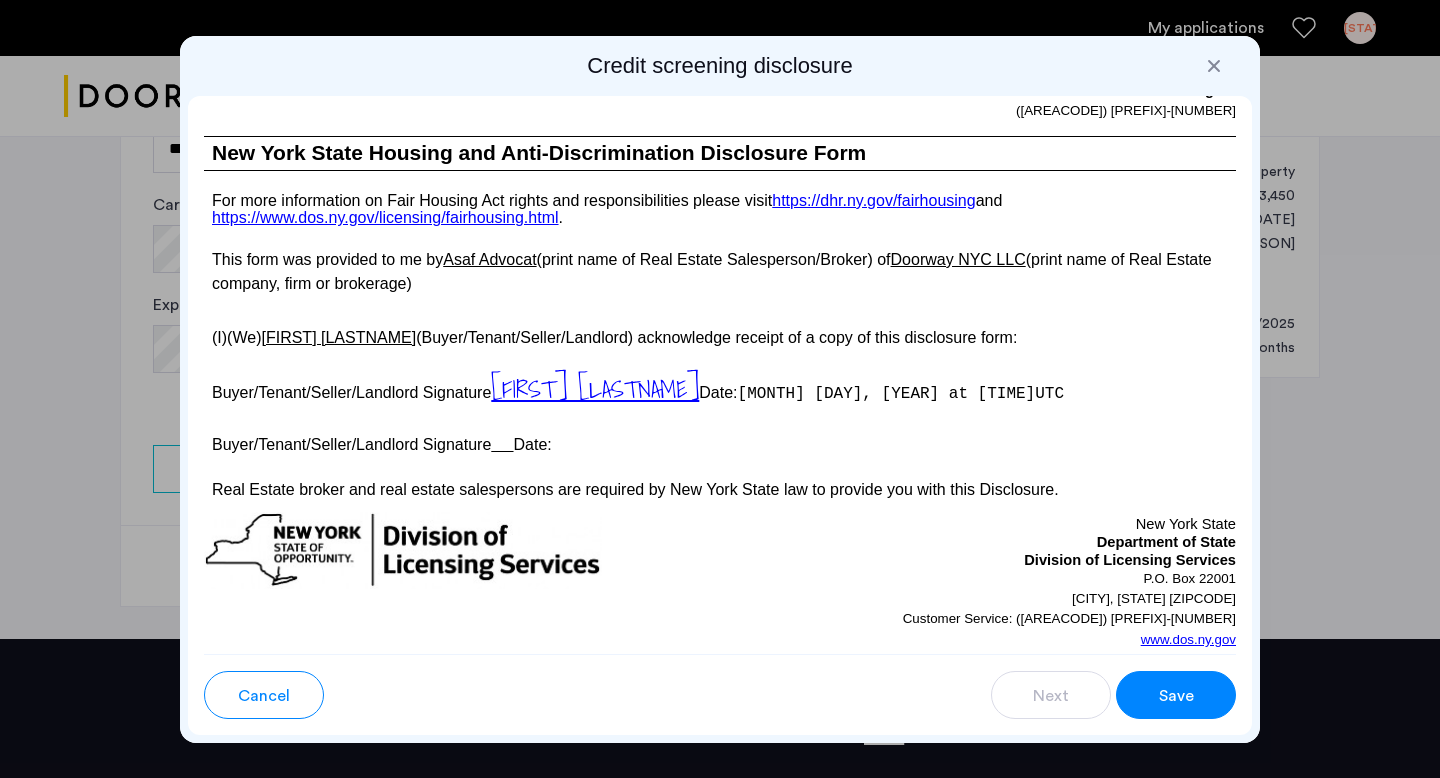 click on "Save" at bounding box center (1176, 695) 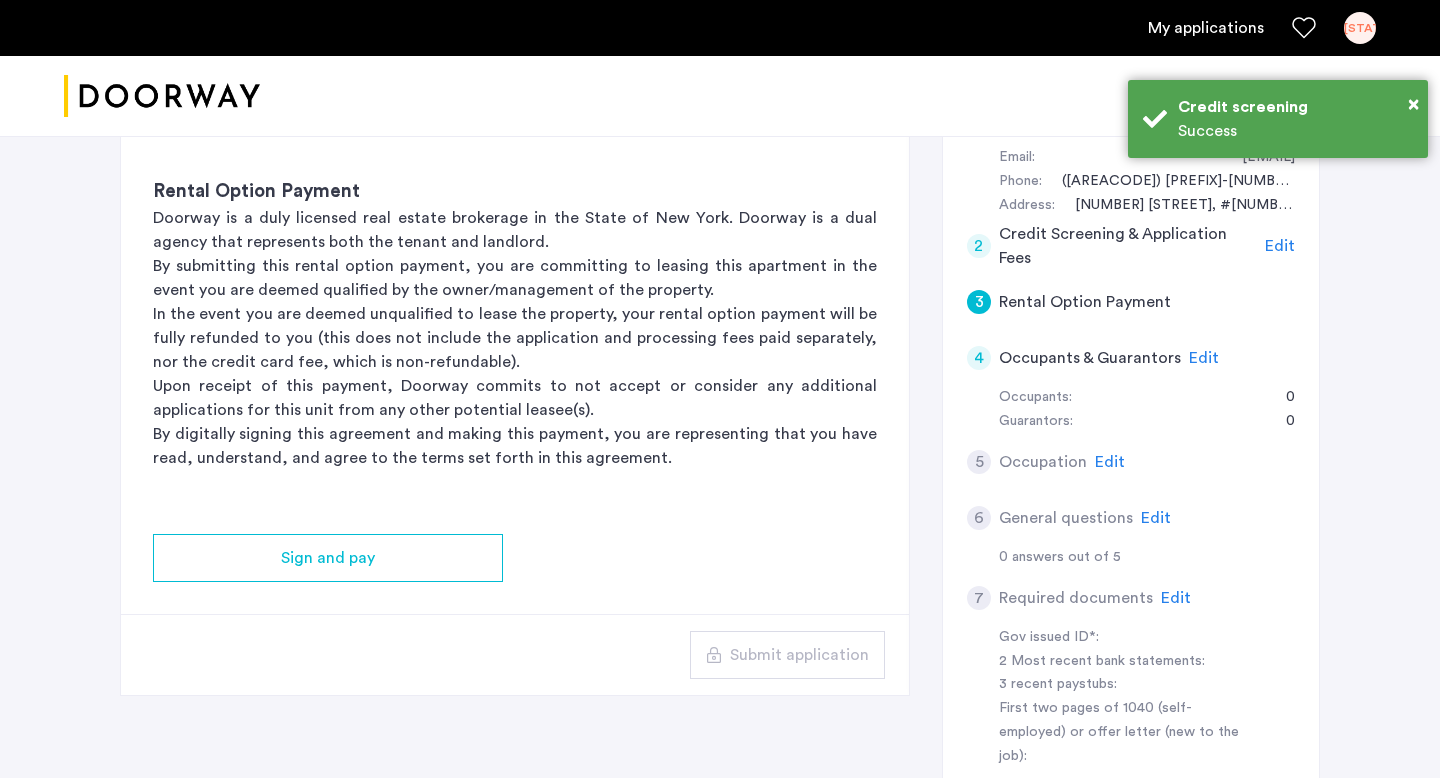 scroll, scrollTop: 400, scrollLeft: 0, axis: vertical 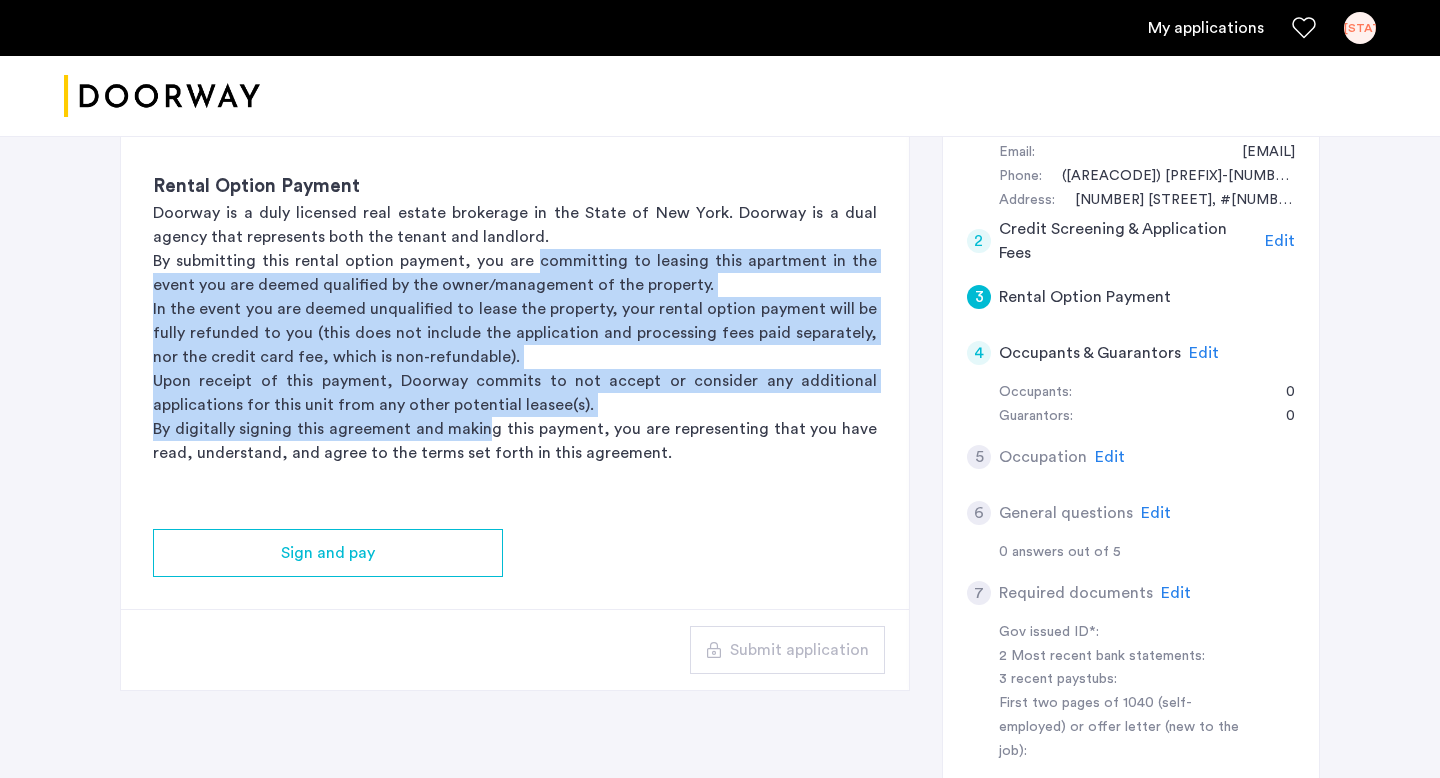 drag, startPoint x: 517, startPoint y: 257, endPoint x: 490, endPoint y: 441, distance: 185.97043 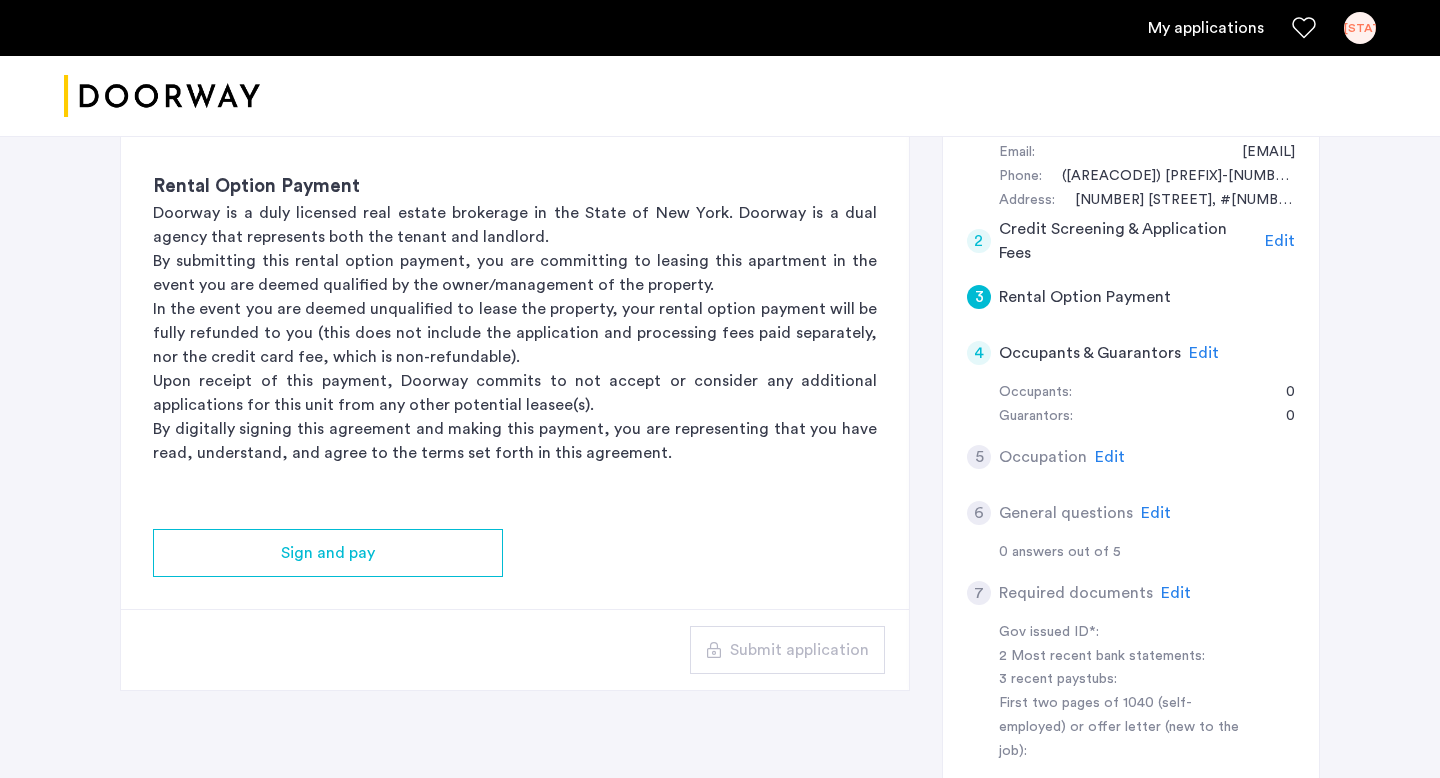 scroll, scrollTop: 450, scrollLeft: 0, axis: vertical 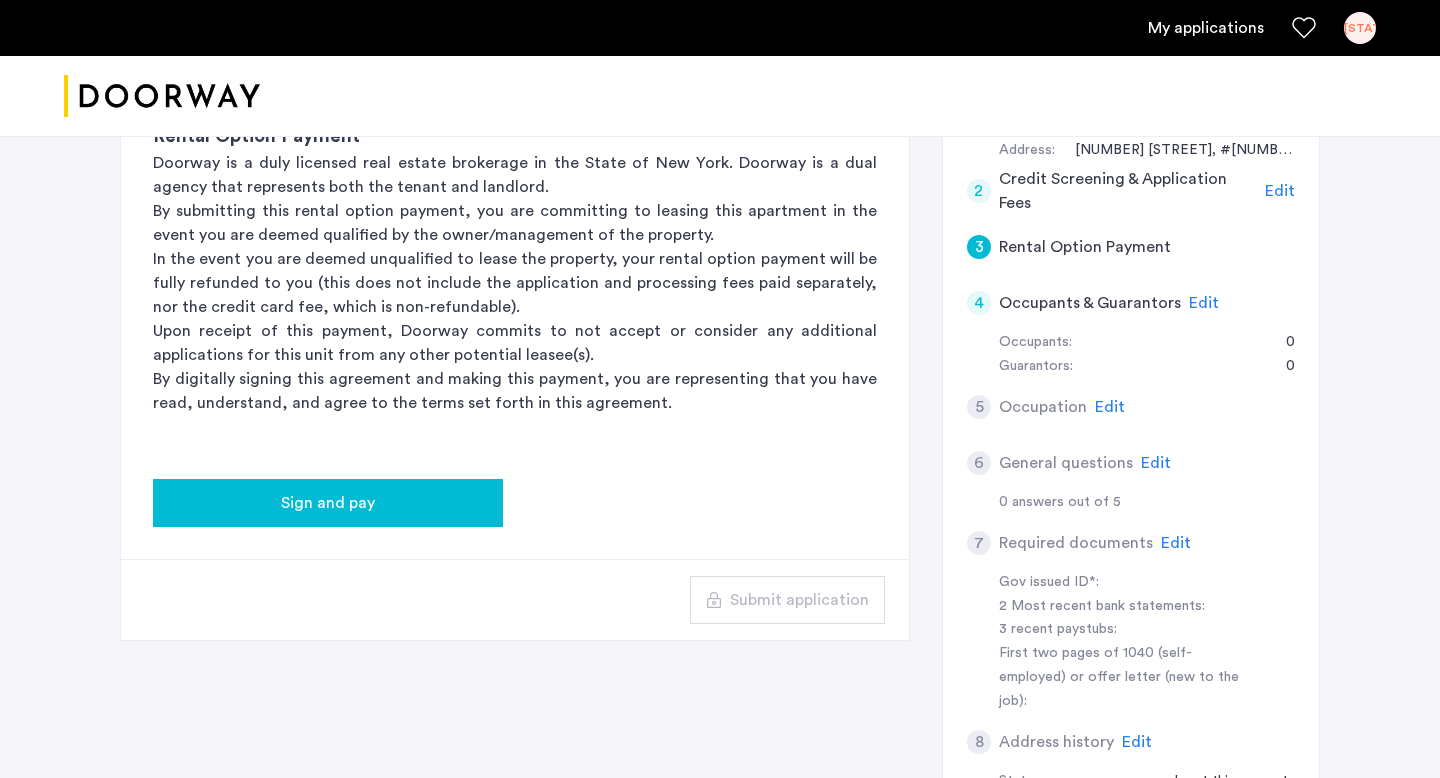 click on "Sign and pay" 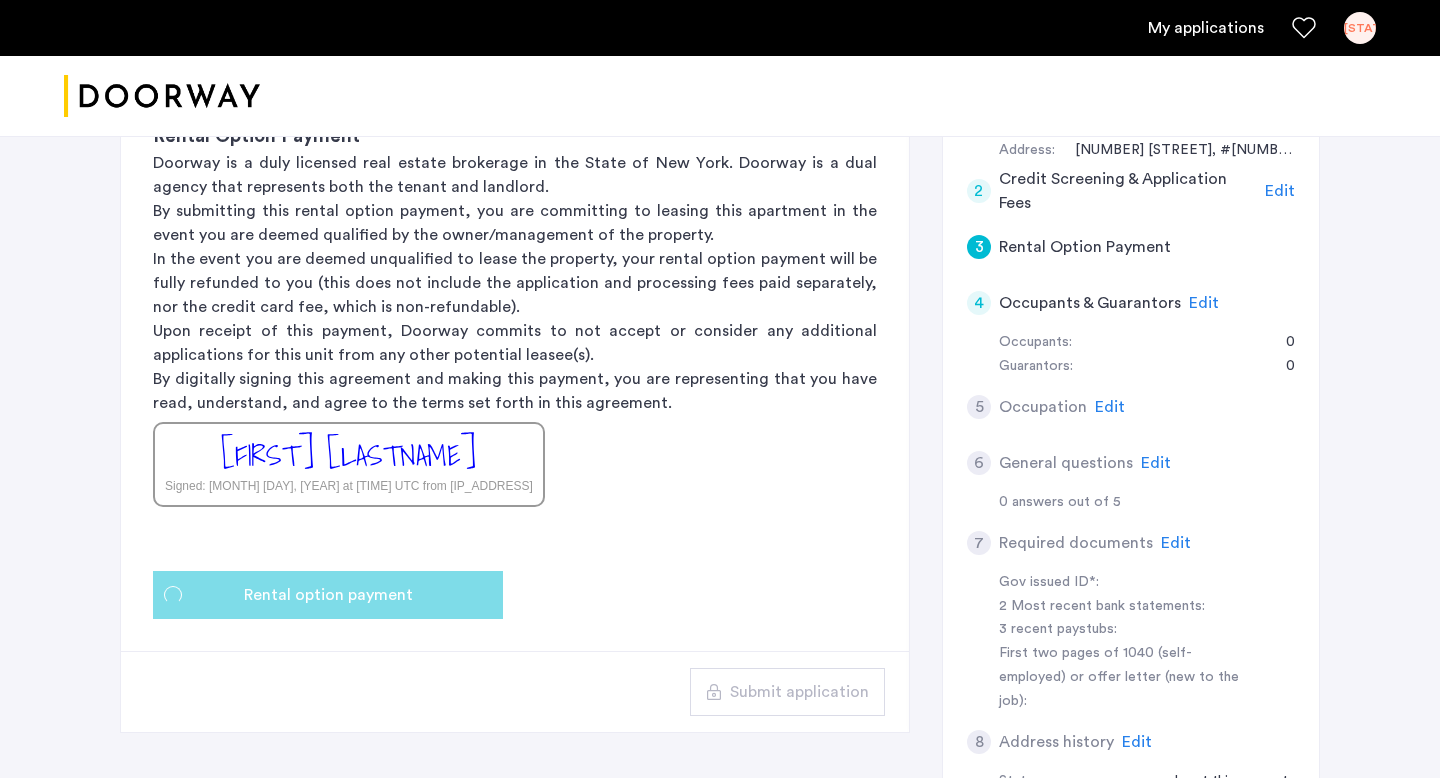 scroll, scrollTop: 0, scrollLeft: 0, axis: both 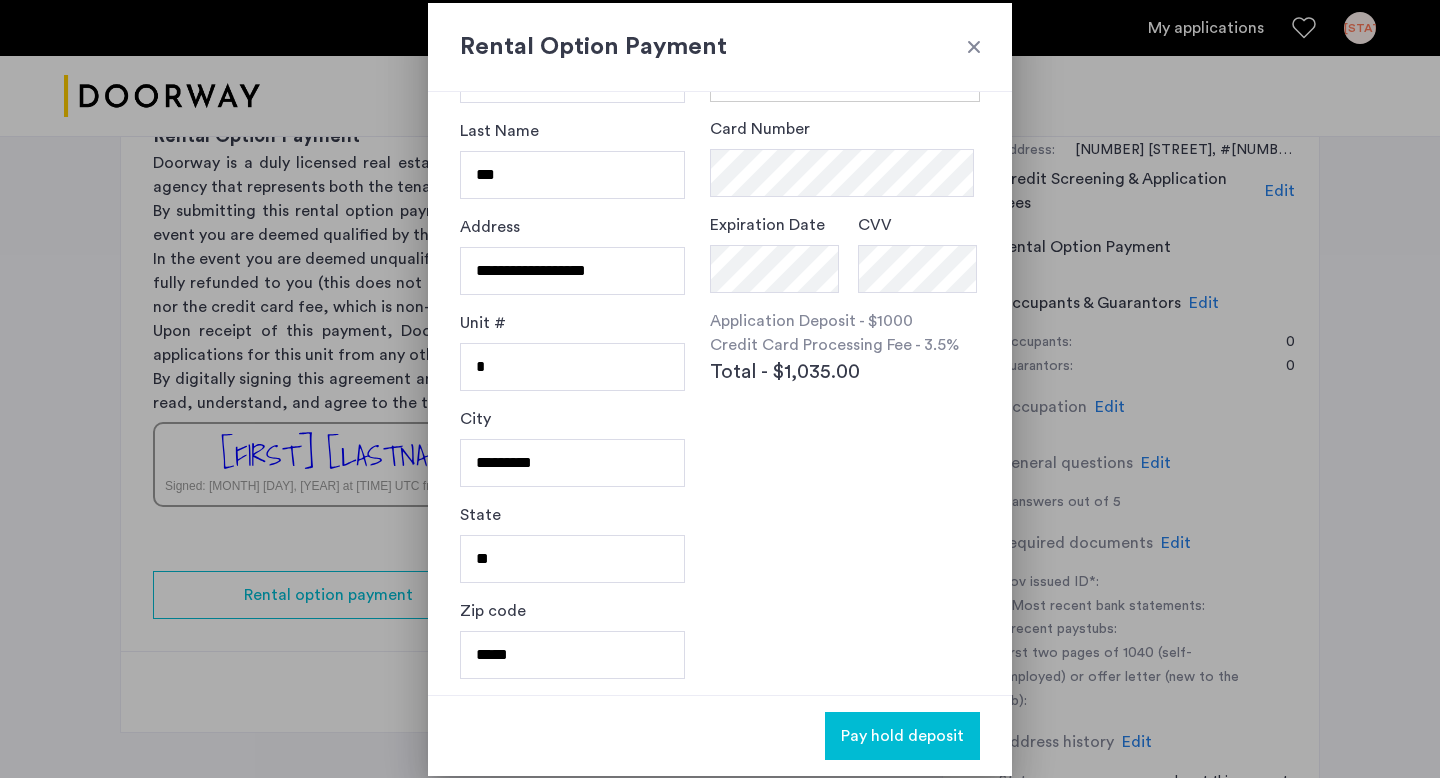 click at bounding box center [974, 47] 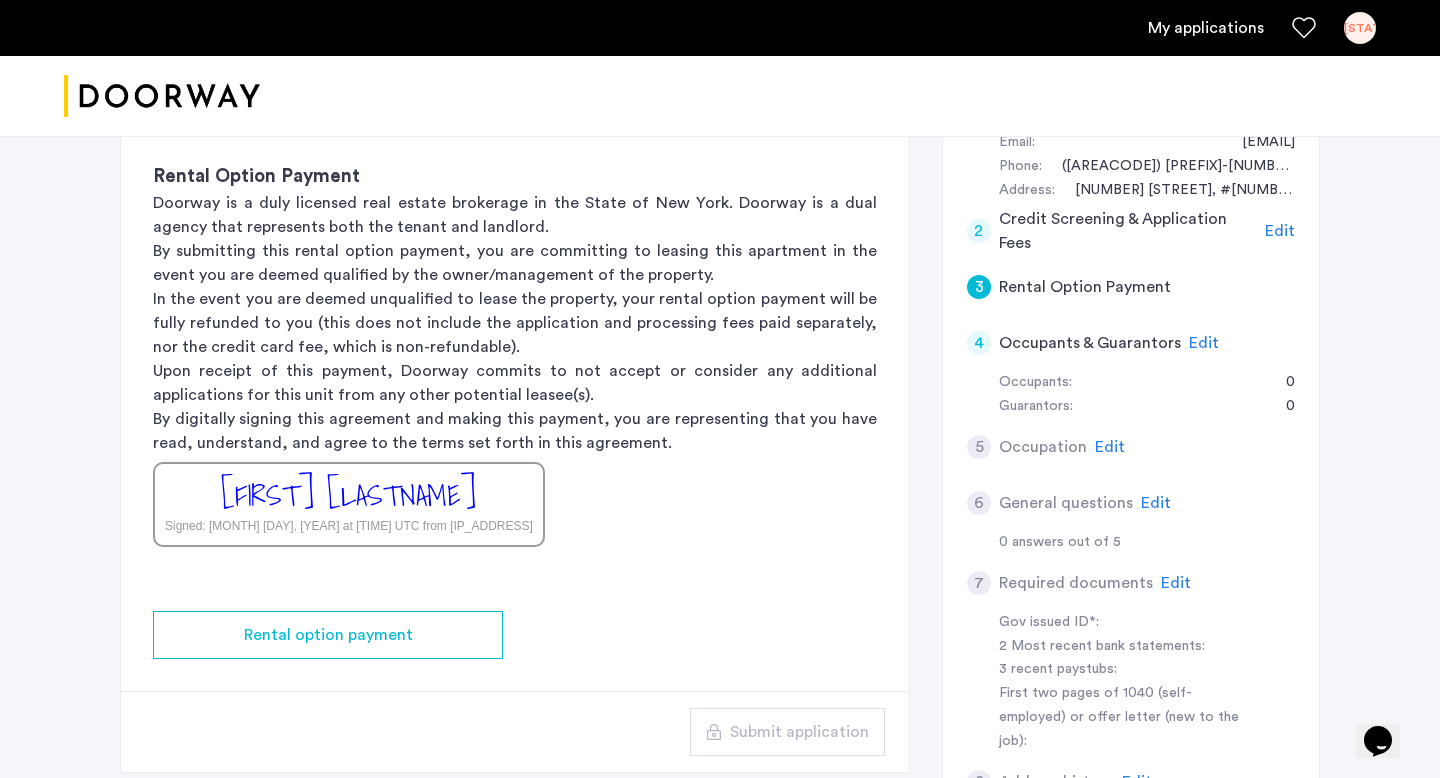 scroll, scrollTop: 365, scrollLeft: 0, axis: vertical 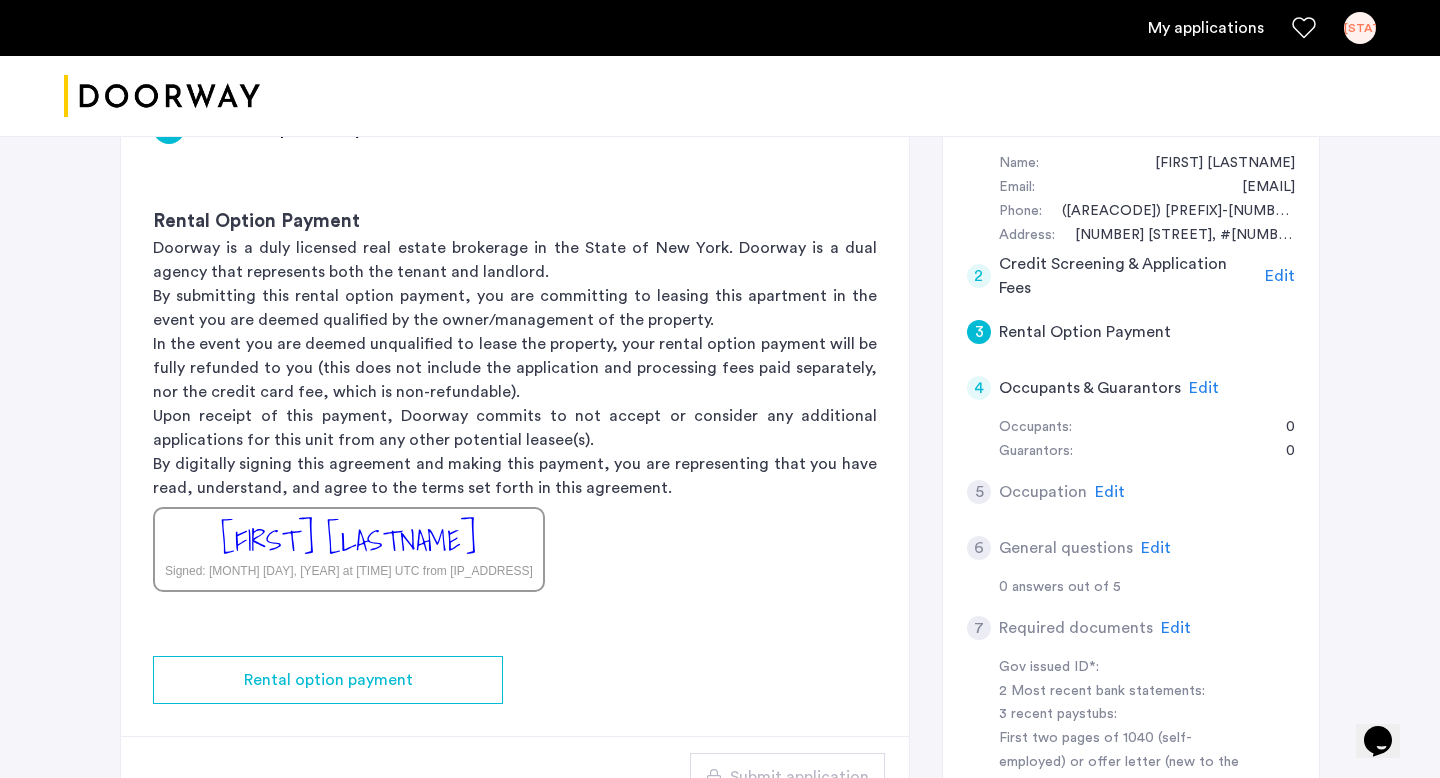 click on "Edit" 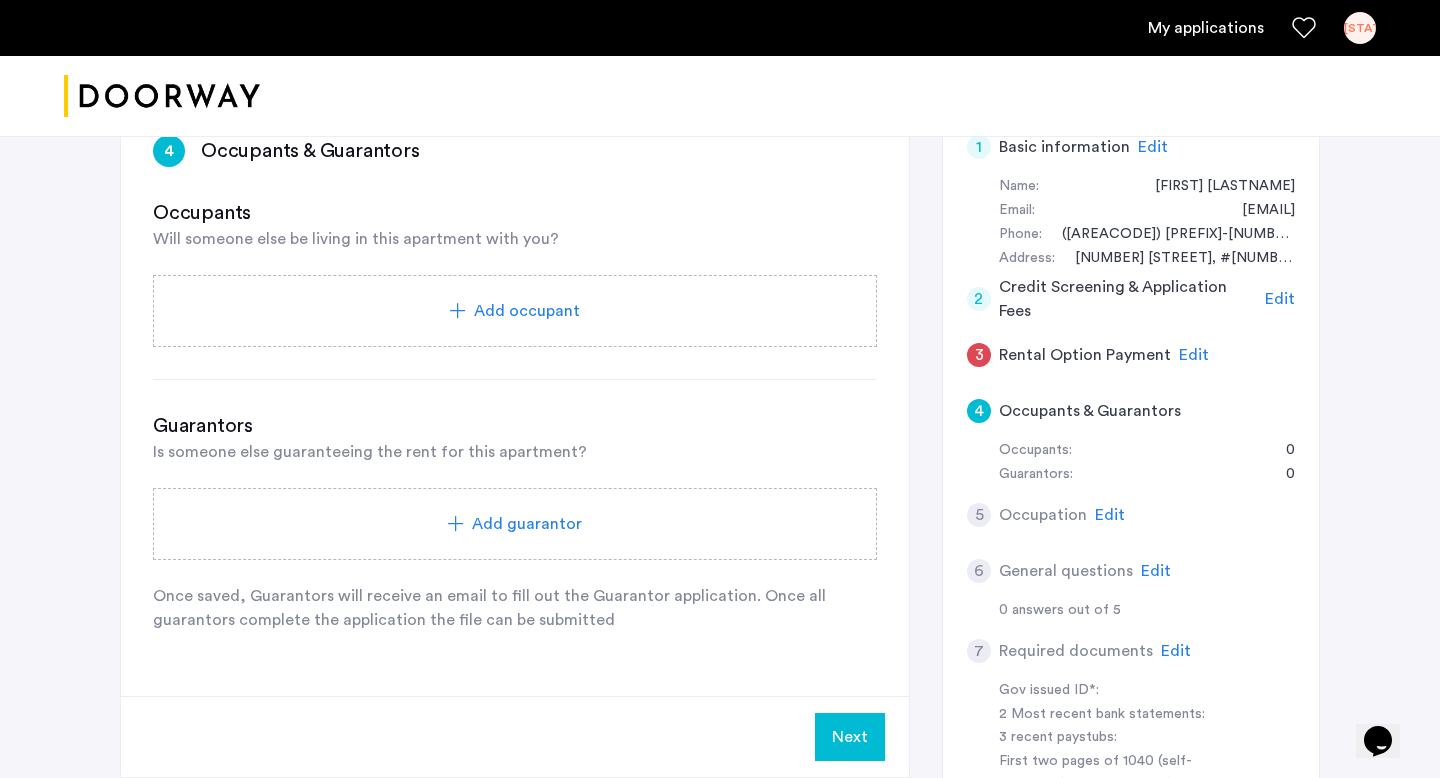 scroll, scrollTop: 352, scrollLeft: 0, axis: vertical 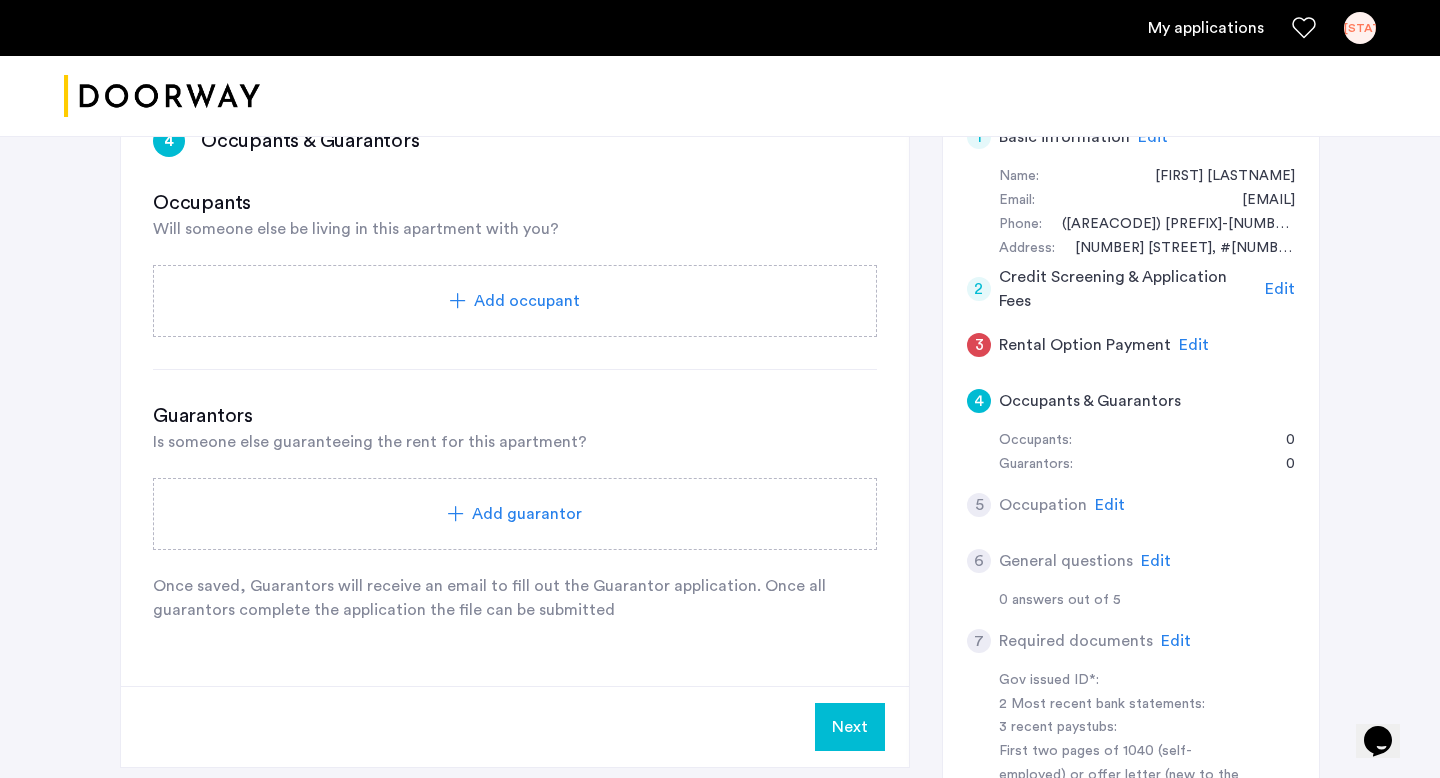 click on "Add occupant" 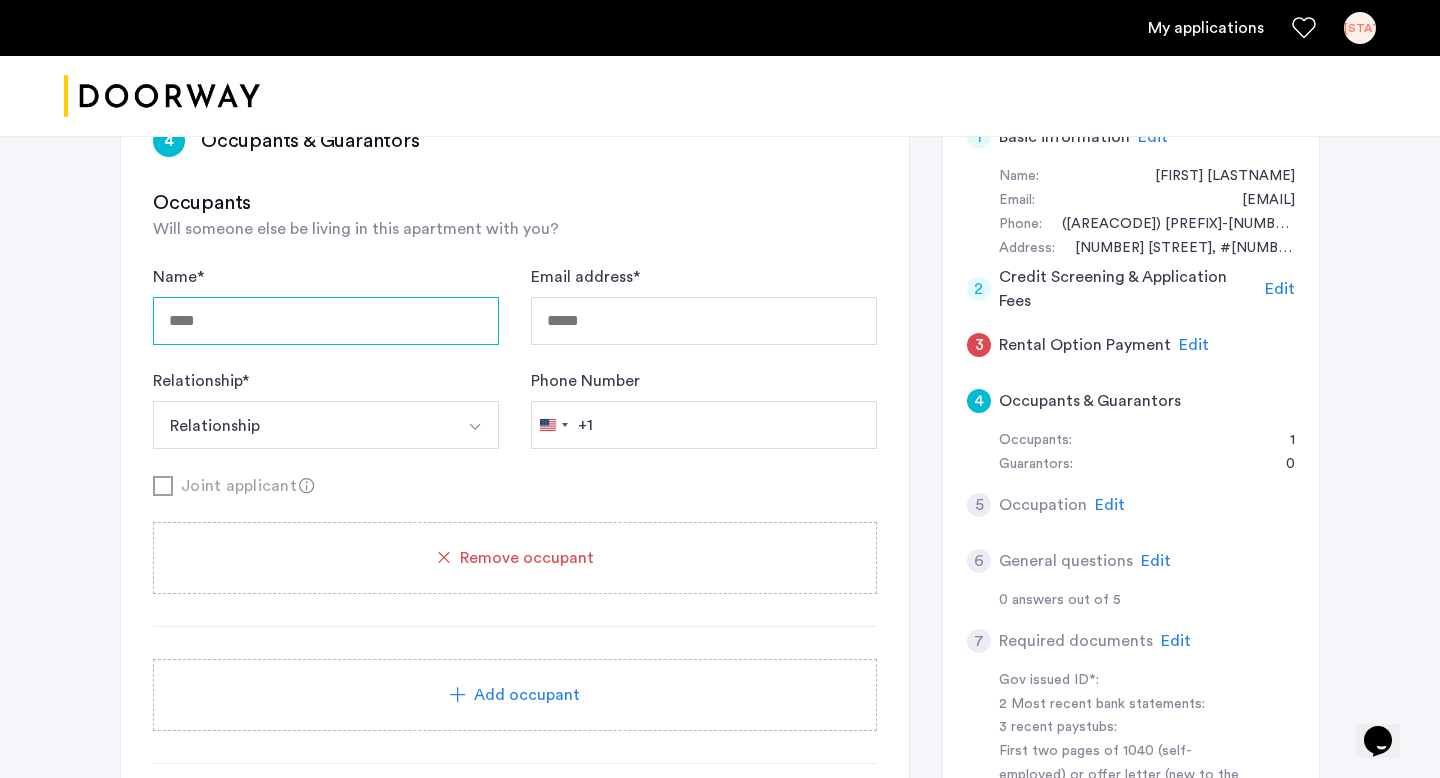 click on "Name  *" at bounding box center [326, 321] 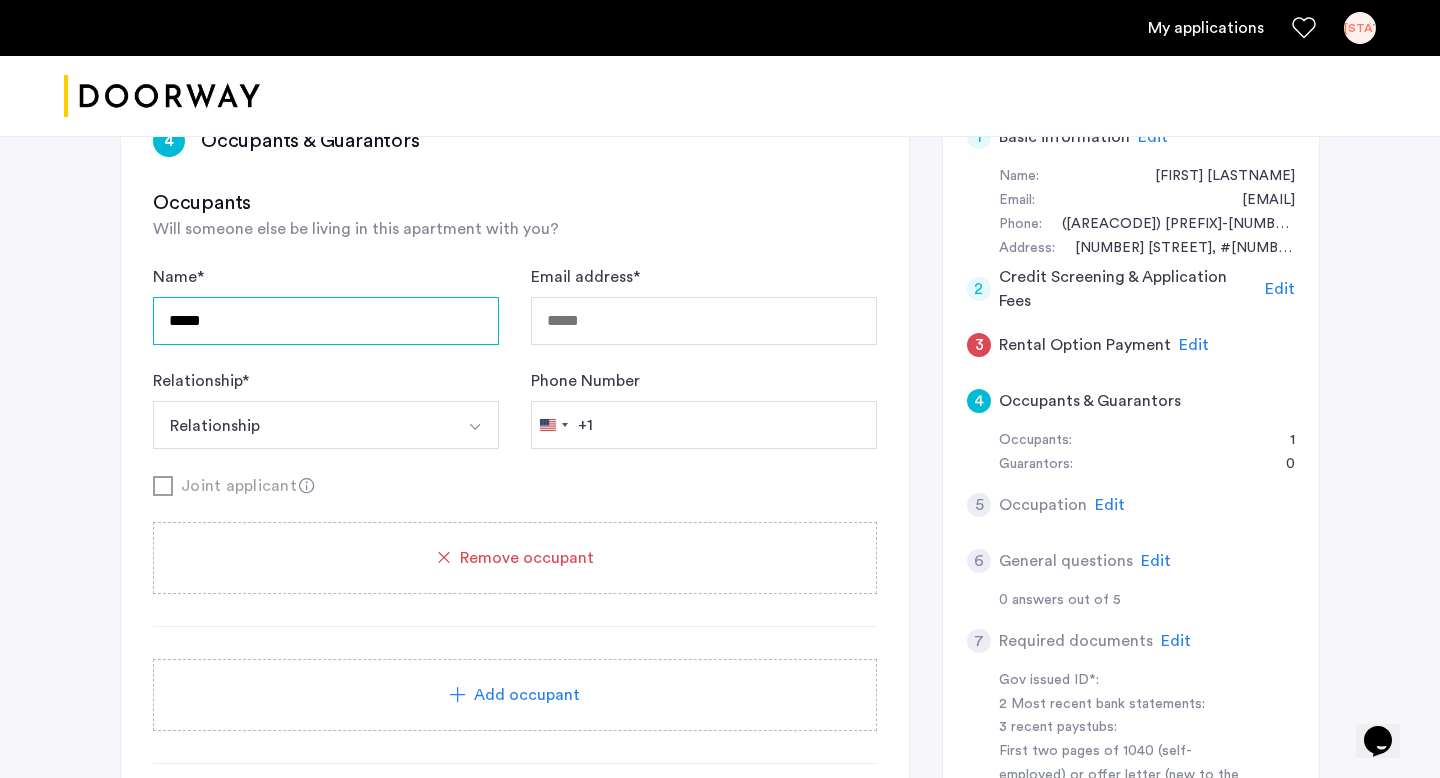 type on "*****" 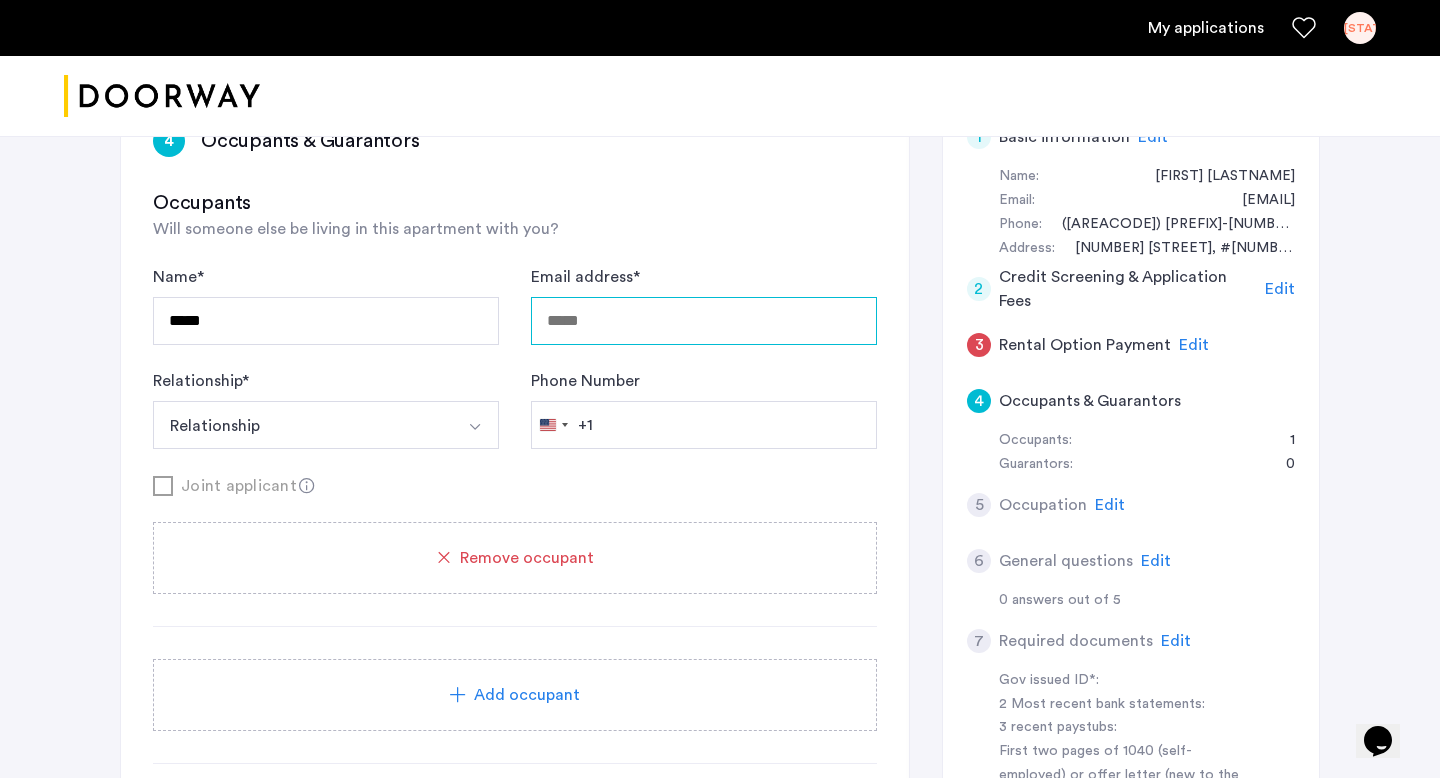 click on "Email address  *" at bounding box center [704, 321] 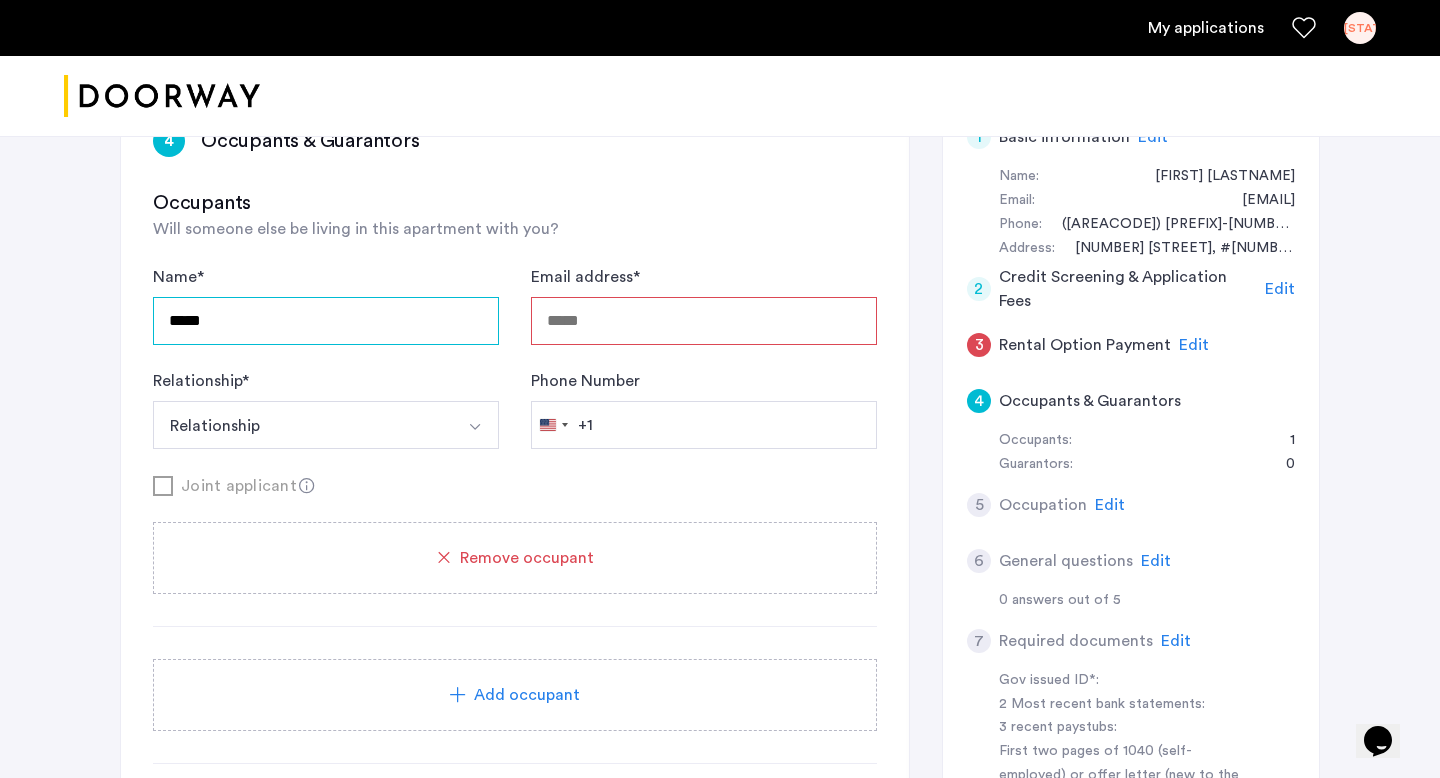 click on "*****" at bounding box center (326, 321) 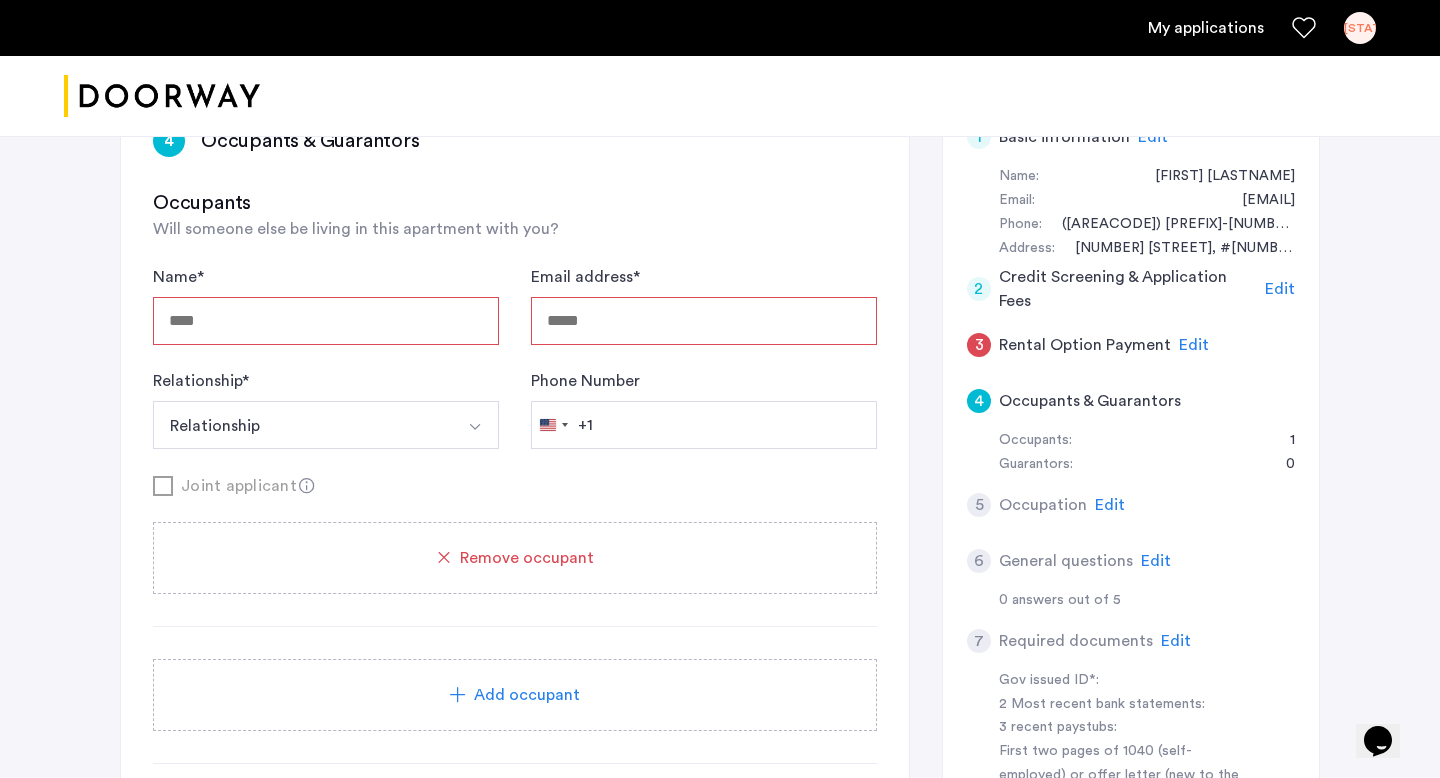 type 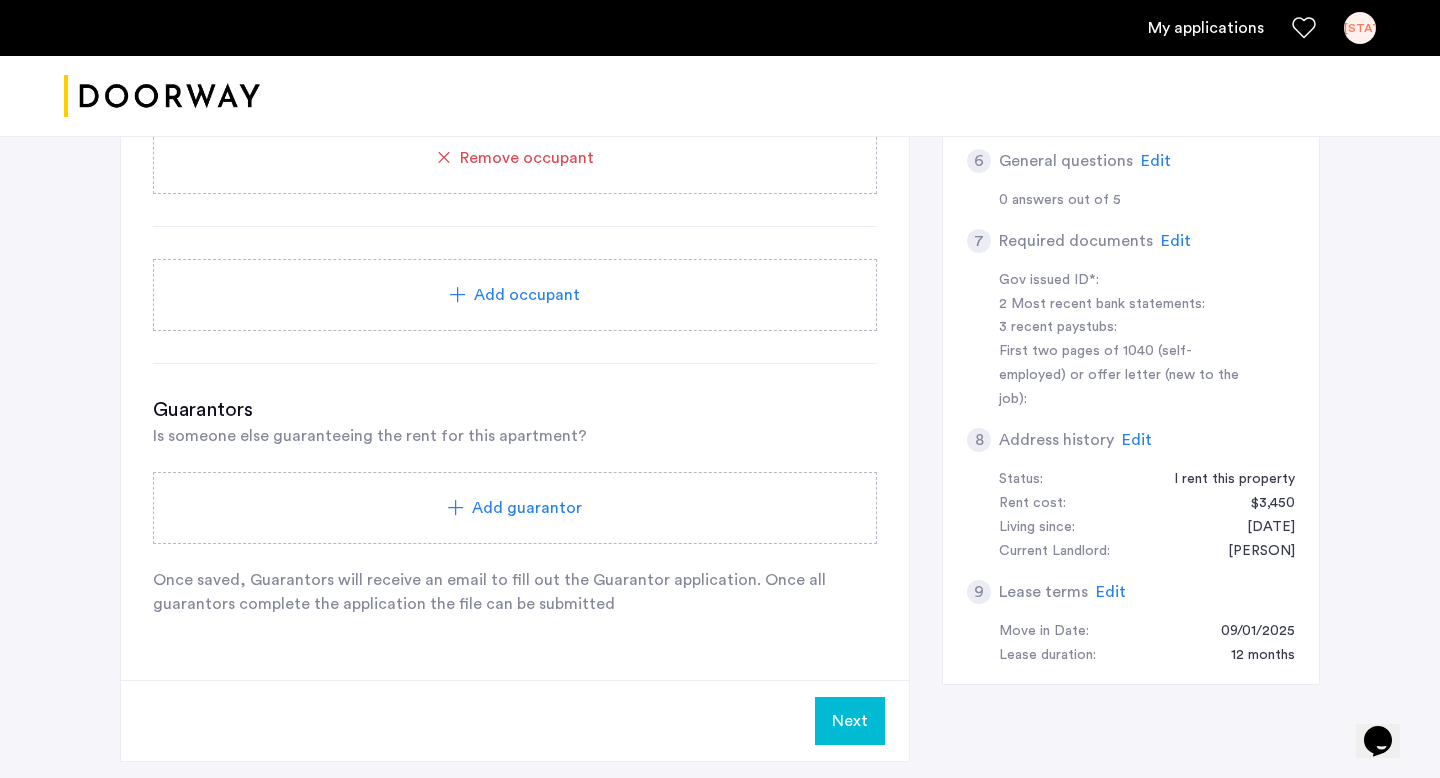 scroll, scrollTop: 770, scrollLeft: 0, axis: vertical 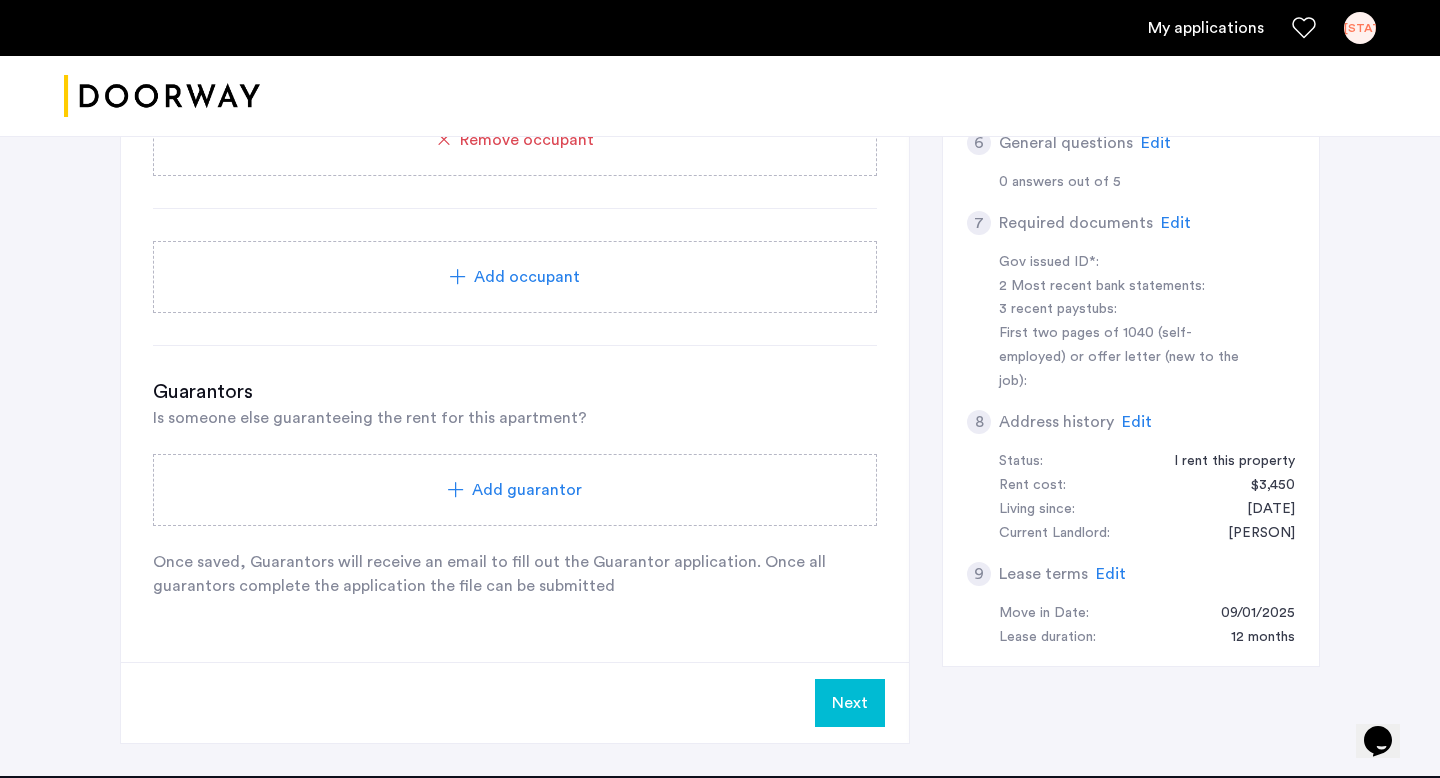 click on "Add guarantor" 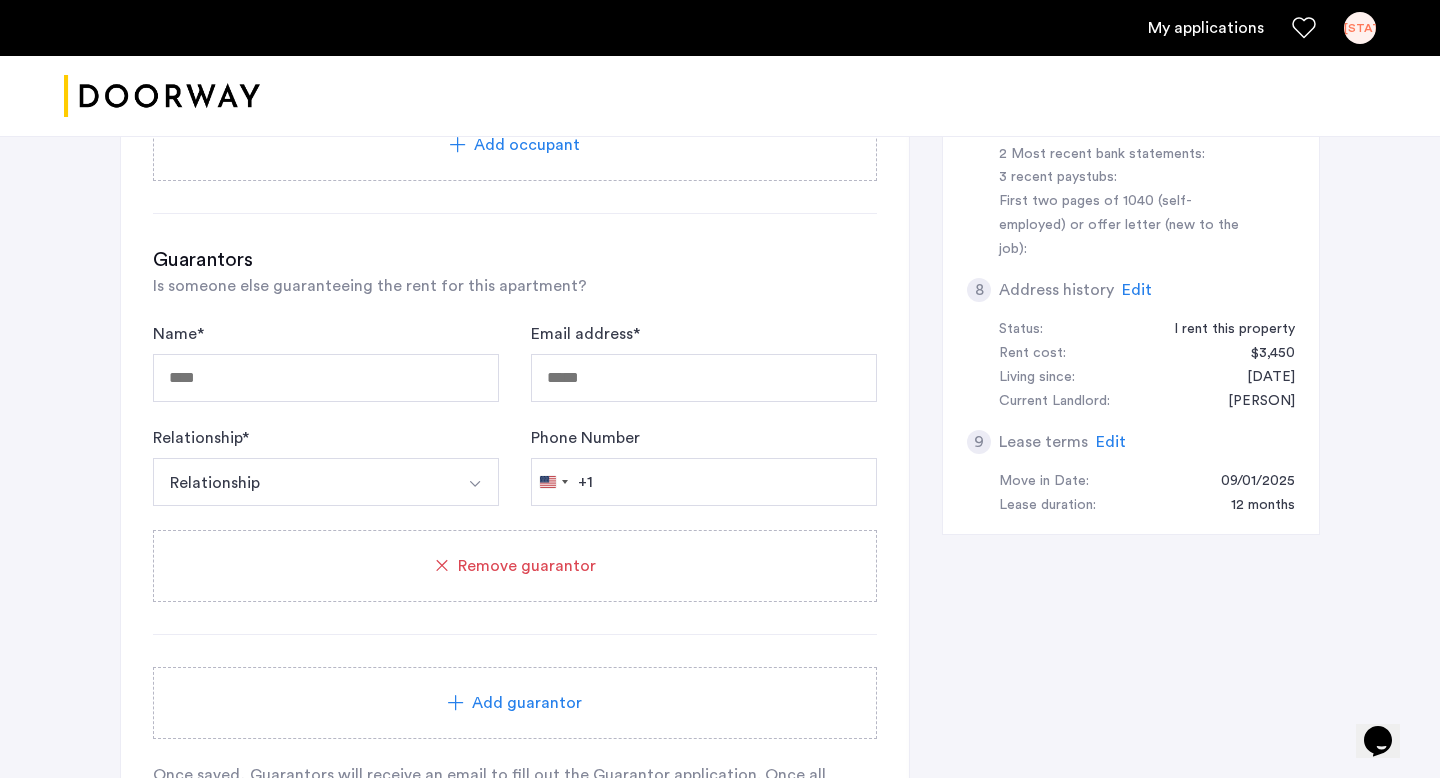 scroll, scrollTop: 980, scrollLeft: 0, axis: vertical 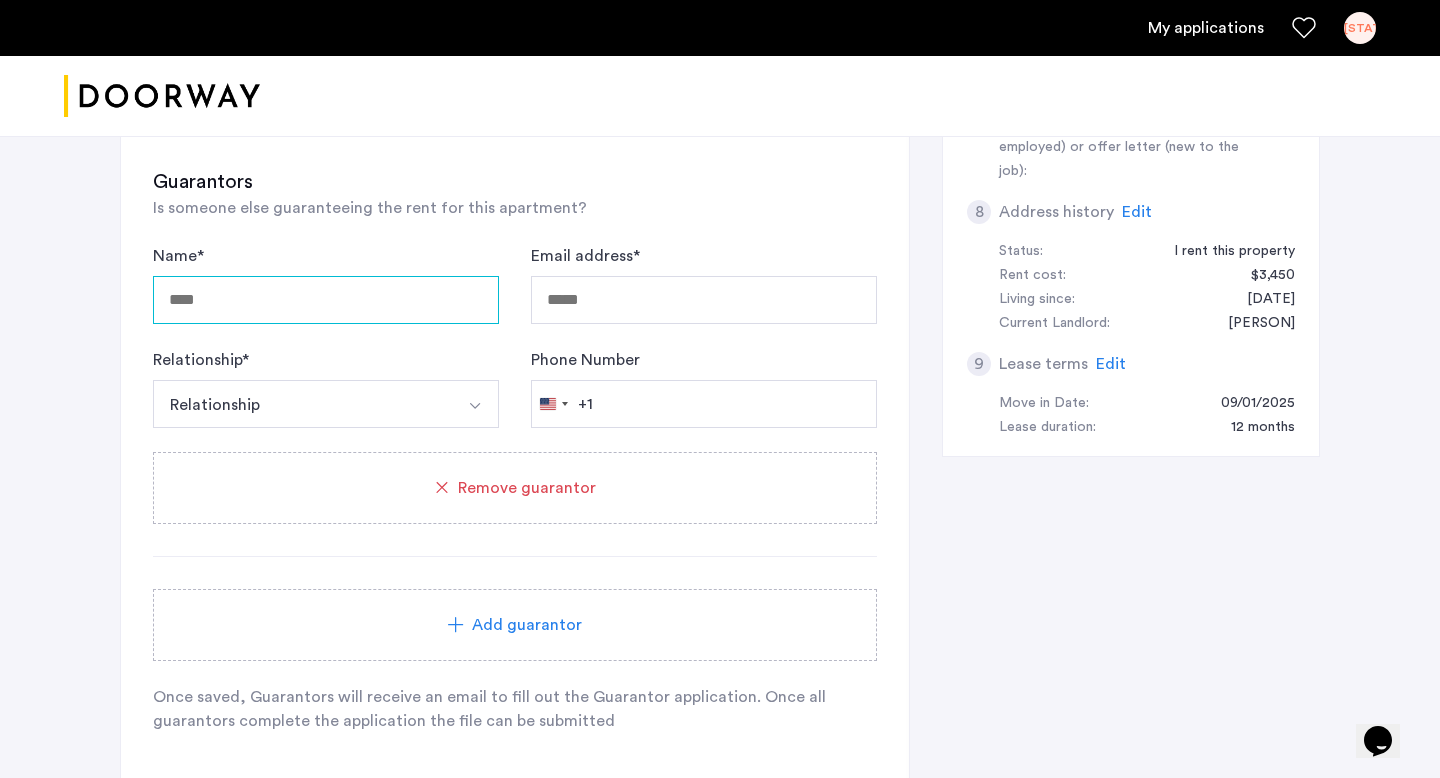 click on "Name  *" at bounding box center [326, 300] 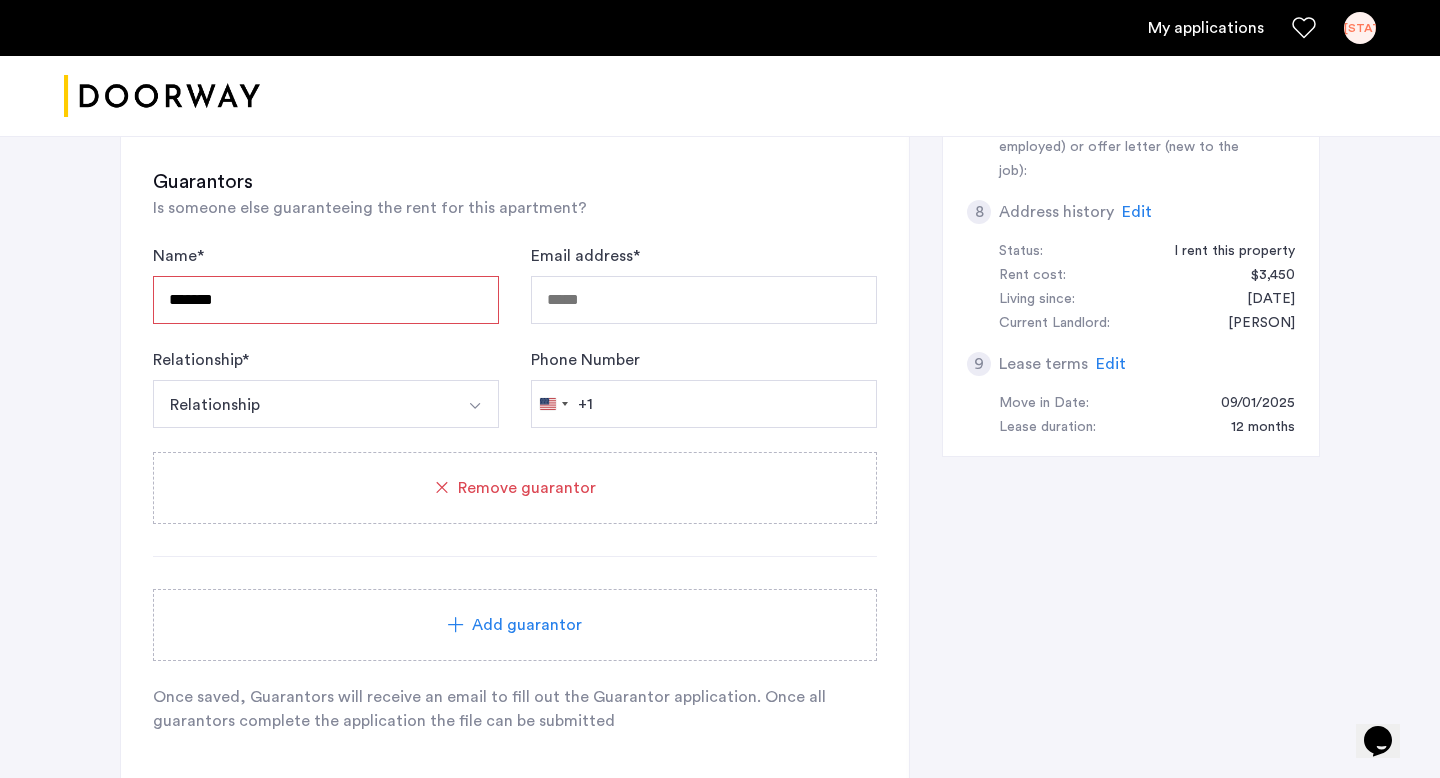 paste on "********" 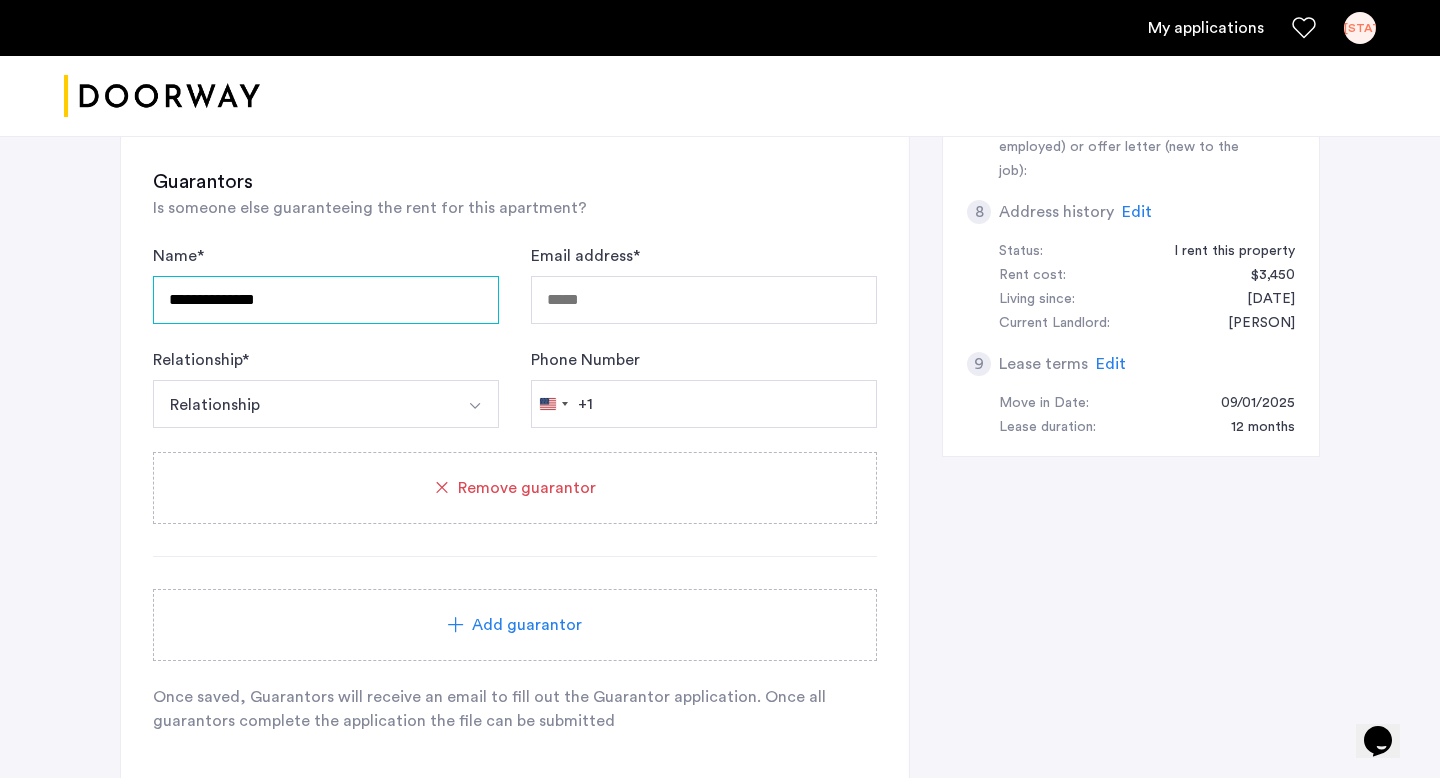 type on "**********" 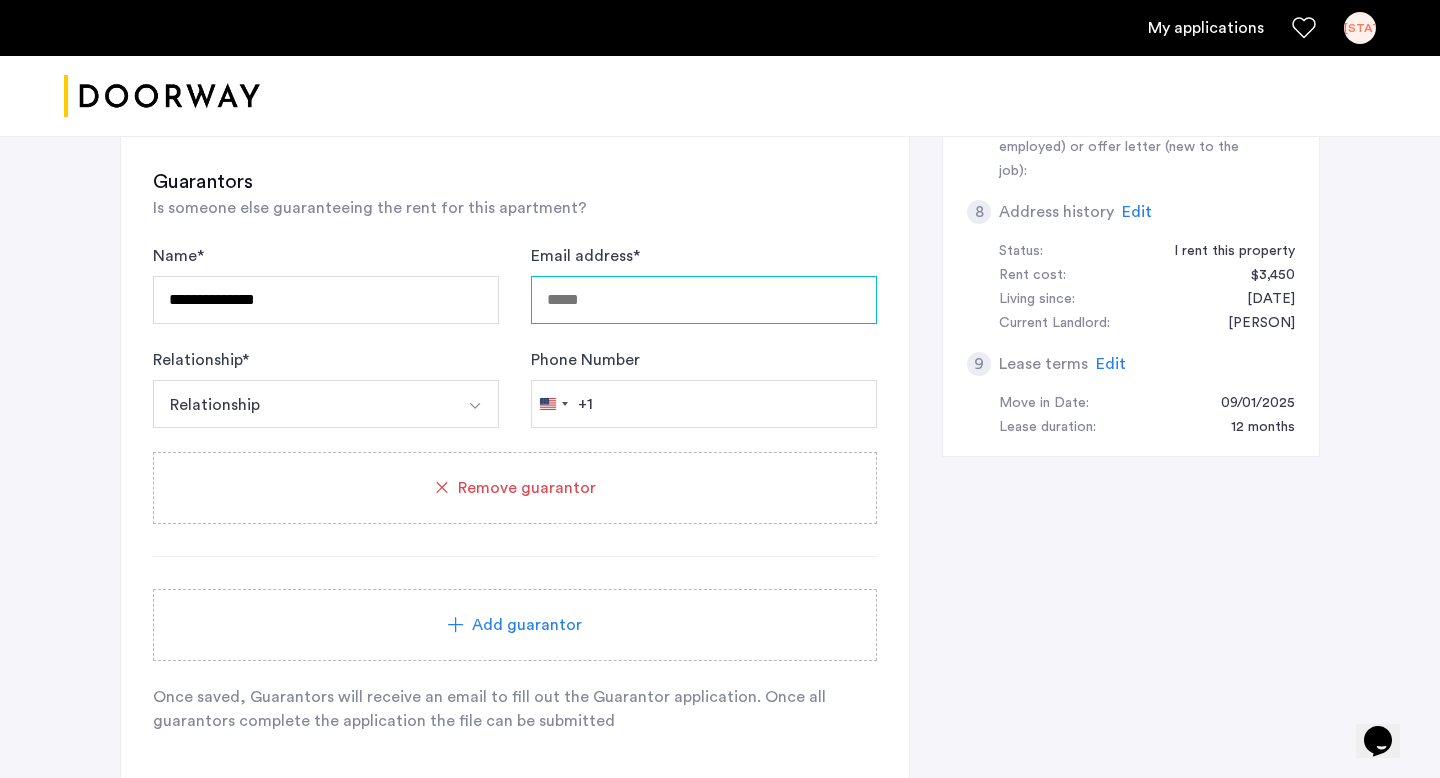 click on "Email address  *" at bounding box center (704, 300) 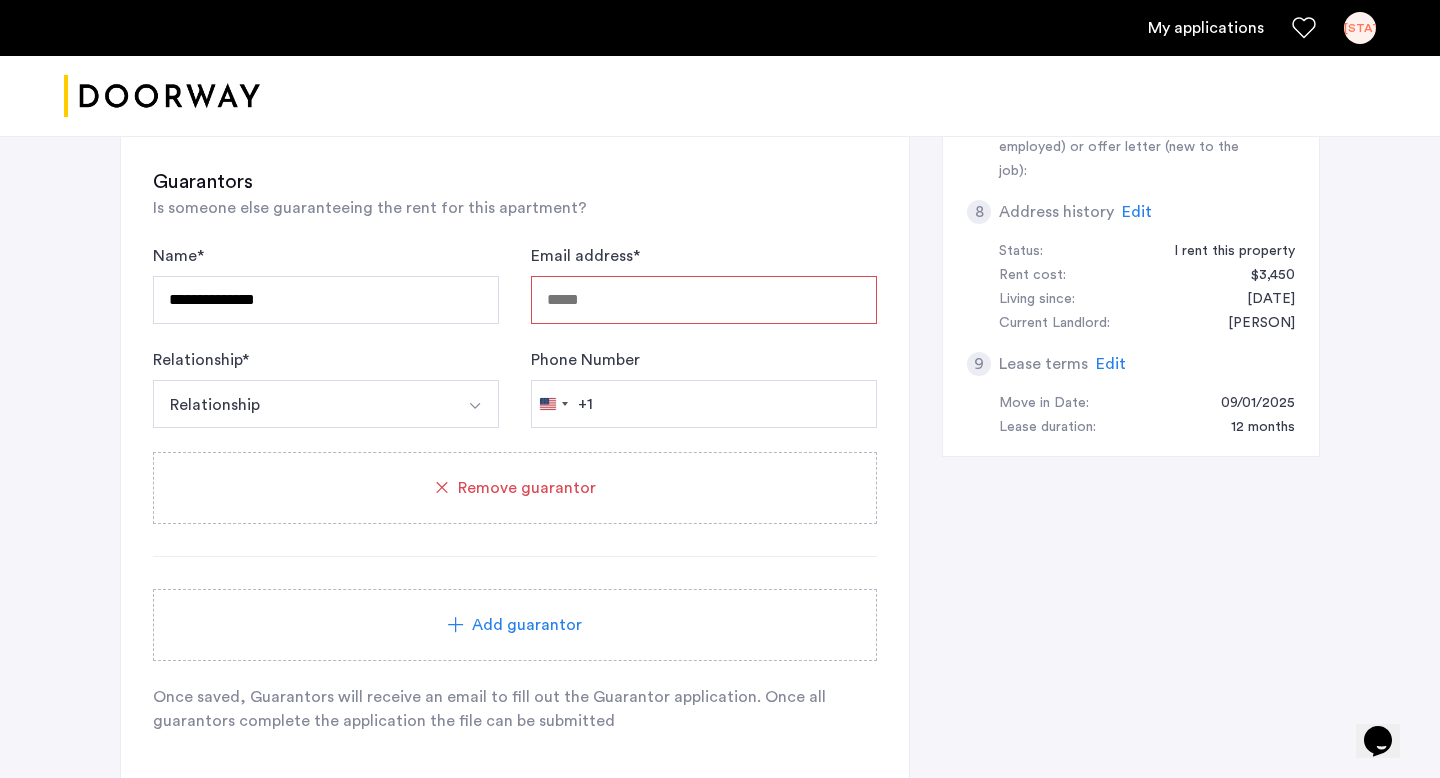 paste on "**********" 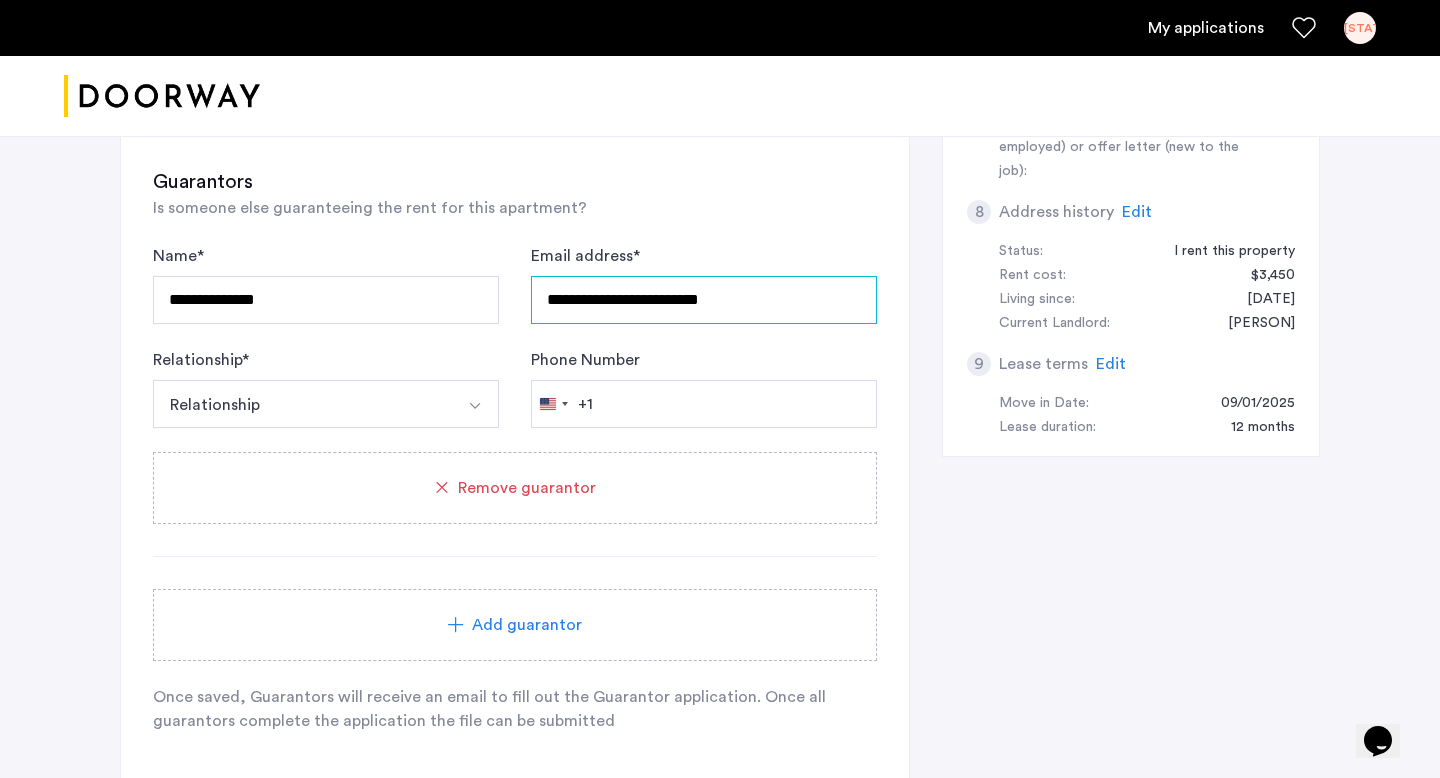 type on "**********" 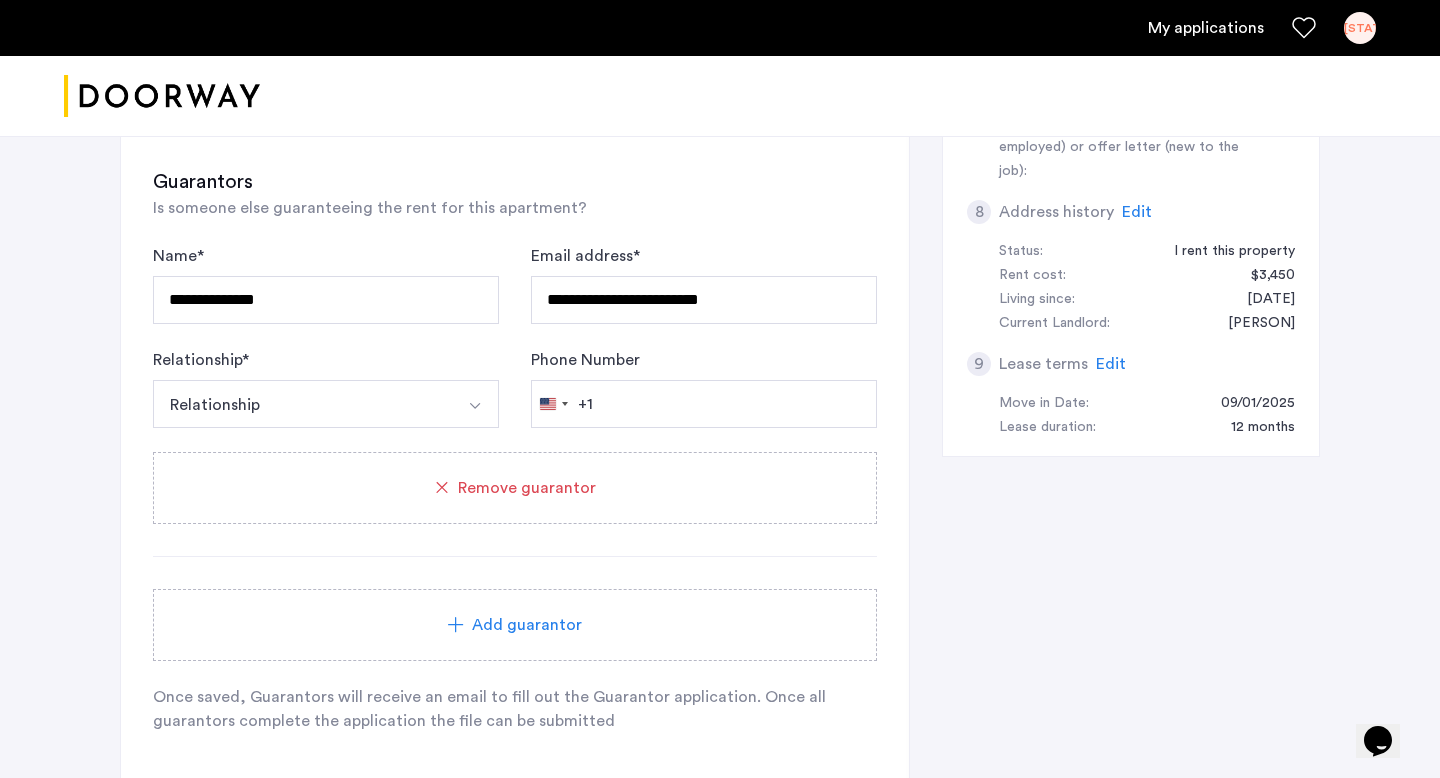 click on "Relationship" at bounding box center (302, 404) 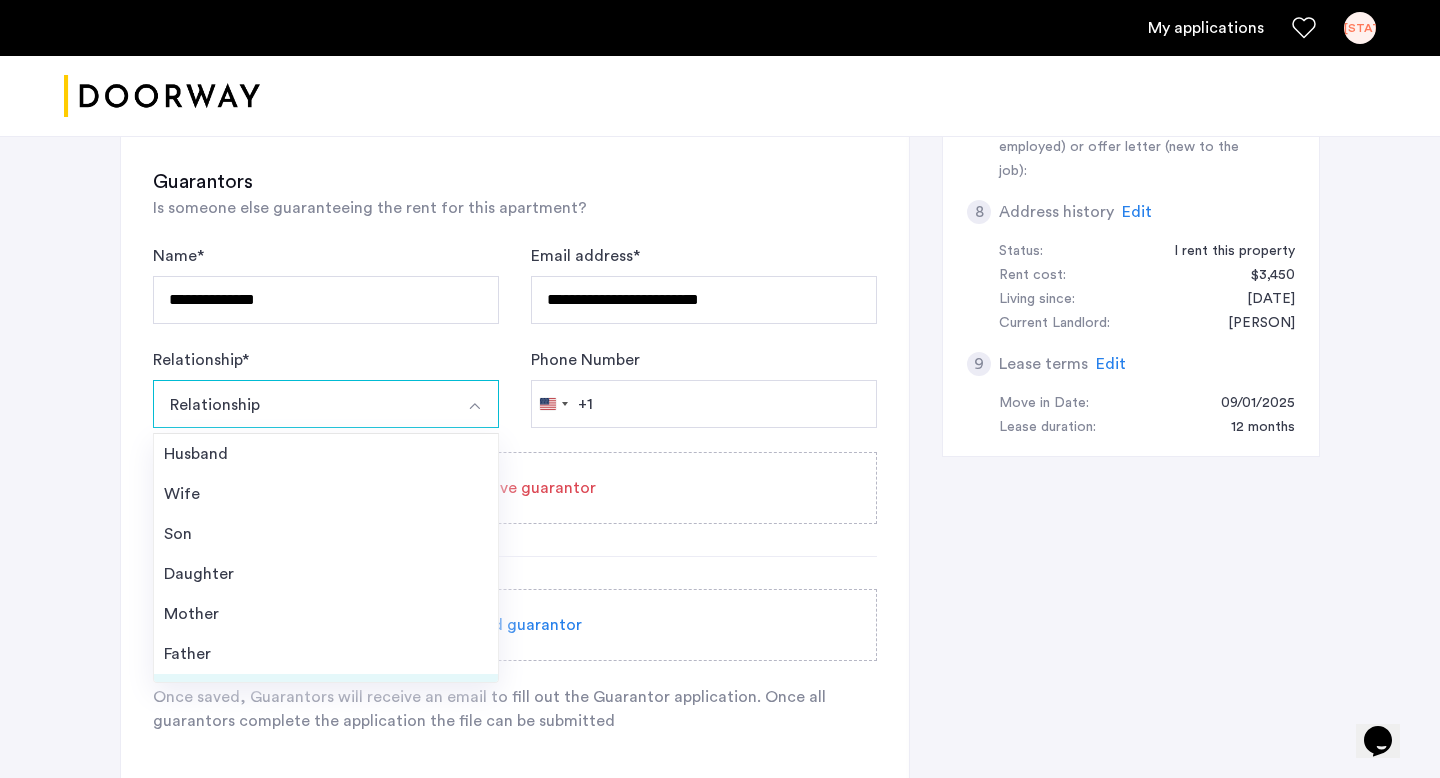 scroll, scrollTop: 72, scrollLeft: 0, axis: vertical 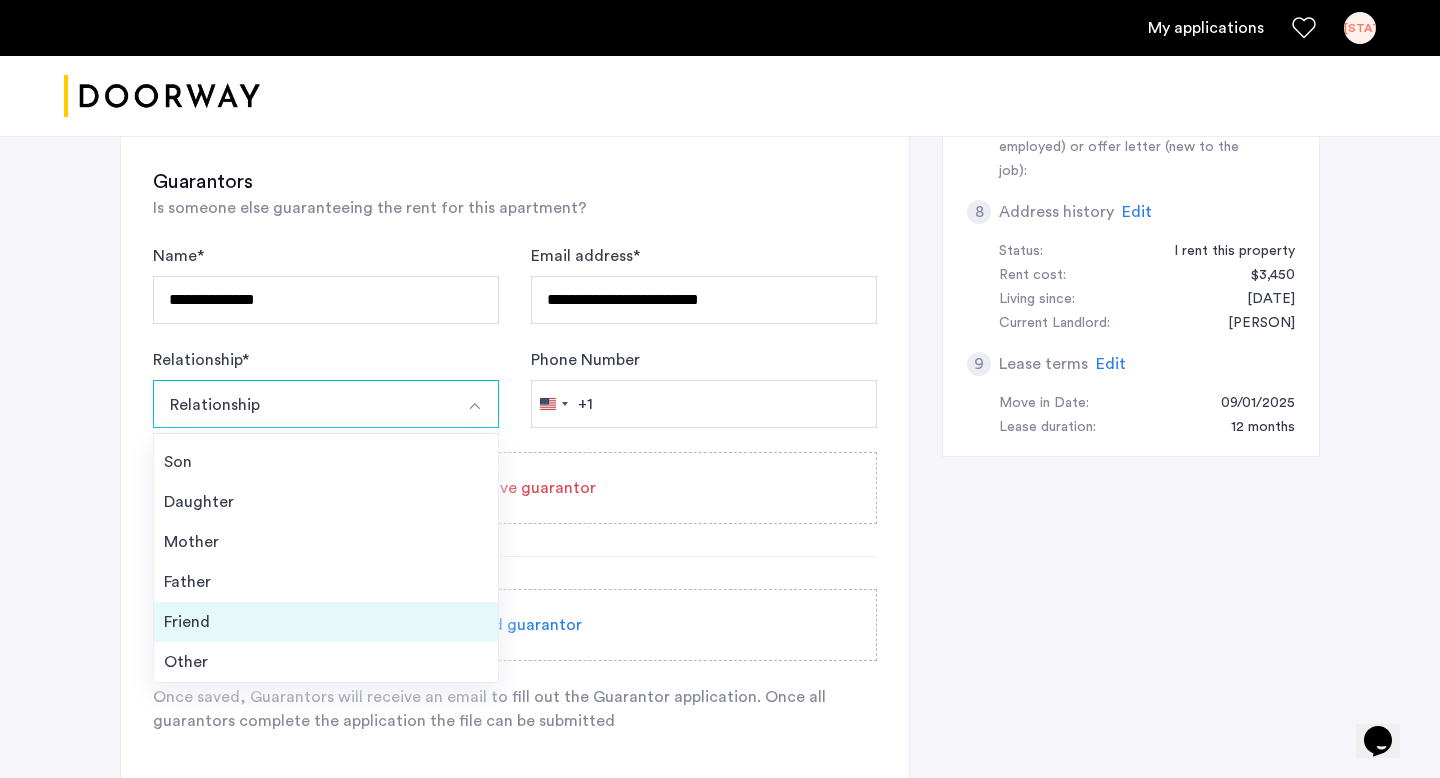 click on "Friend" at bounding box center [326, 622] 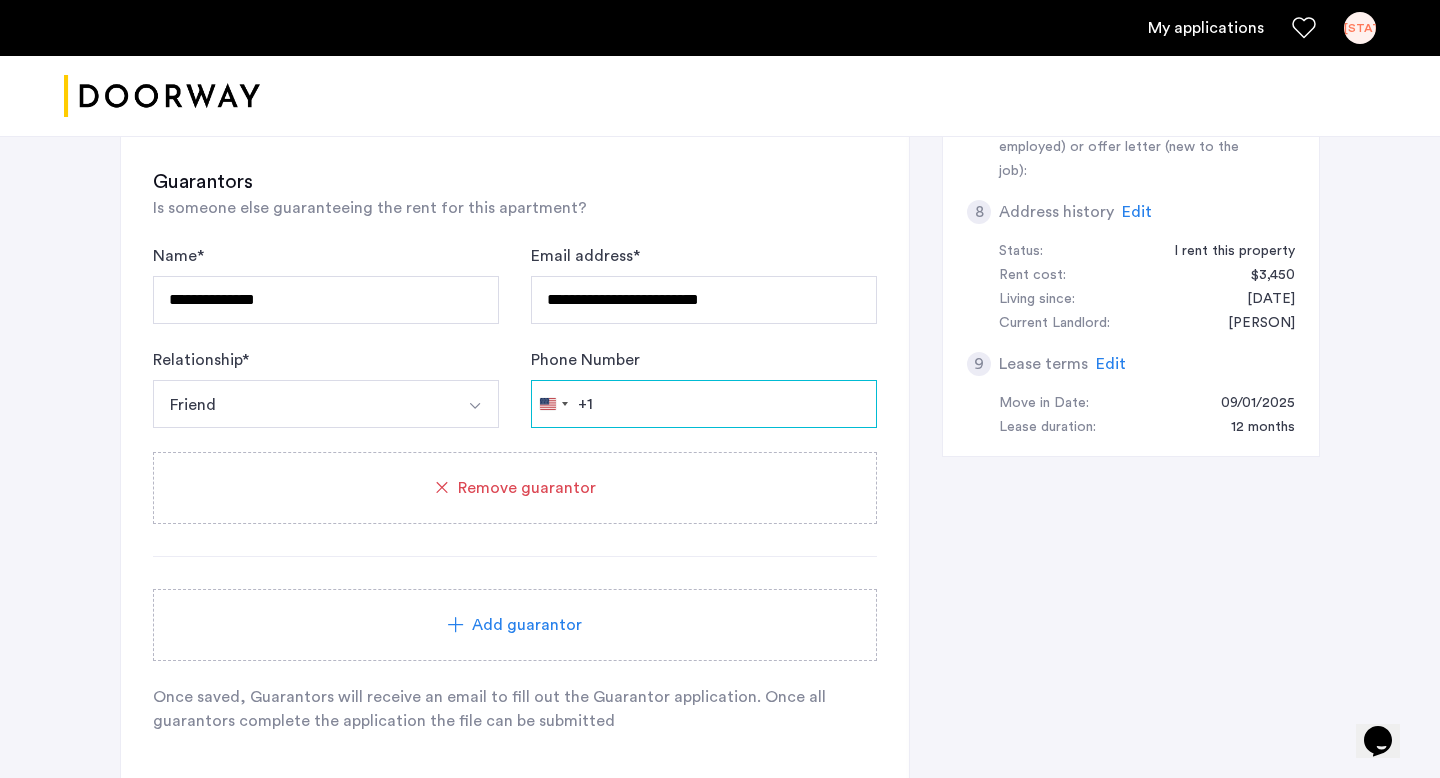 click on "Phone Number" at bounding box center (704, 404) 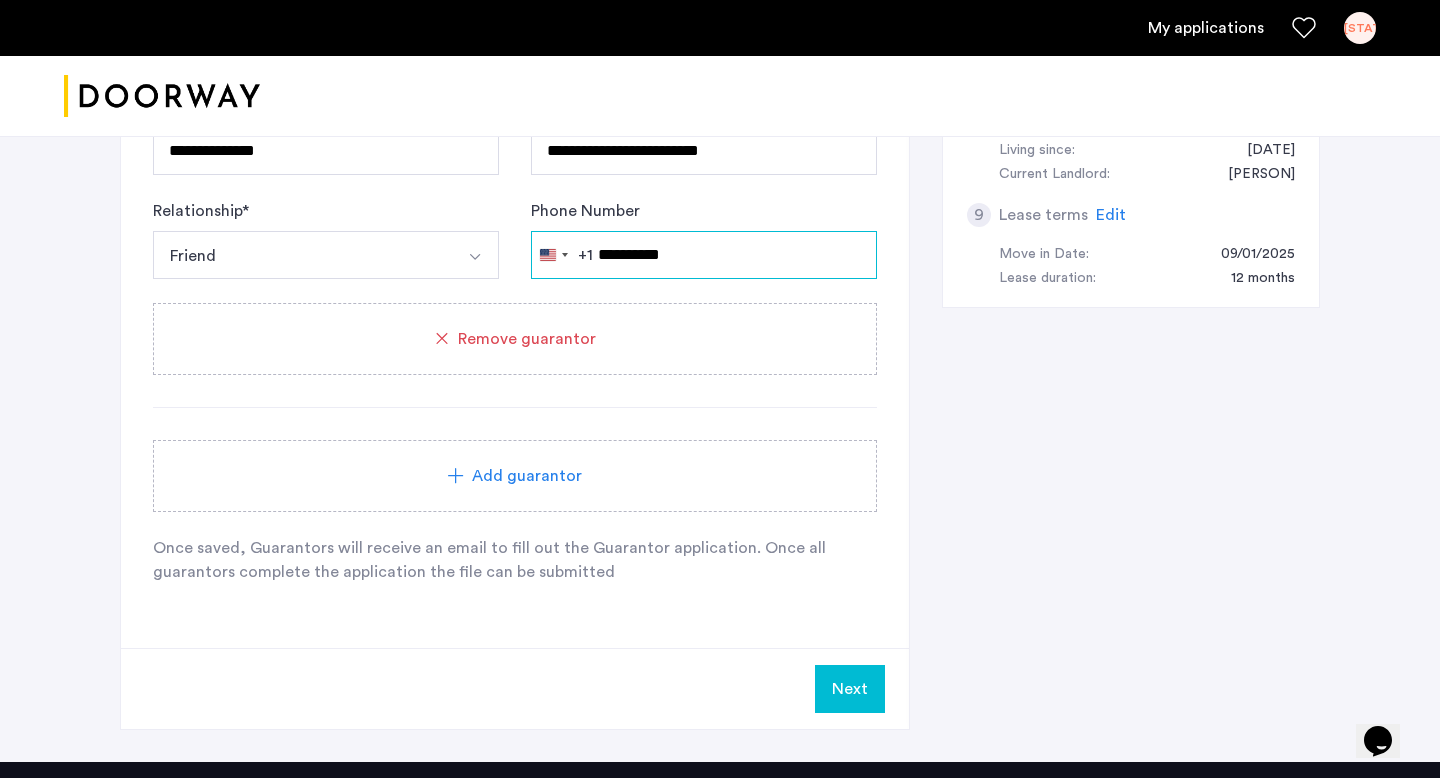 scroll, scrollTop: 1142, scrollLeft: 0, axis: vertical 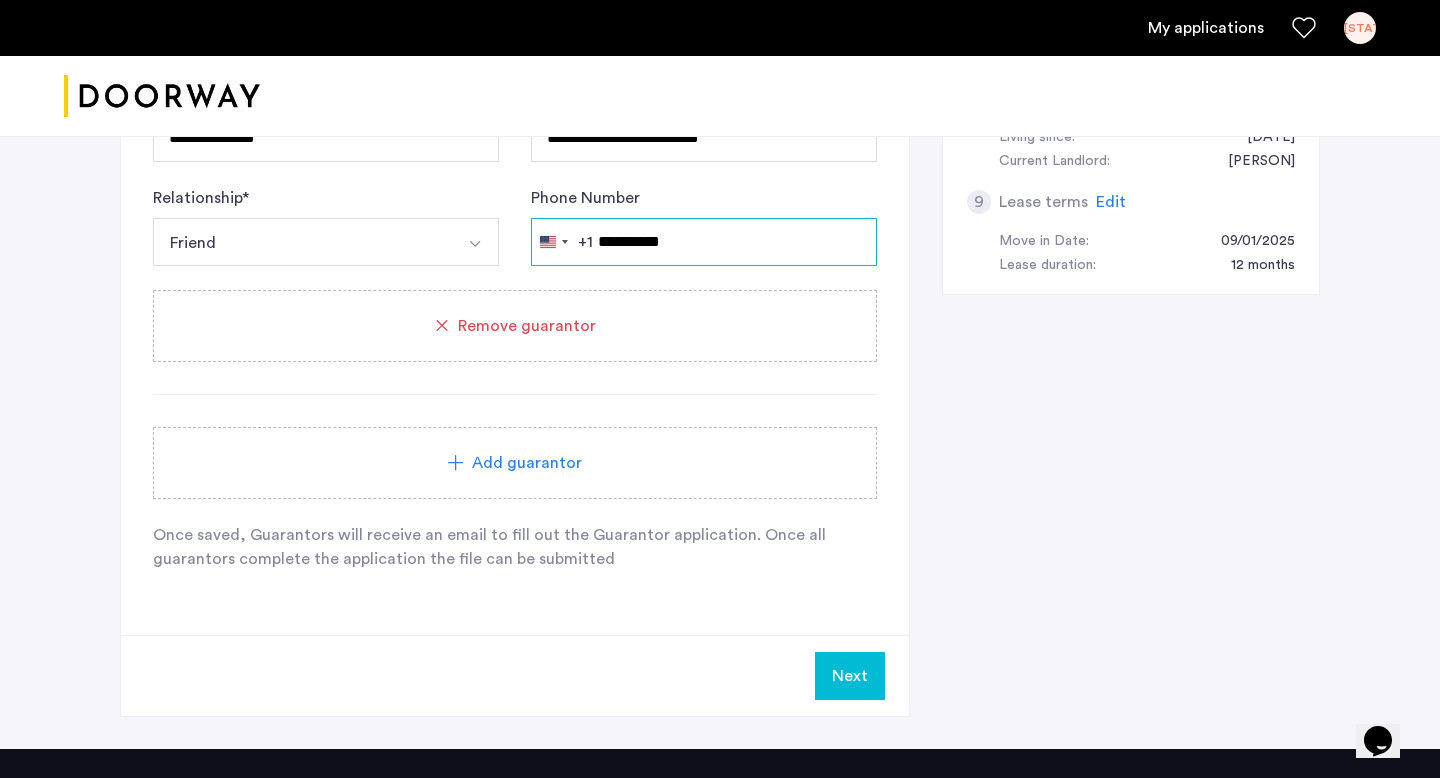 type on "**********" 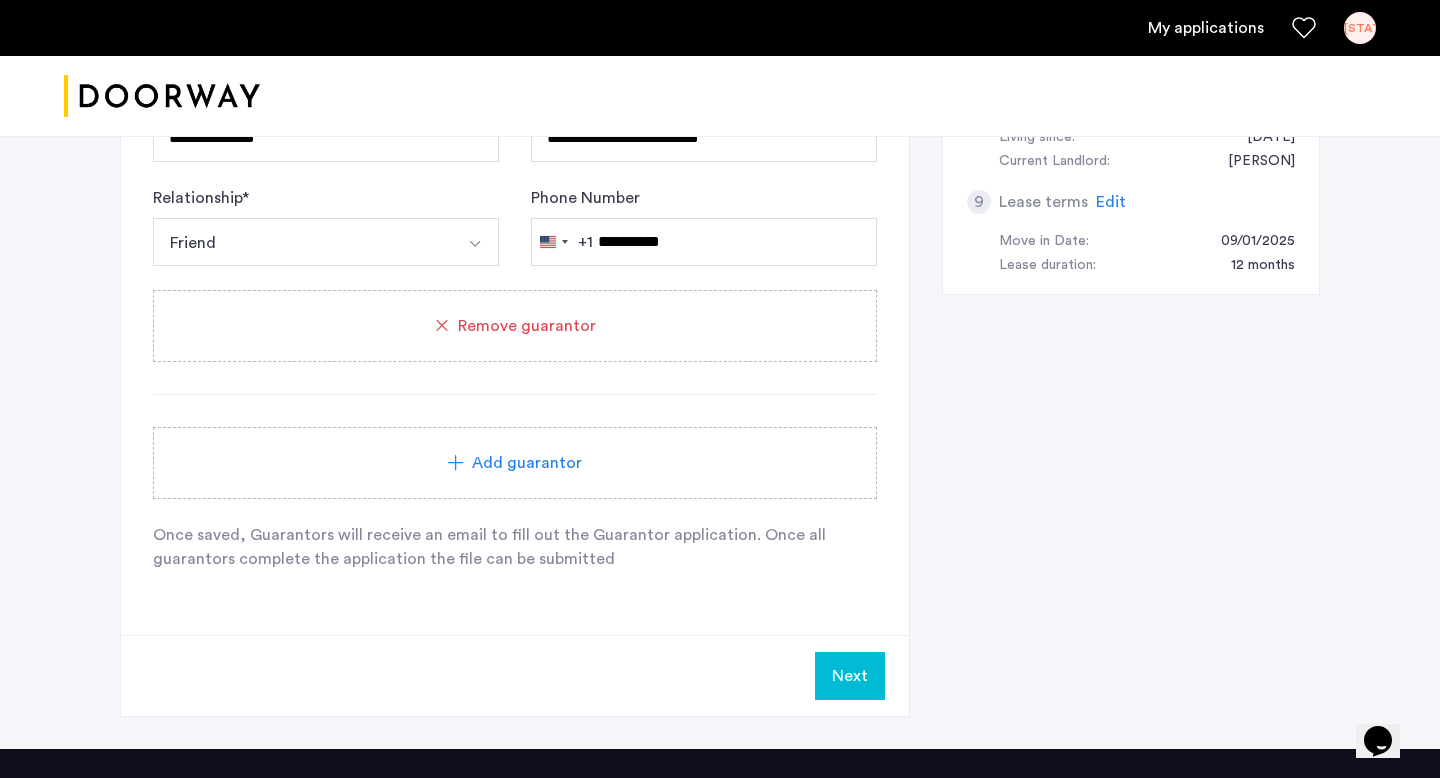 click on "Next" 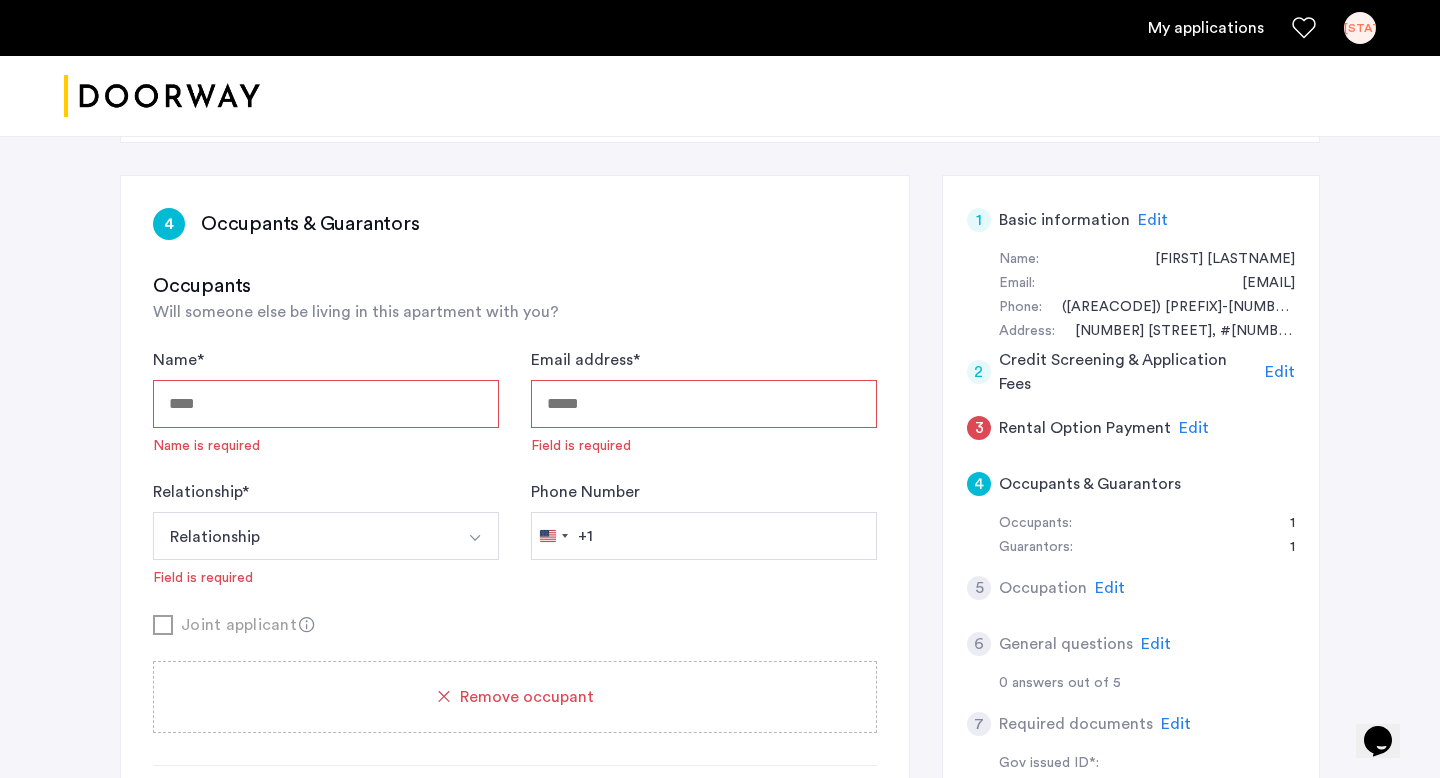 scroll, scrollTop: 260, scrollLeft: 0, axis: vertical 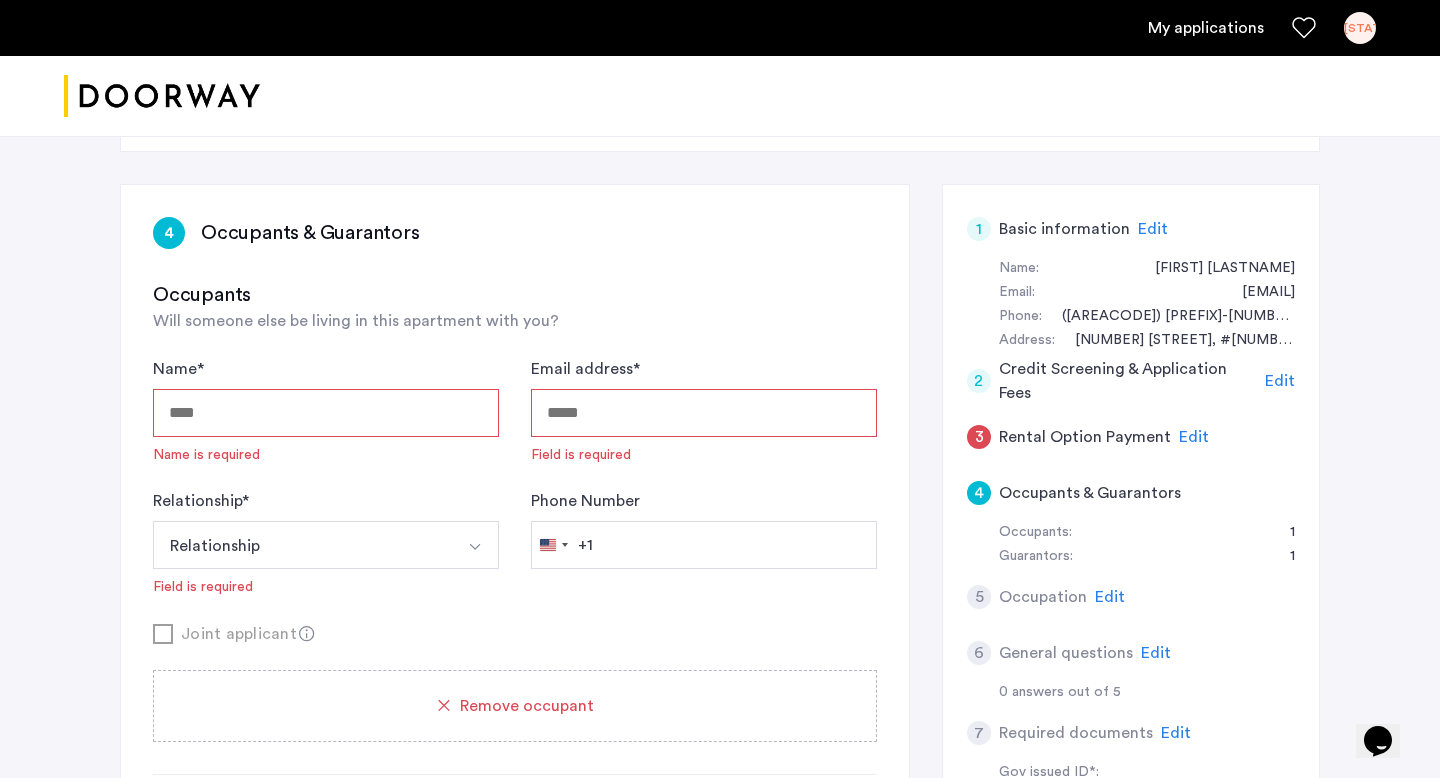 click on "Name  *" at bounding box center (326, 413) 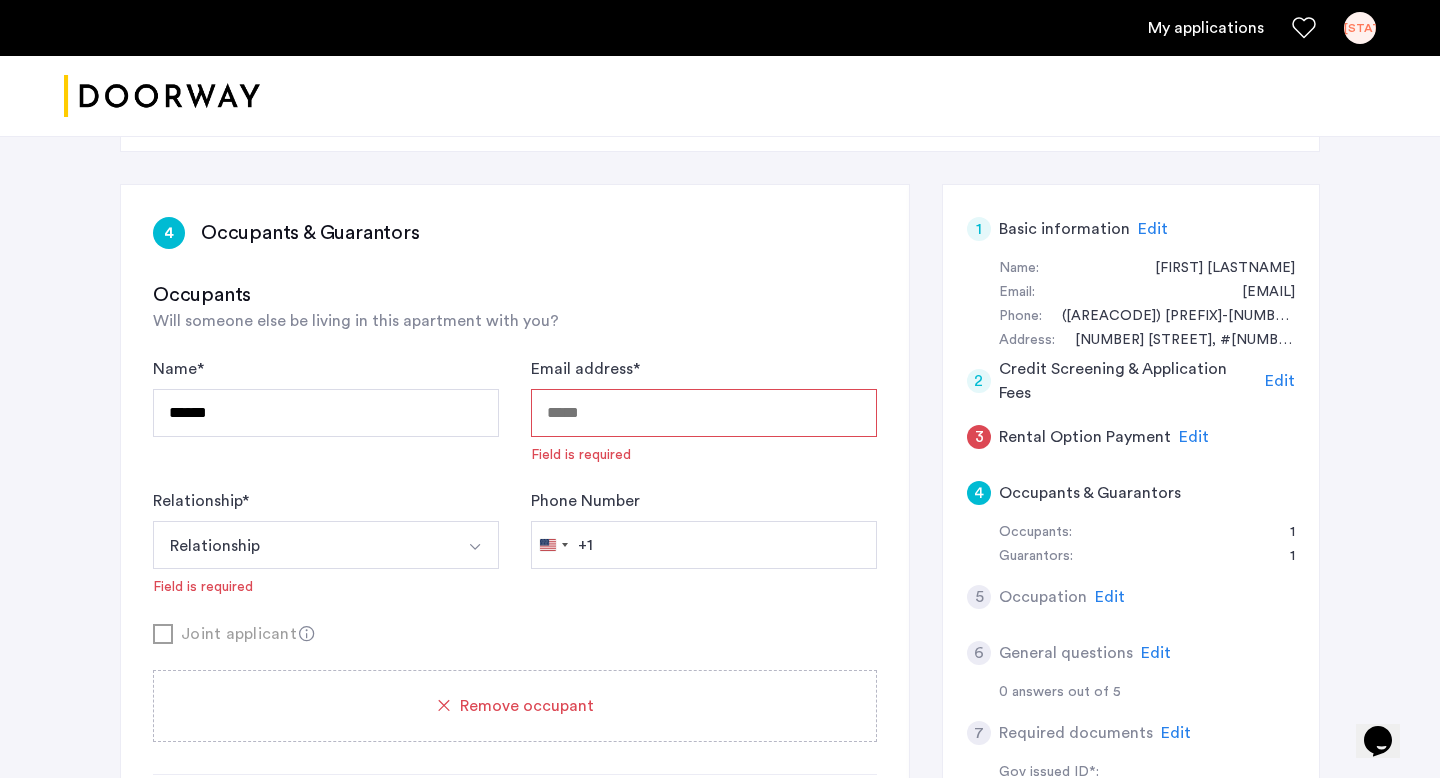 click on "Email address  *" at bounding box center [704, 413] 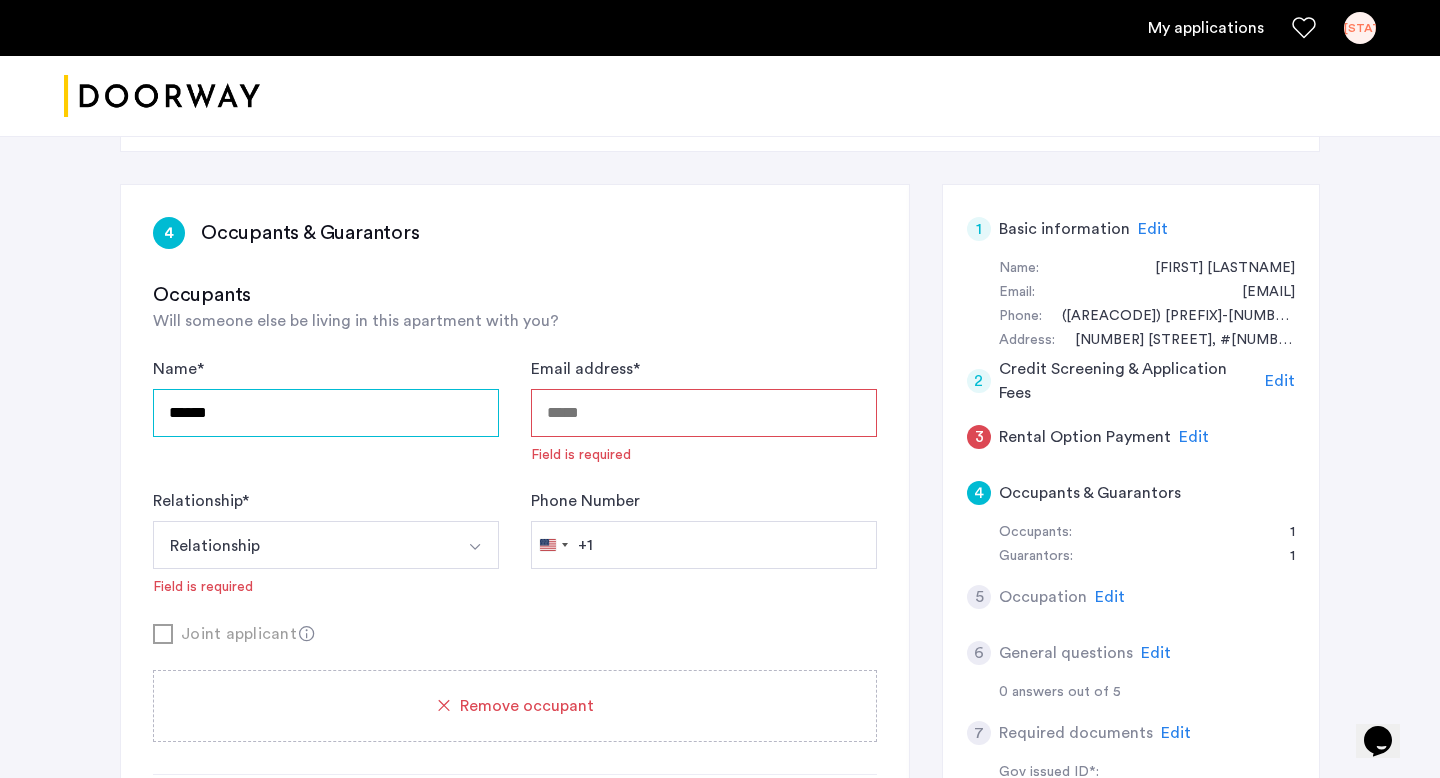 click on "******" at bounding box center (326, 413) 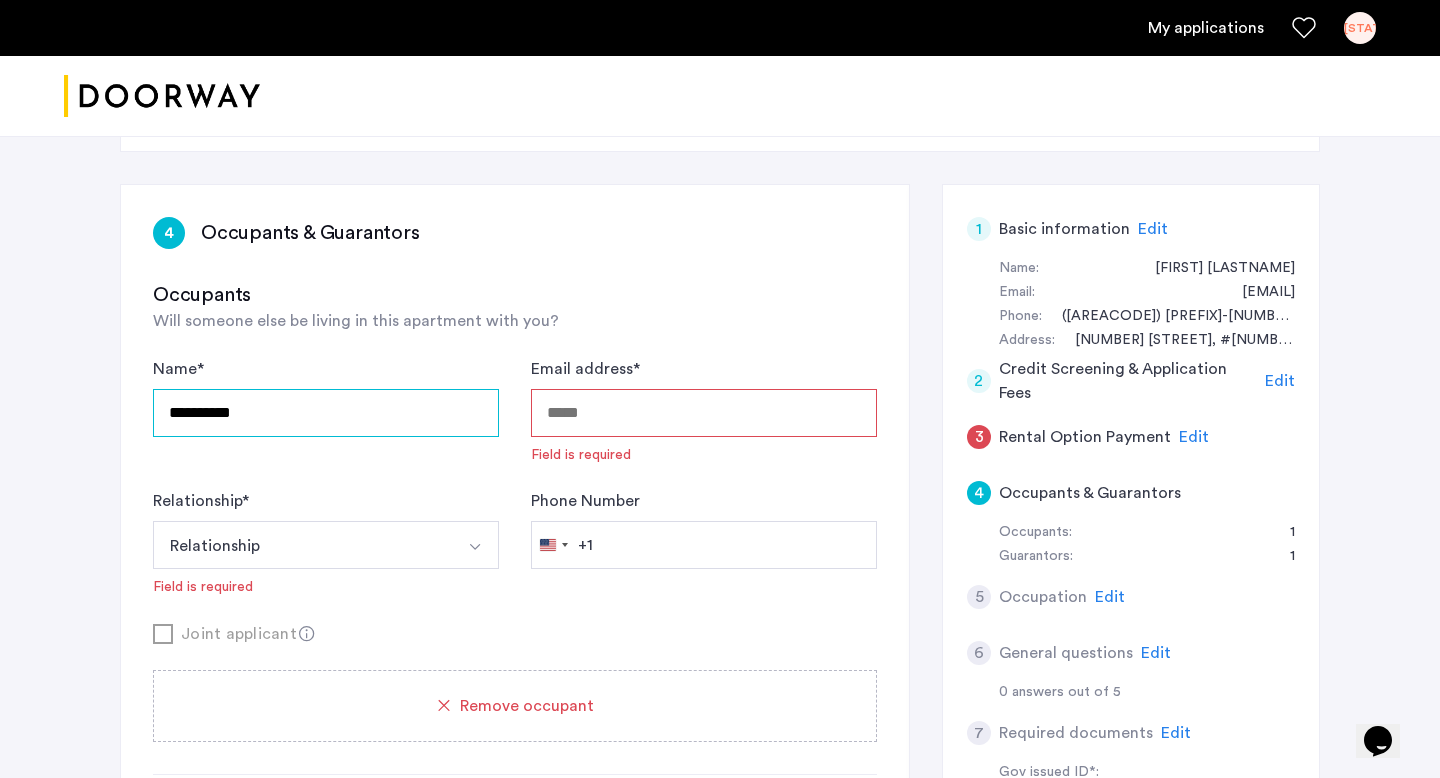 type on "**********" 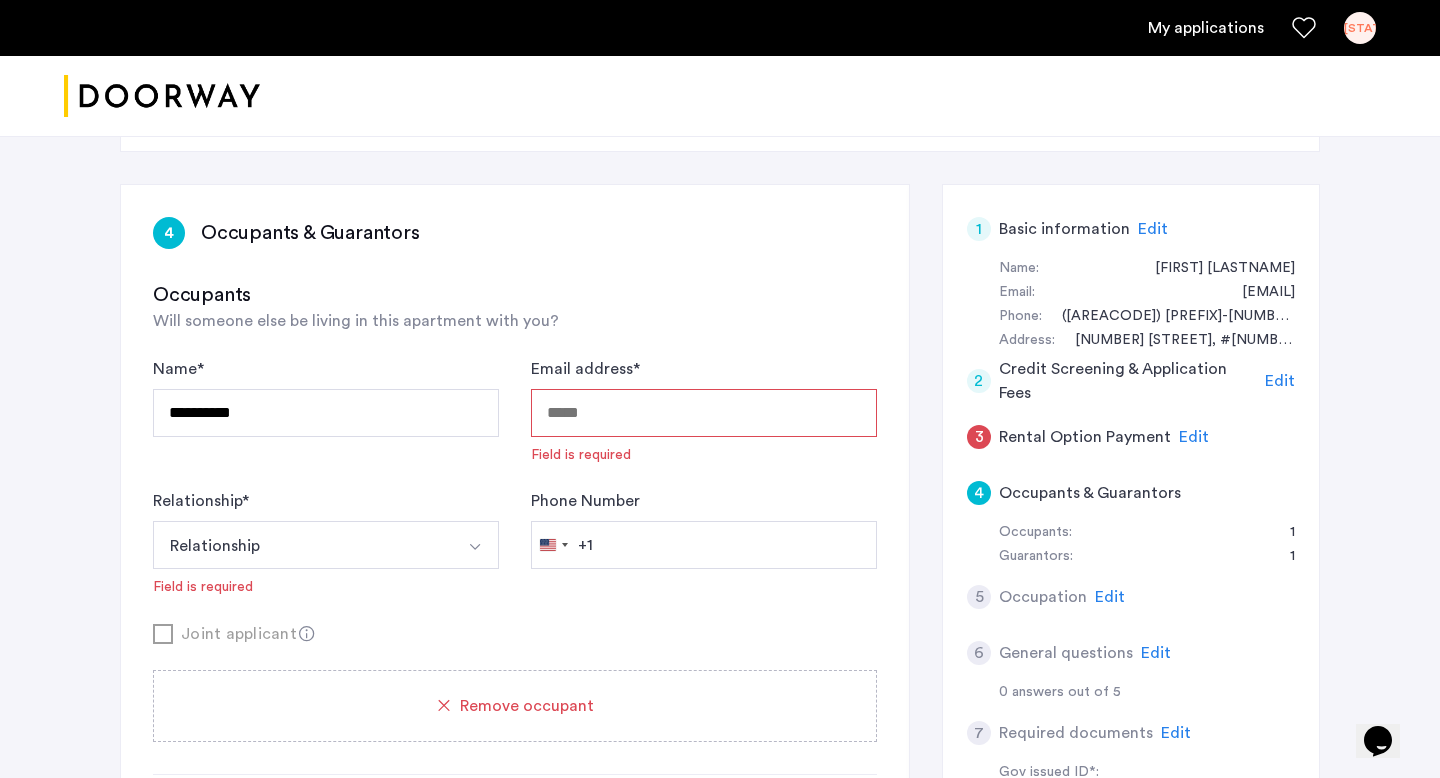 click on "Email address  *" at bounding box center [704, 413] 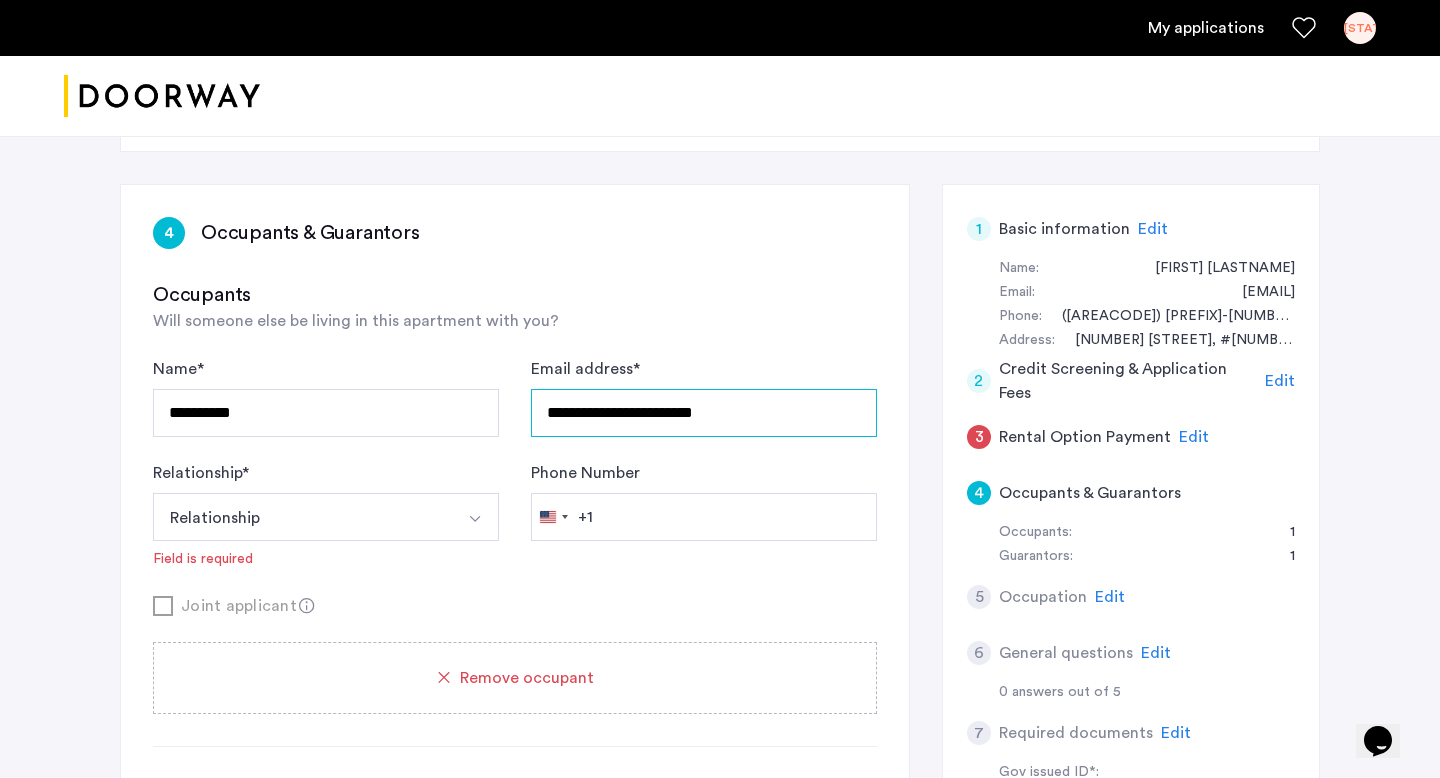type on "**********" 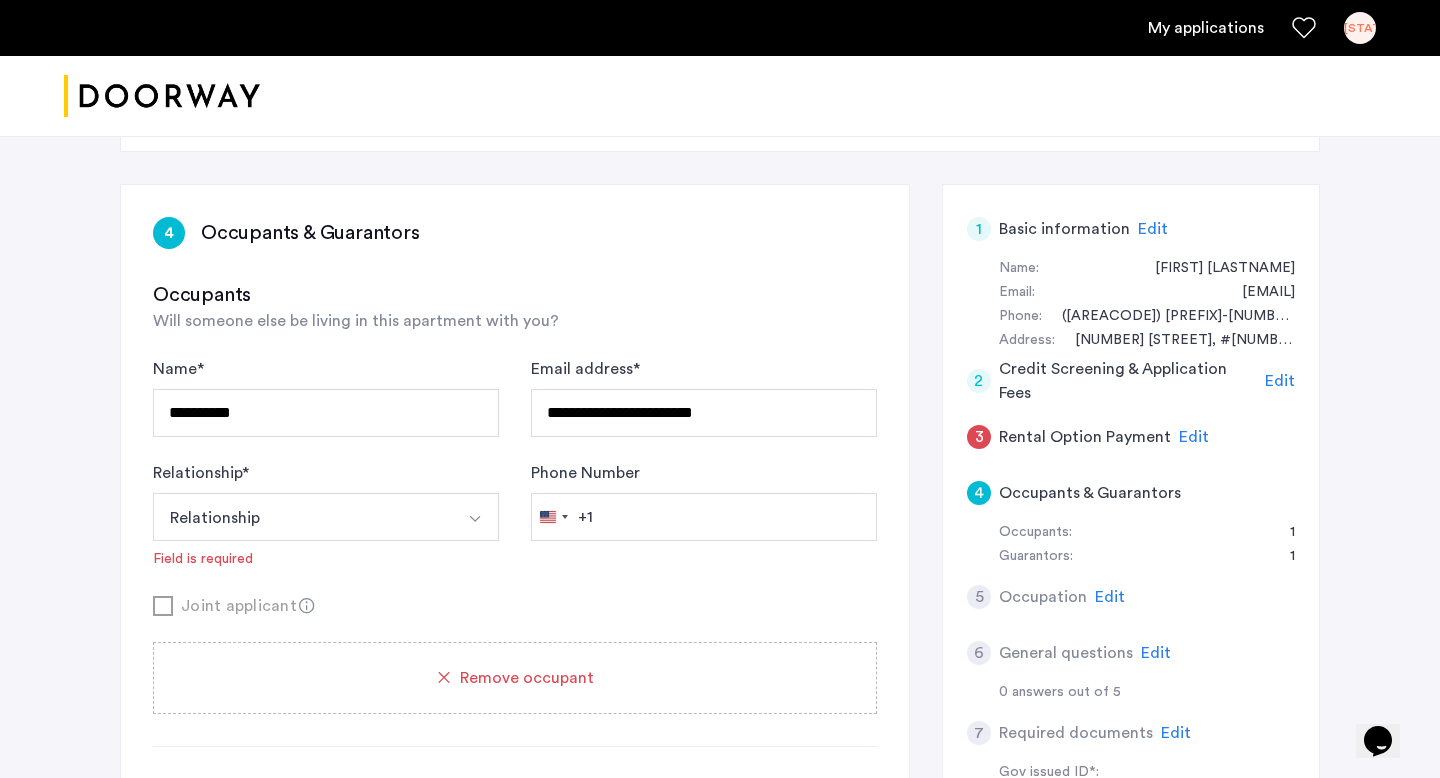 click on "Relationship" at bounding box center (302, 517) 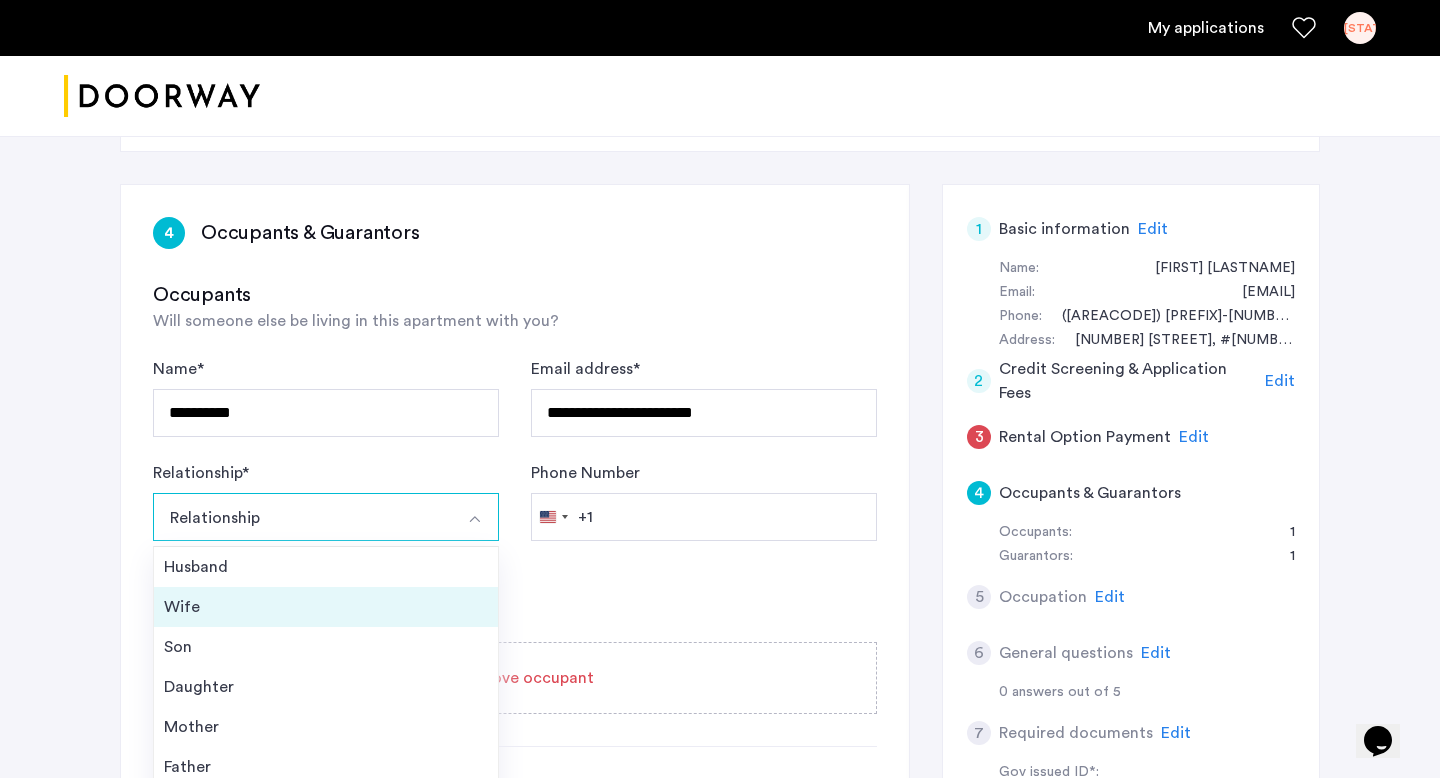 scroll, scrollTop: 72, scrollLeft: 0, axis: vertical 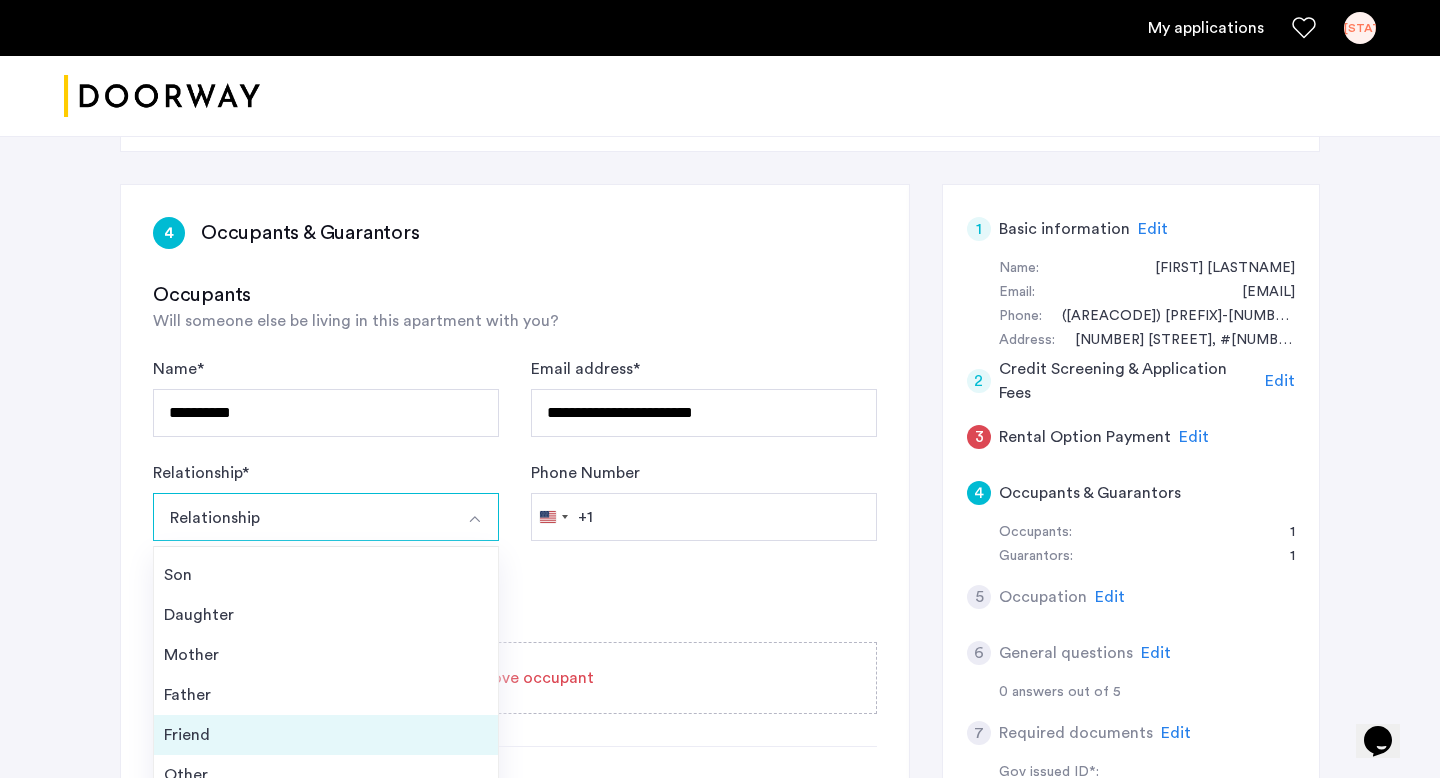 click on "Friend" at bounding box center [326, 735] 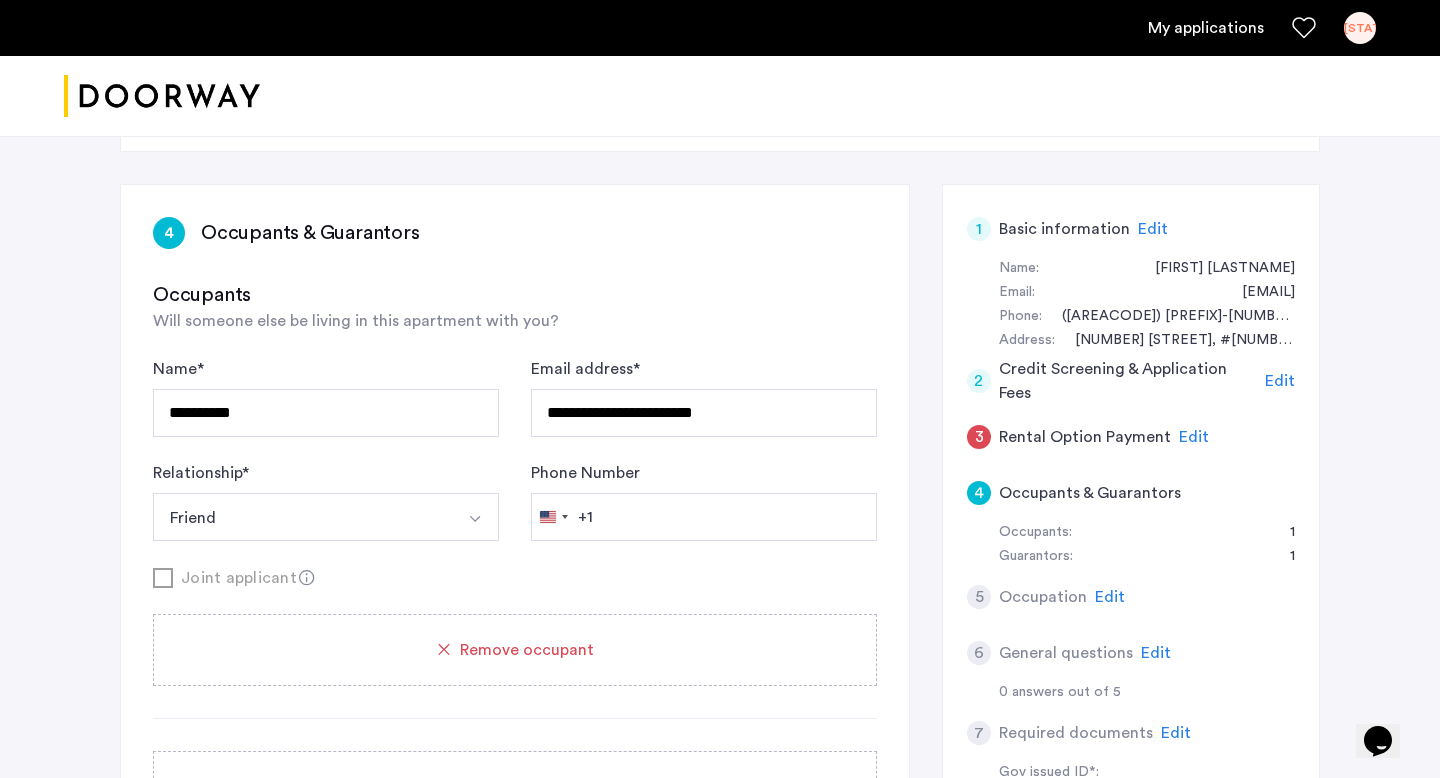 scroll, scrollTop: 411, scrollLeft: 0, axis: vertical 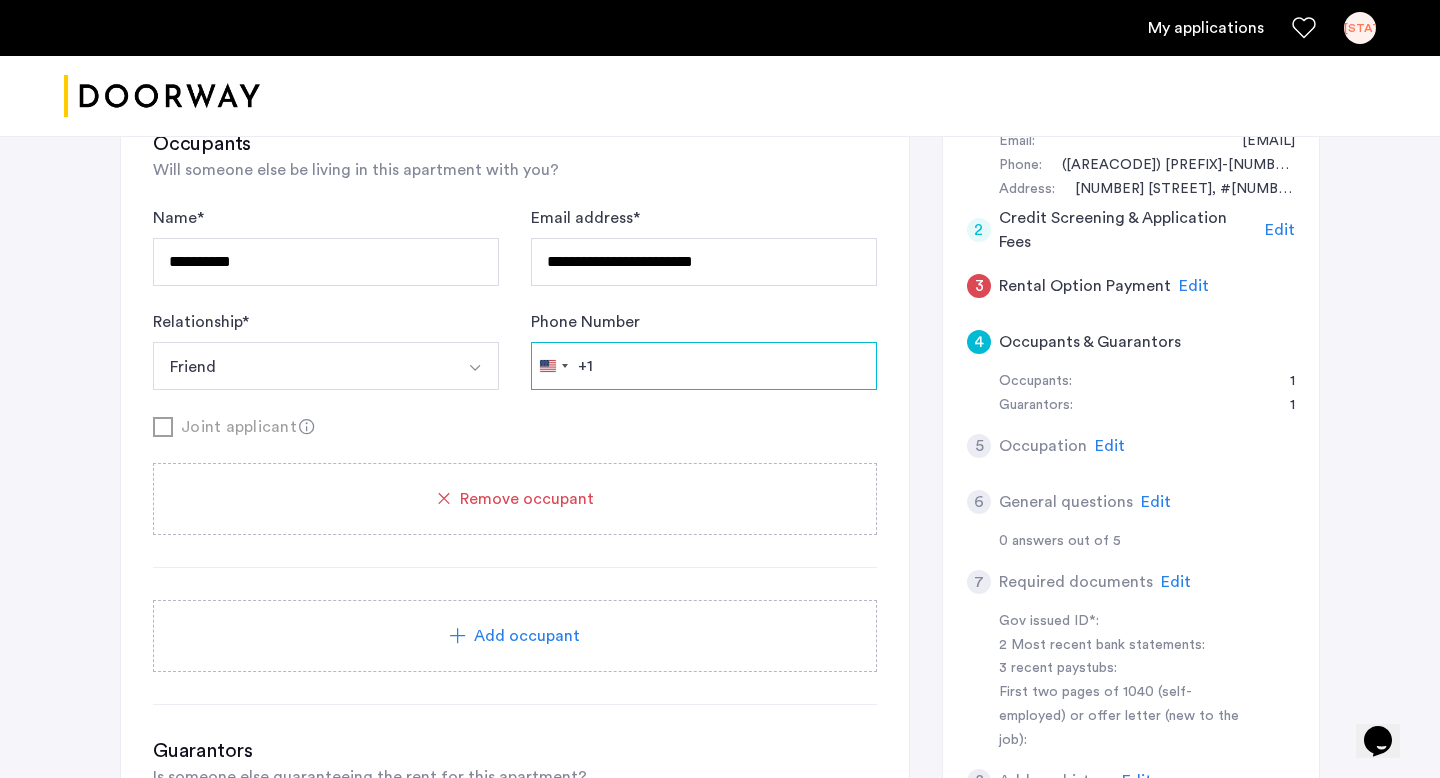 click on "Phone Number" at bounding box center [704, 366] 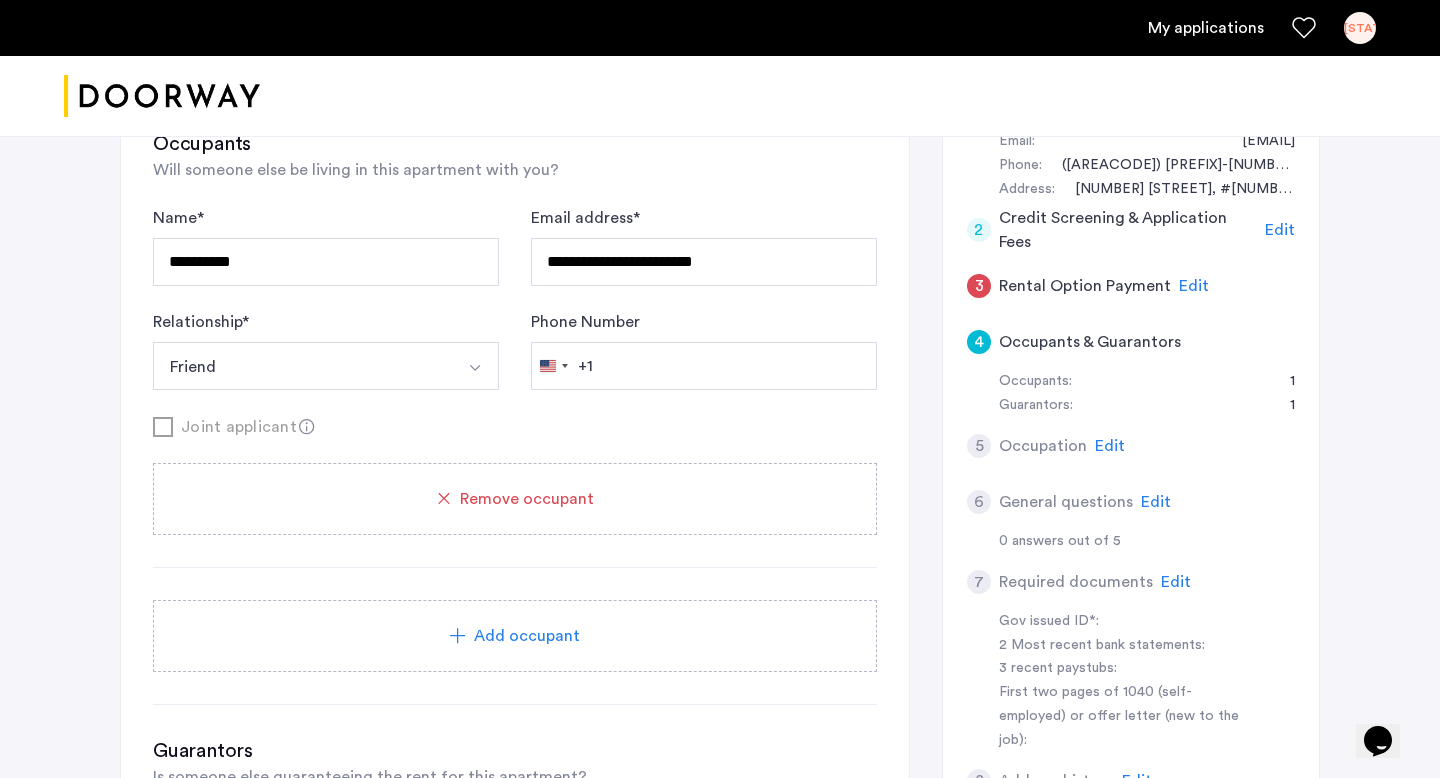 click on "Joint applicant" 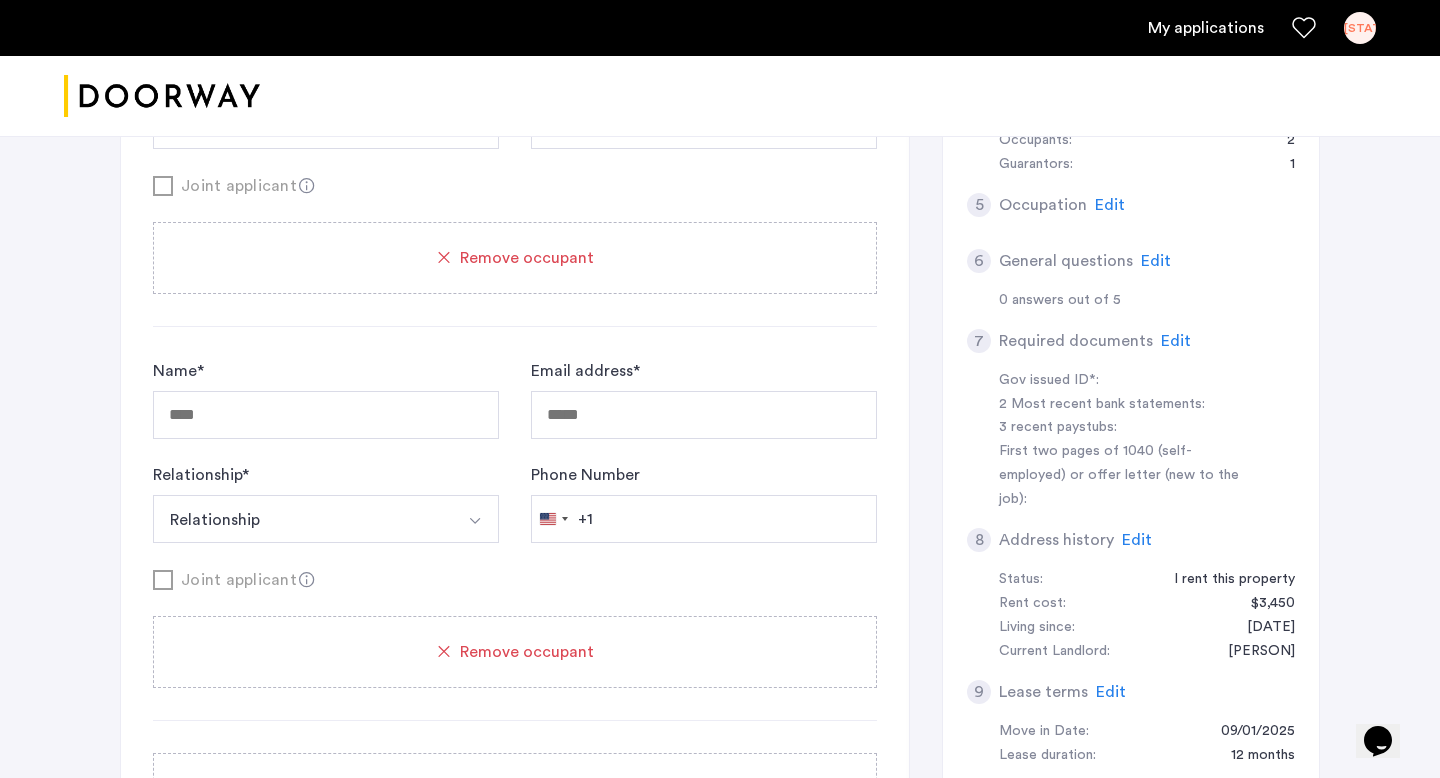 scroll, scrollTop: 684, scrollLeft: 0, axis: vertical 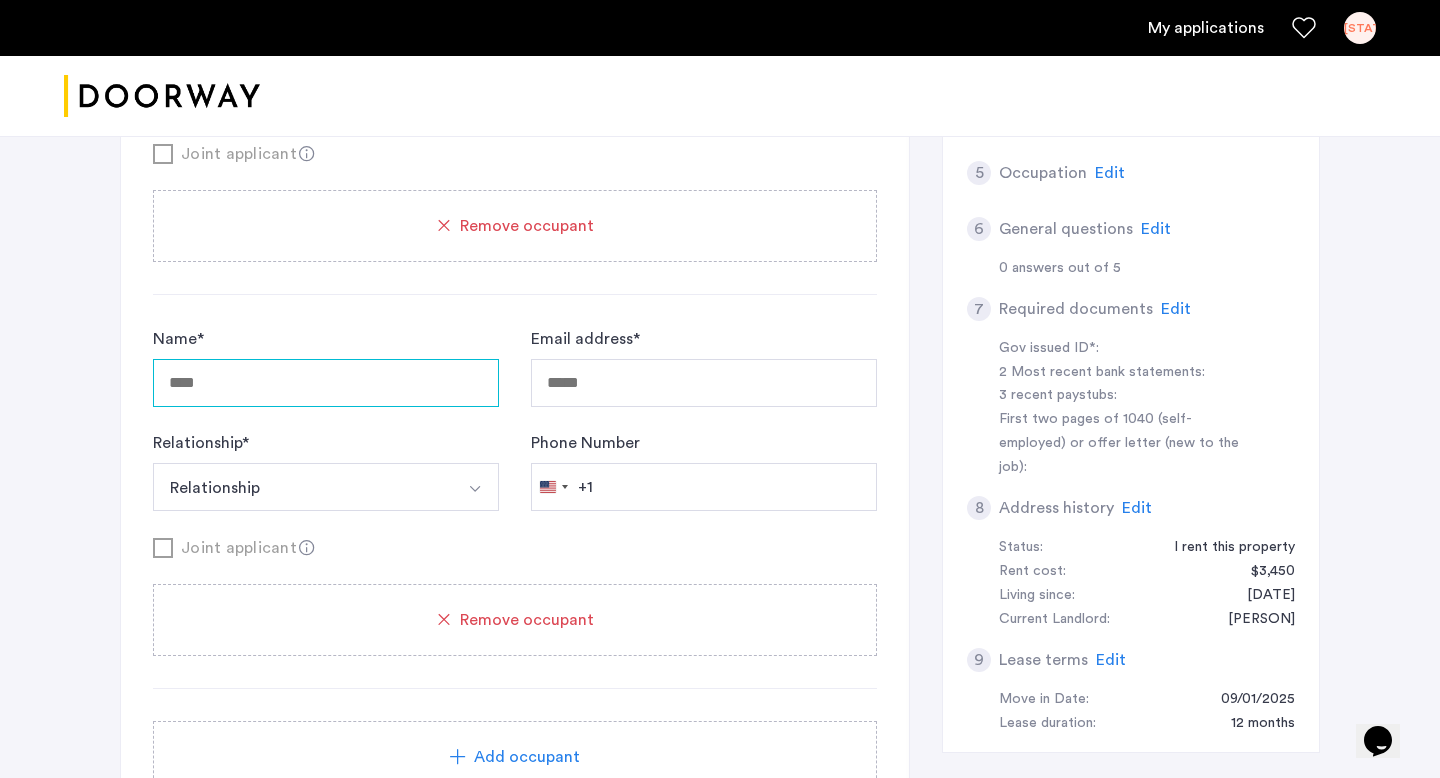 click on "Name  *" at bounding box center (326, 383) 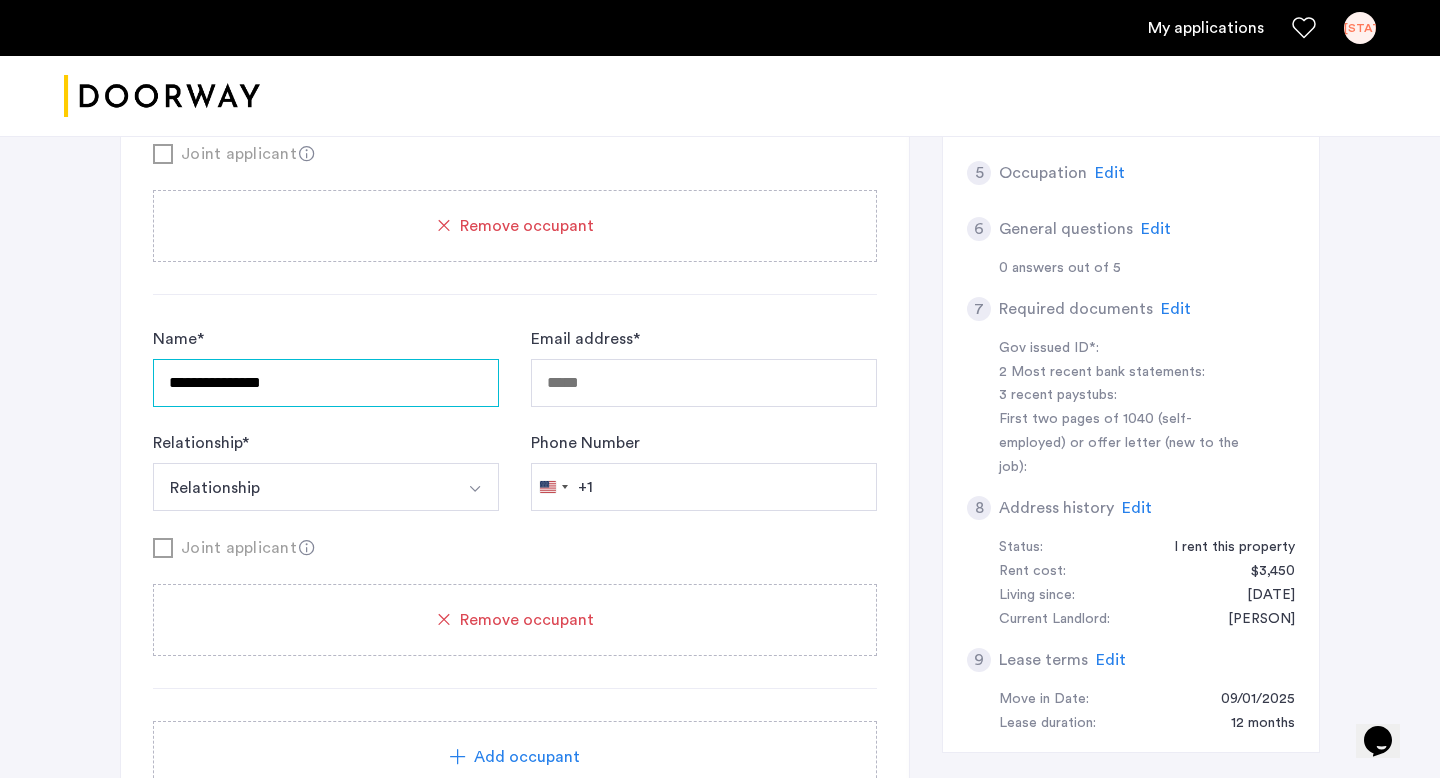 type on "**********" 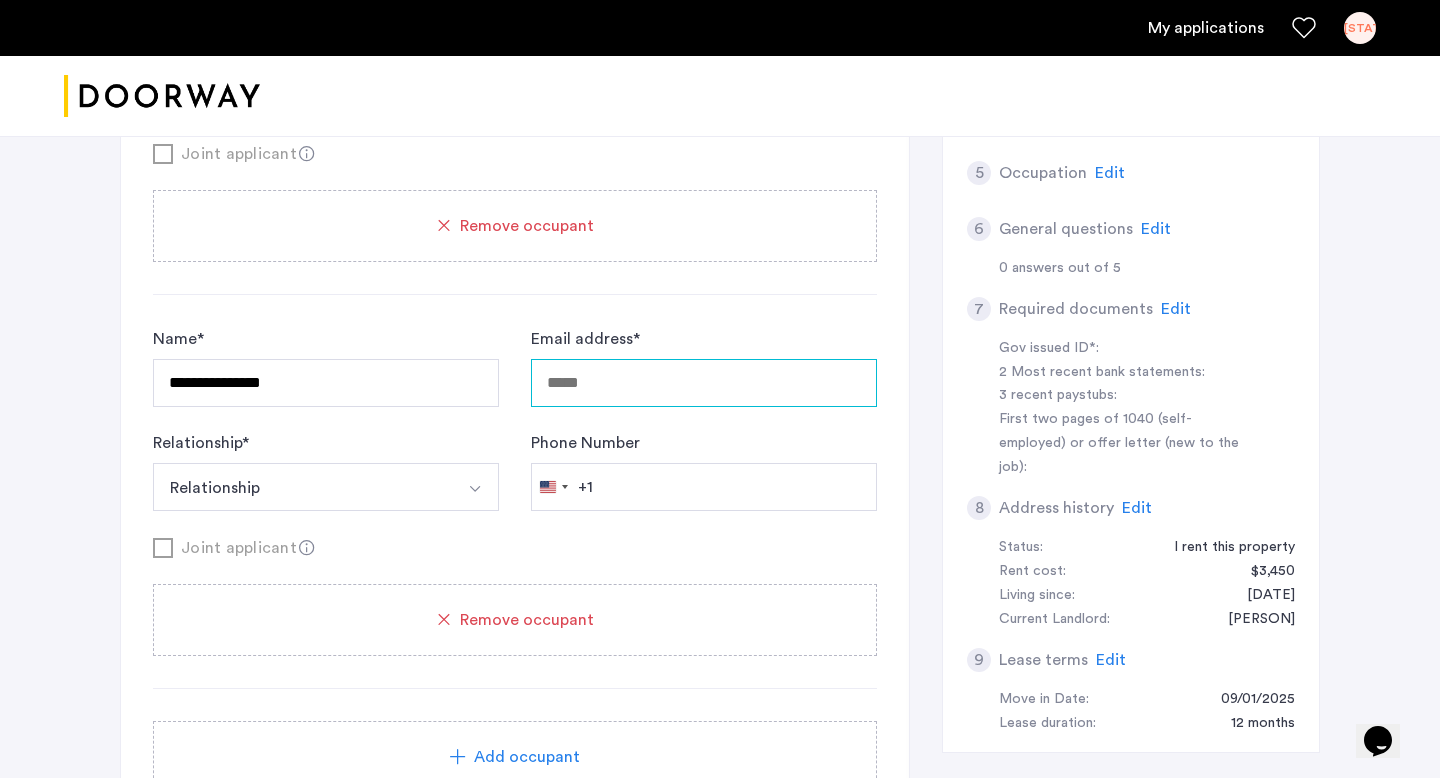 click on "Email address  *" at bounding box center (704, 383) 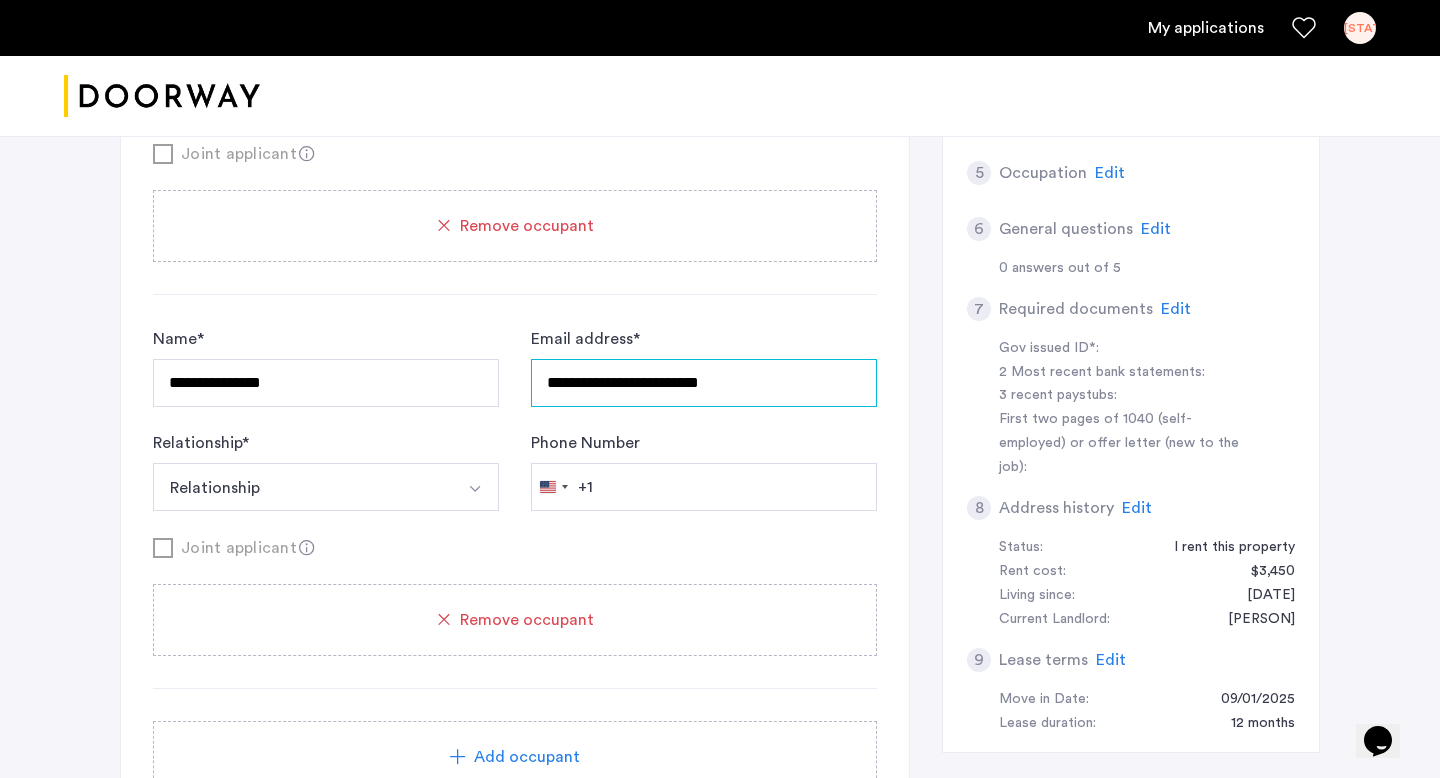 type on "**********" 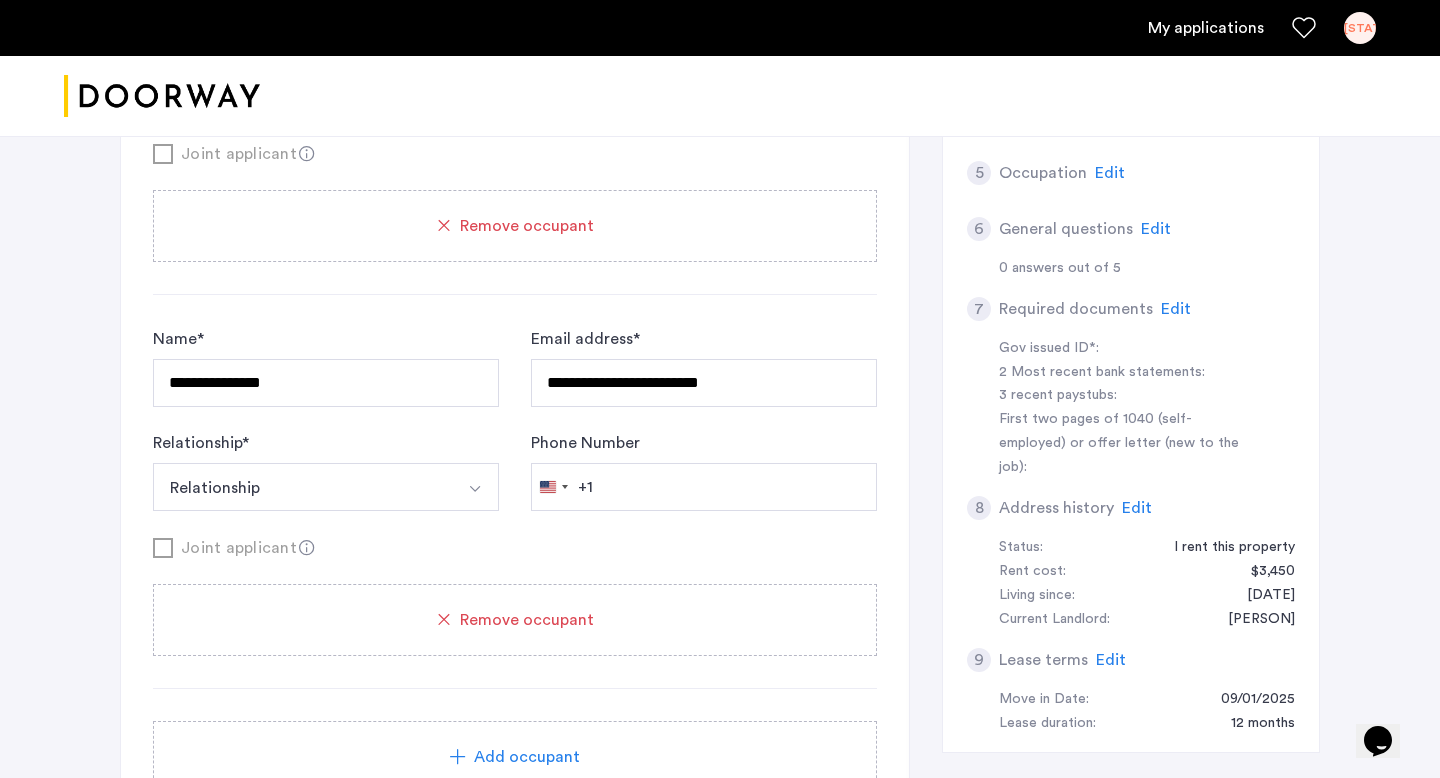 click on "Relationship" at bounding box center [302, 487] 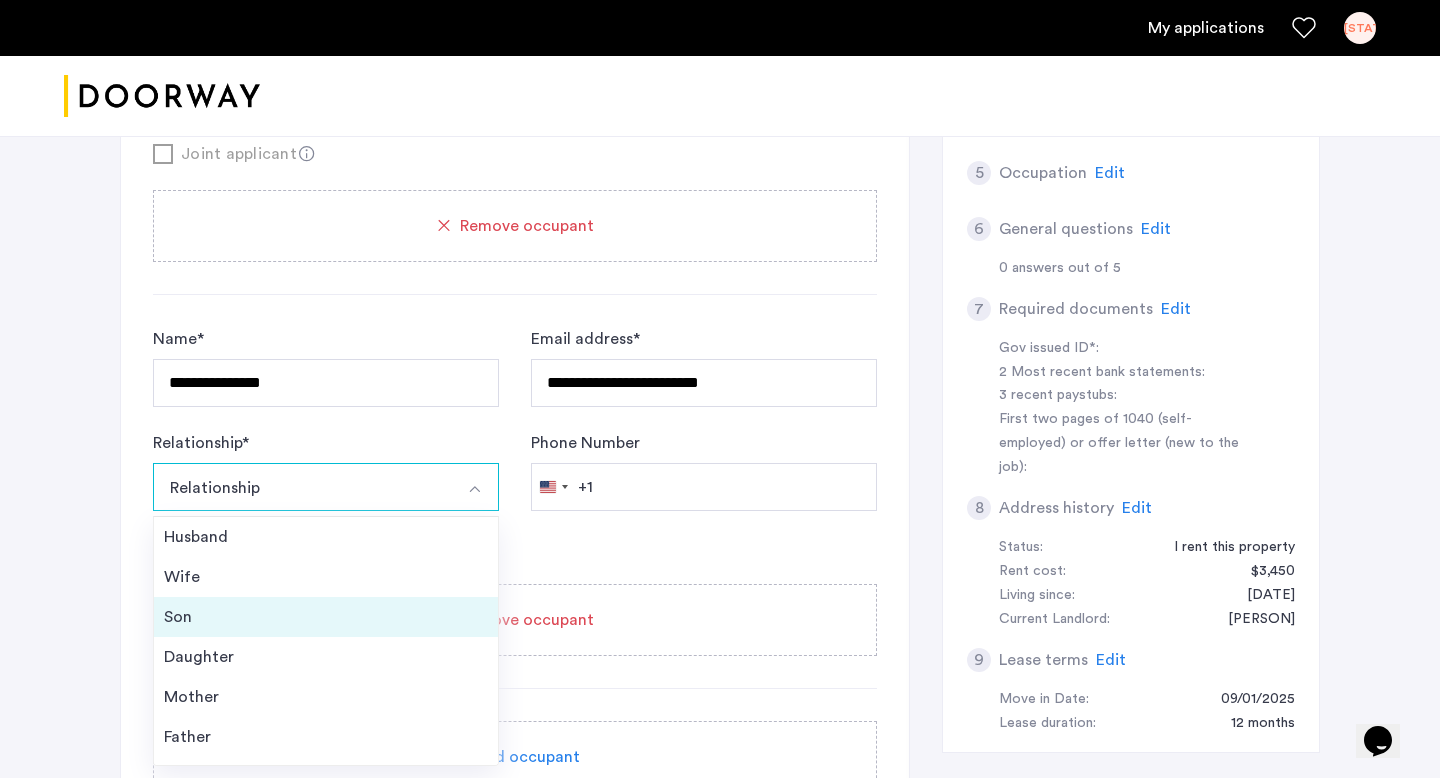 scroll, scrollTop: 72, scrollLeft: 0, axis: vertical 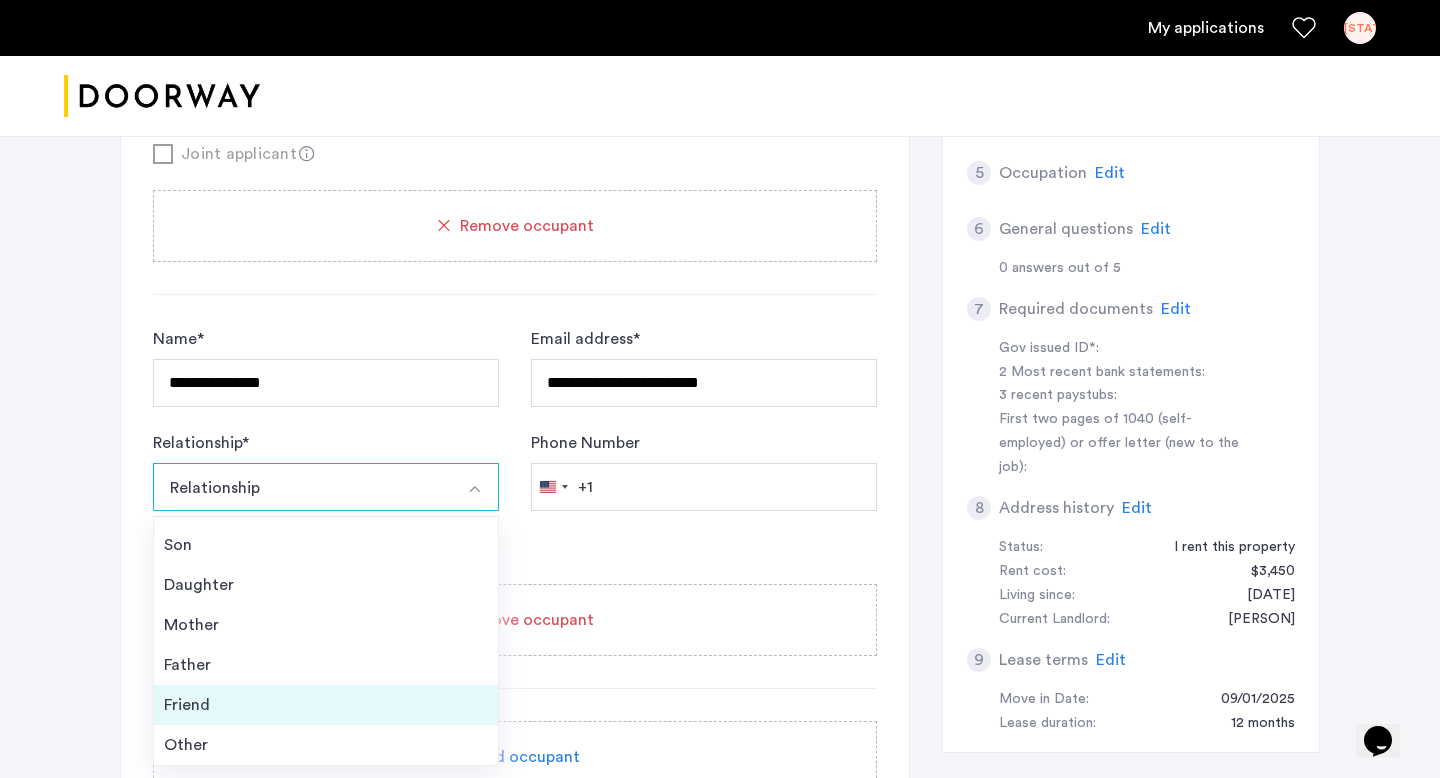 click on "Friend" at bounding box center [326, 705] 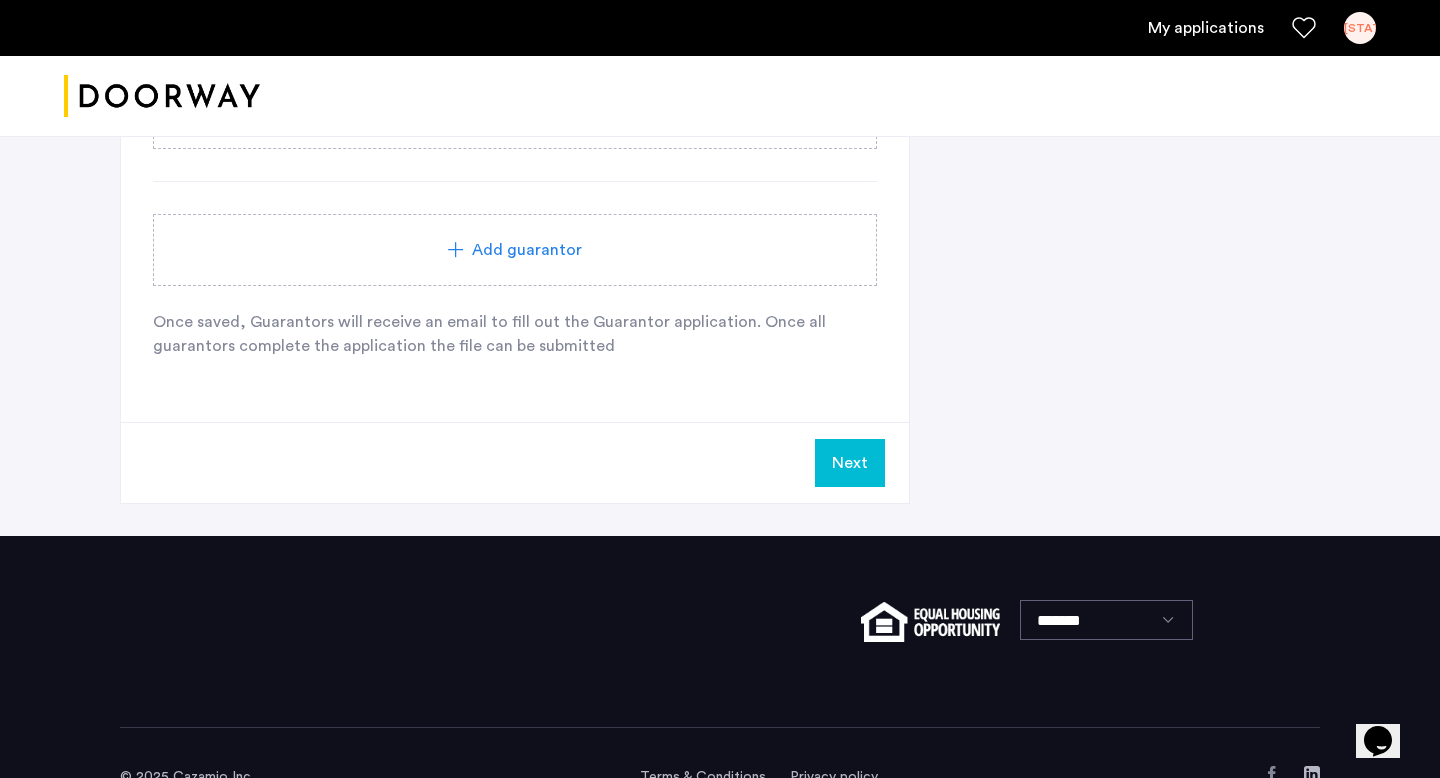 scroll, scrollTop: 1799, scrollLeft: 0, axis: vertical 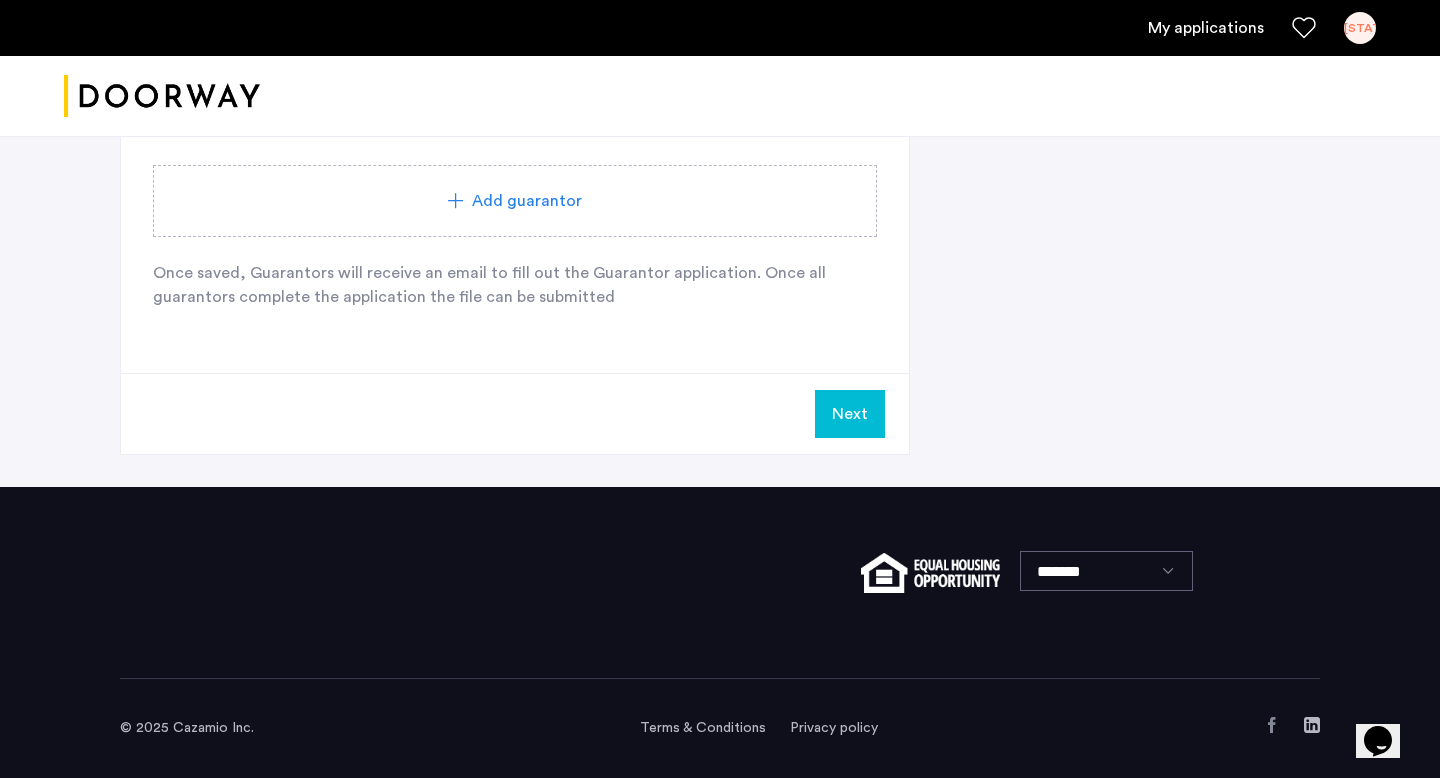 click on "Next" 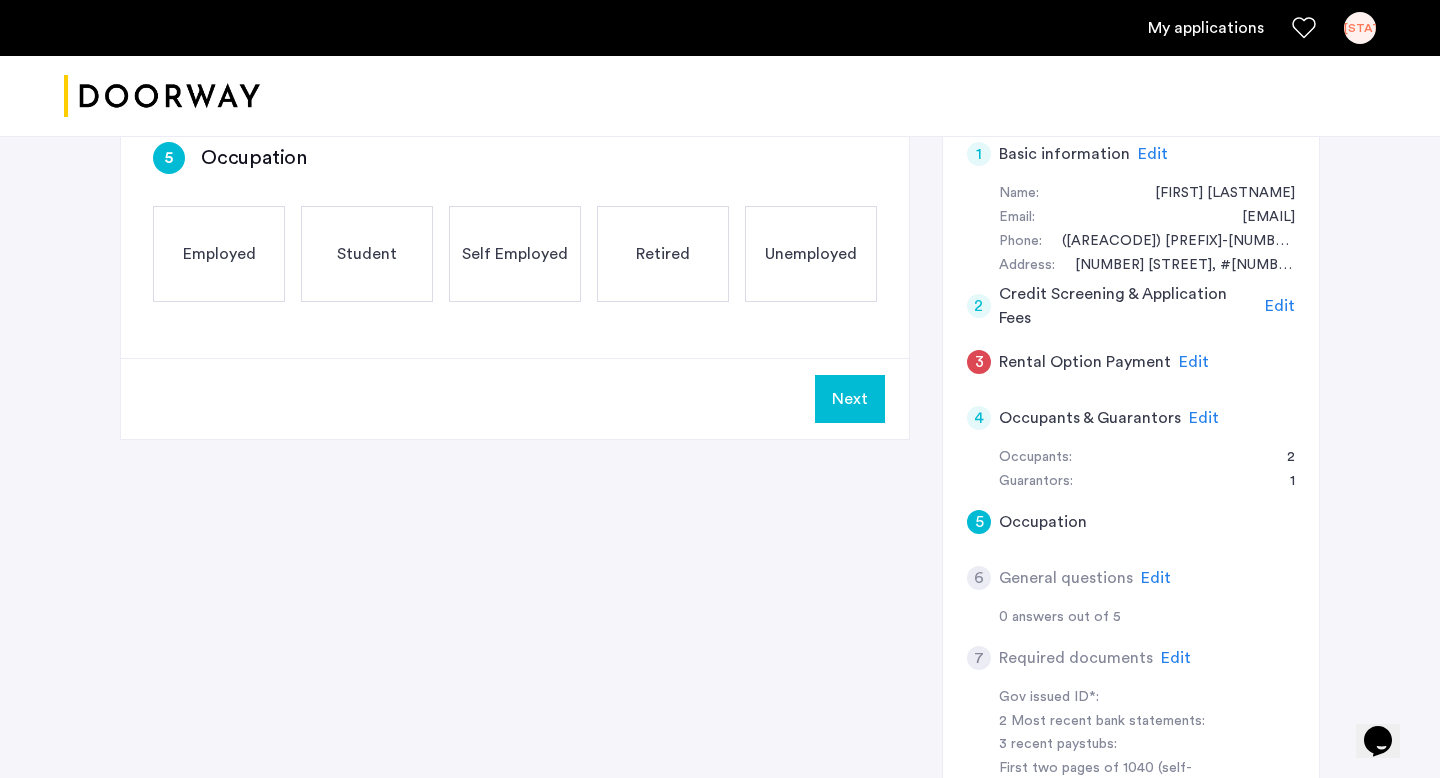 scroll, scrollTop: 283, scrollLeft: 0, axis: vertical 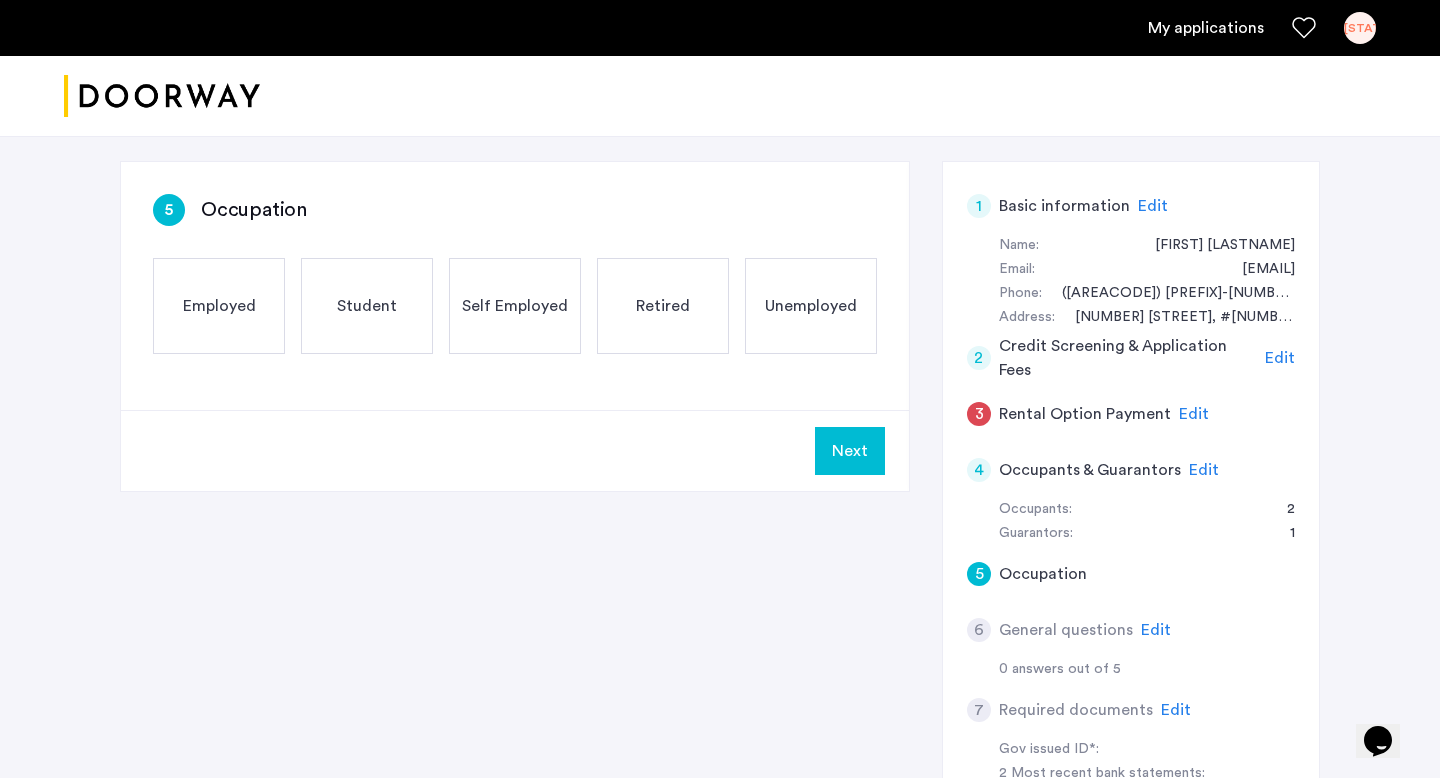 click on "Unemployed" 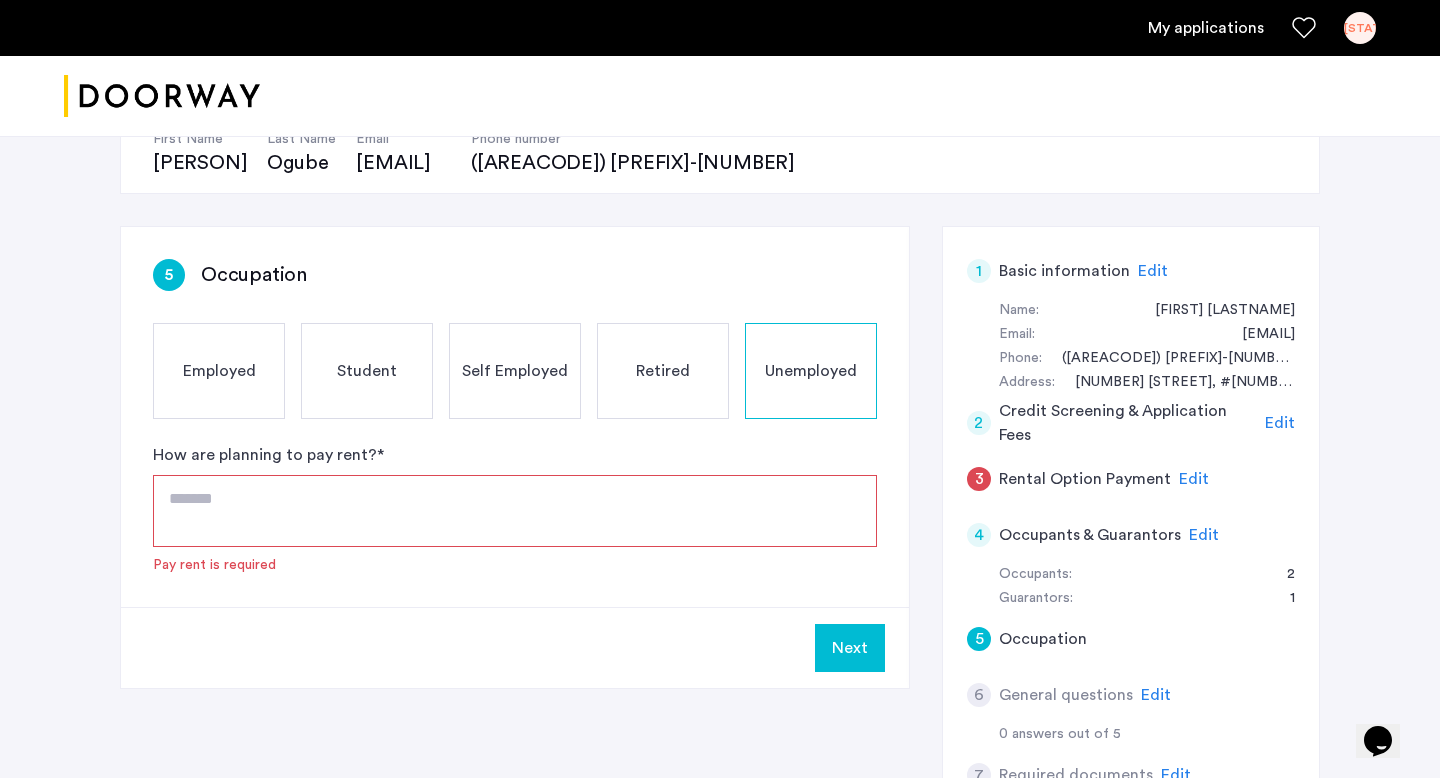 scroll, scrollTop: 199, scrollLeft: 0, axis: vertical 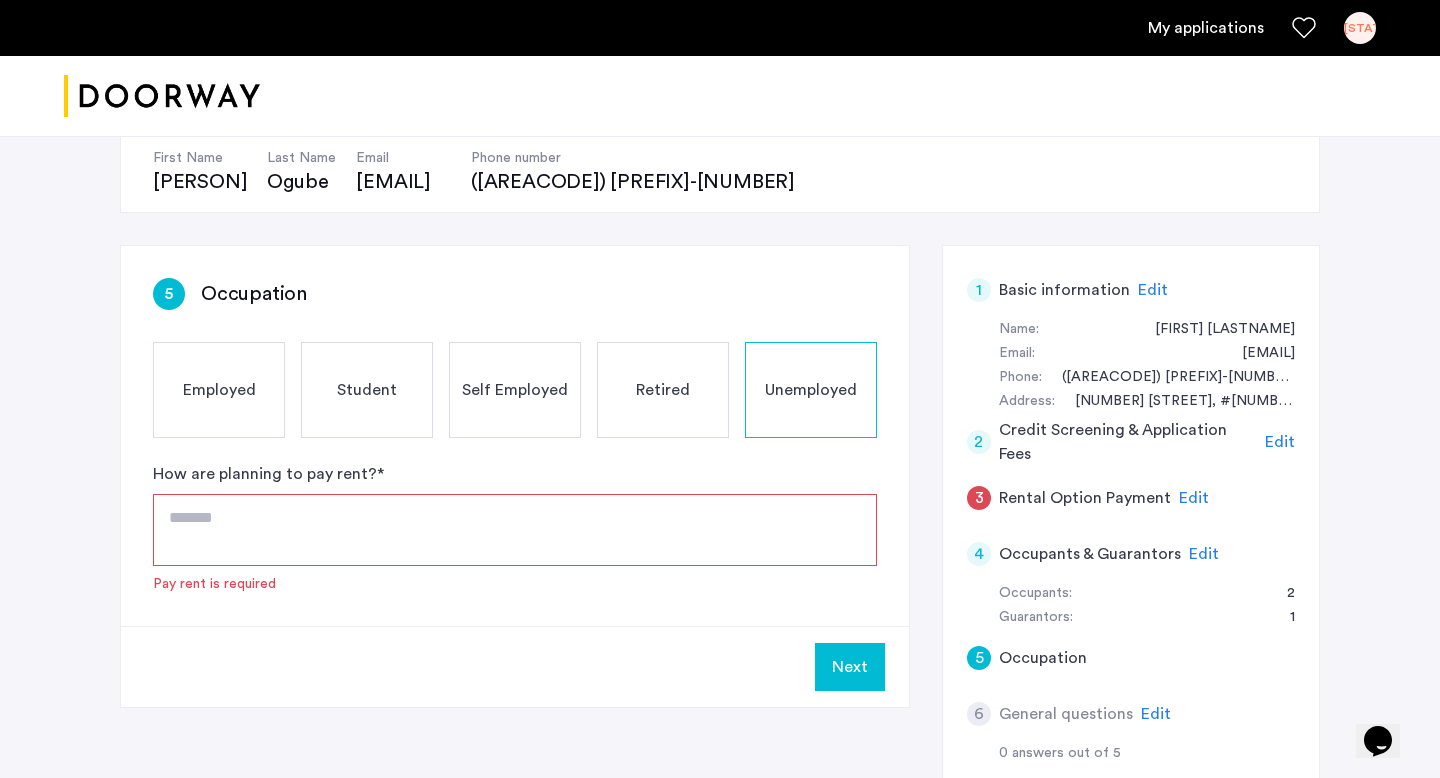 click 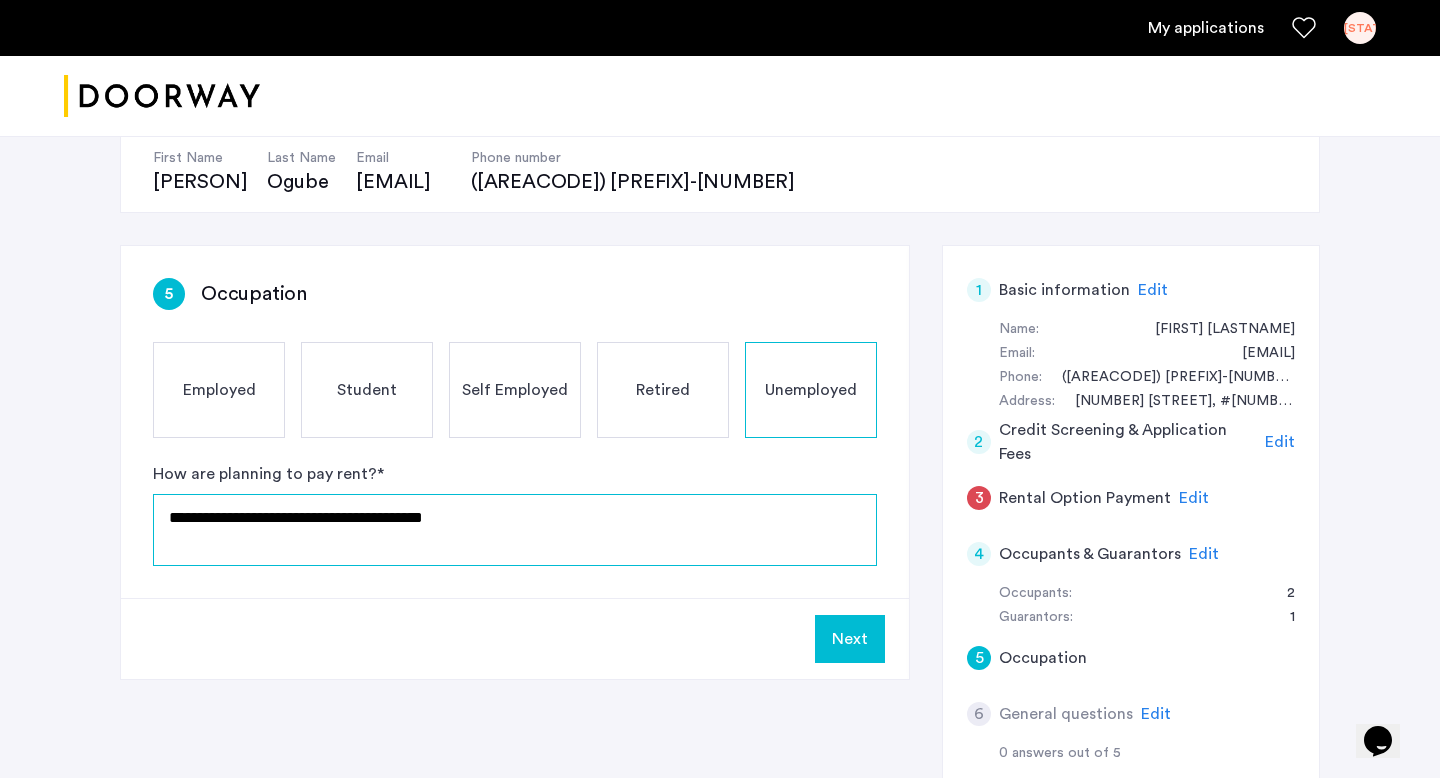 paste on "**********" 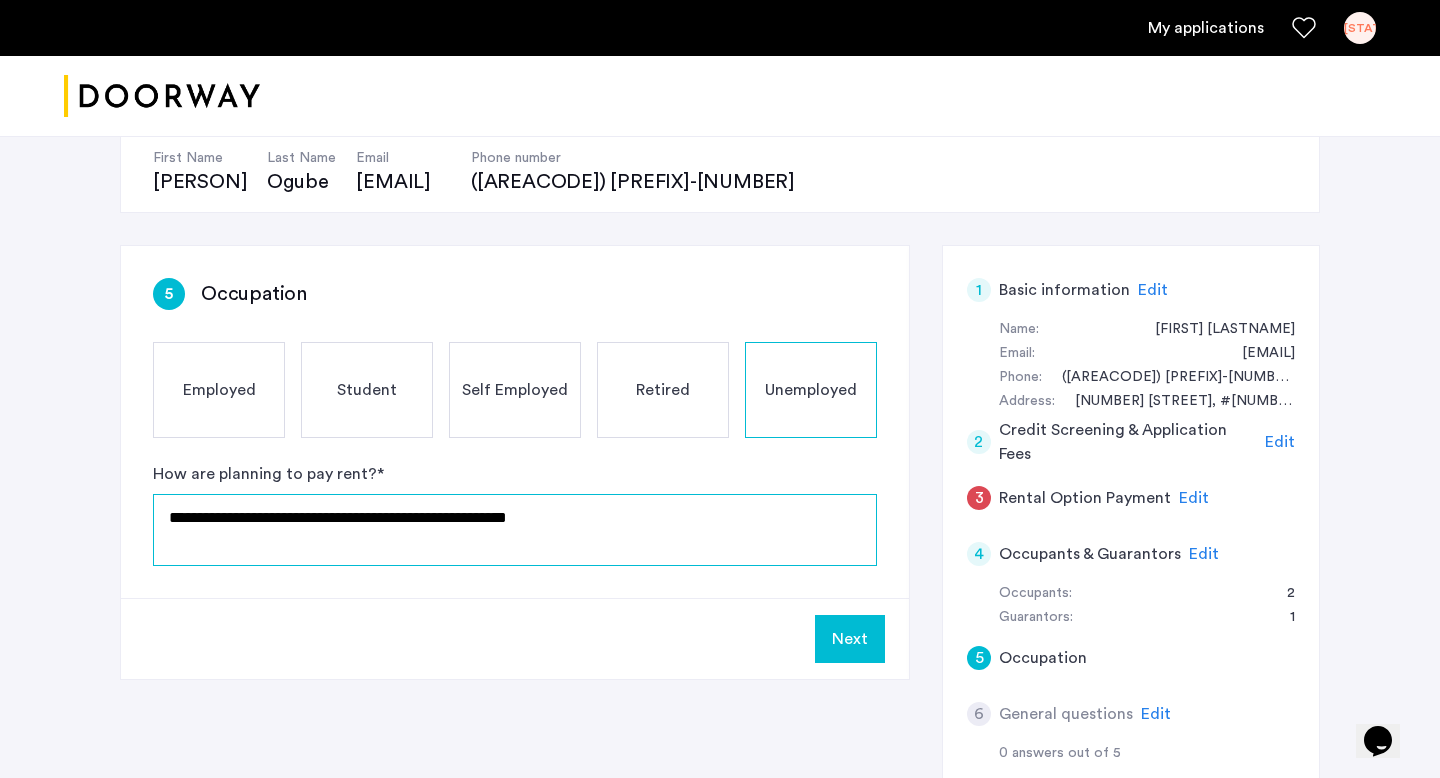 click on "**********" 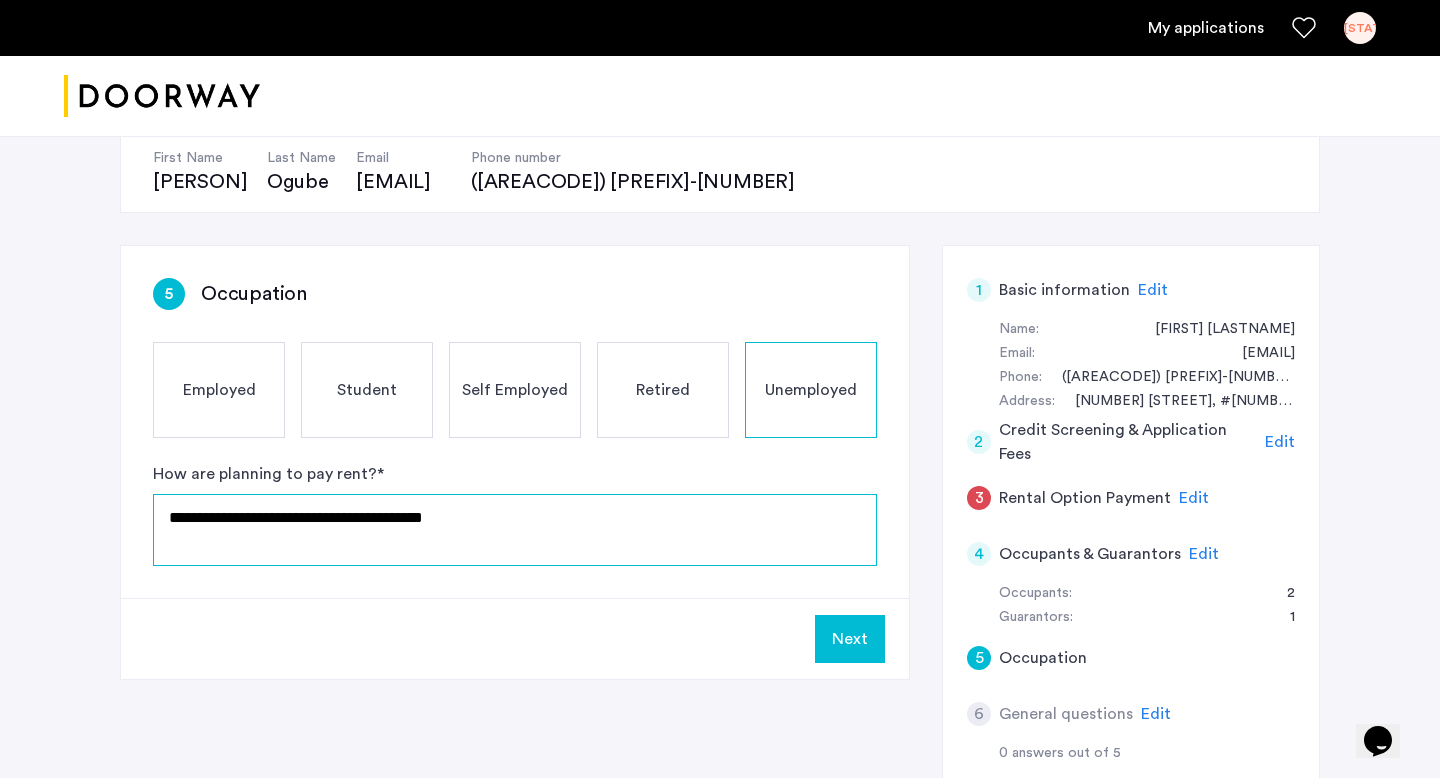 type on "**********" 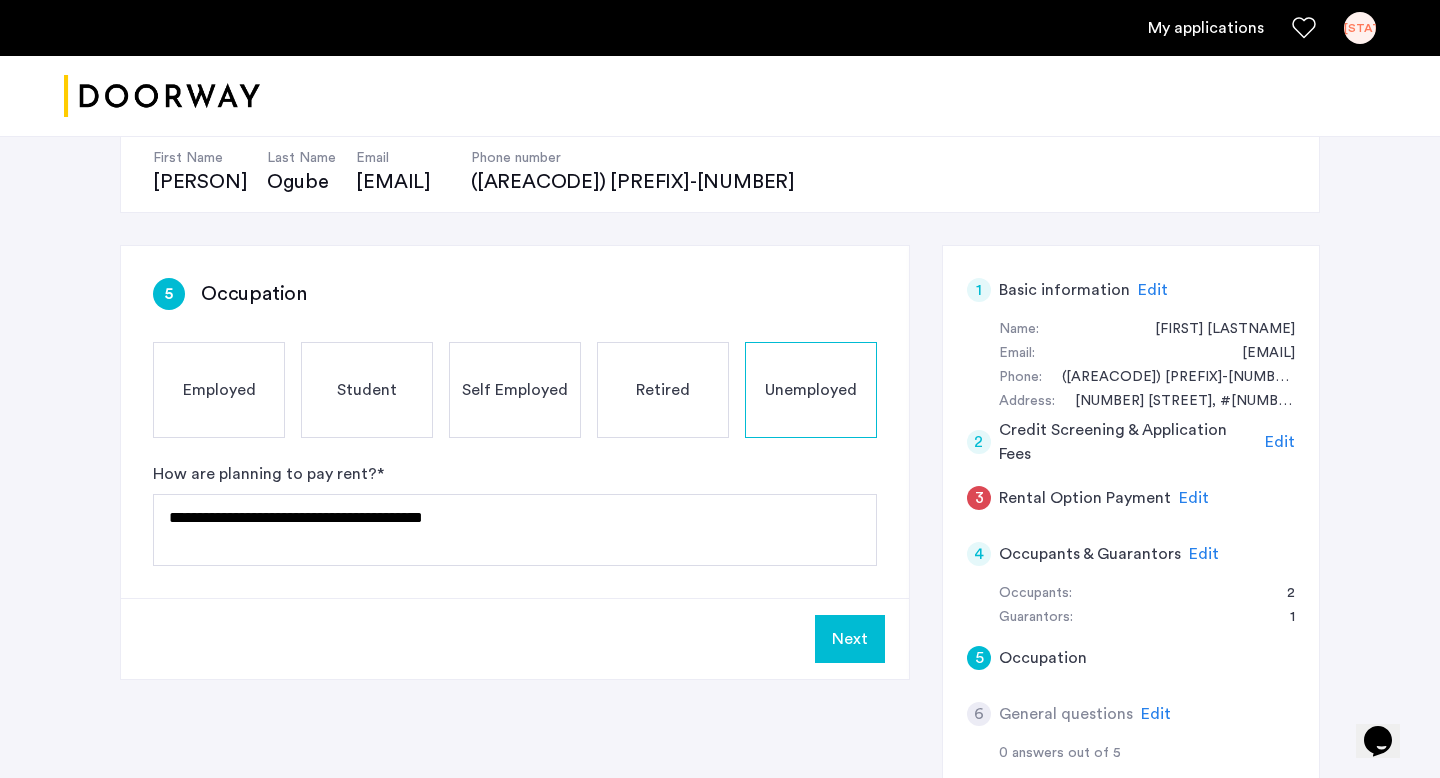 click on "Next" 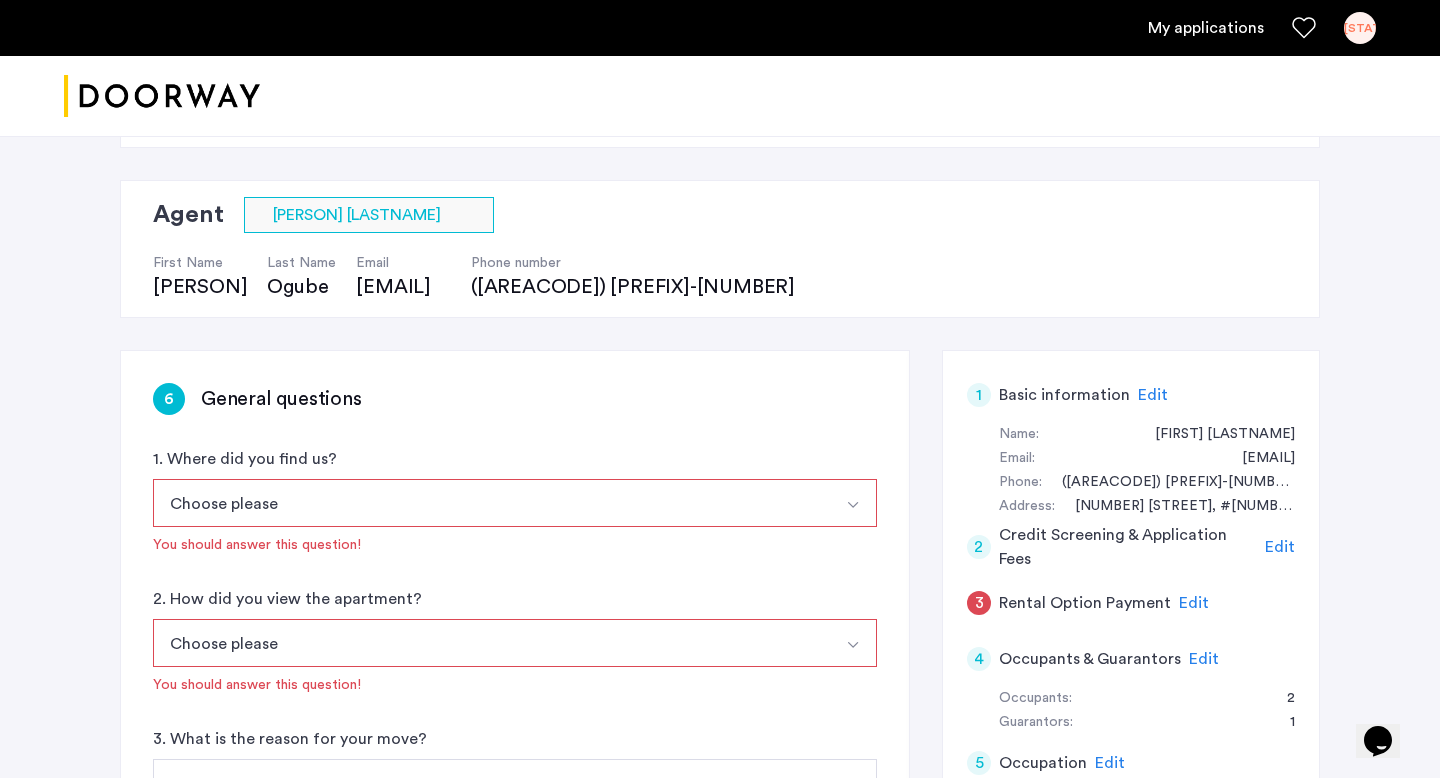 scroll, scrollTop: 100, scrollLeft: 0, axis: vertical 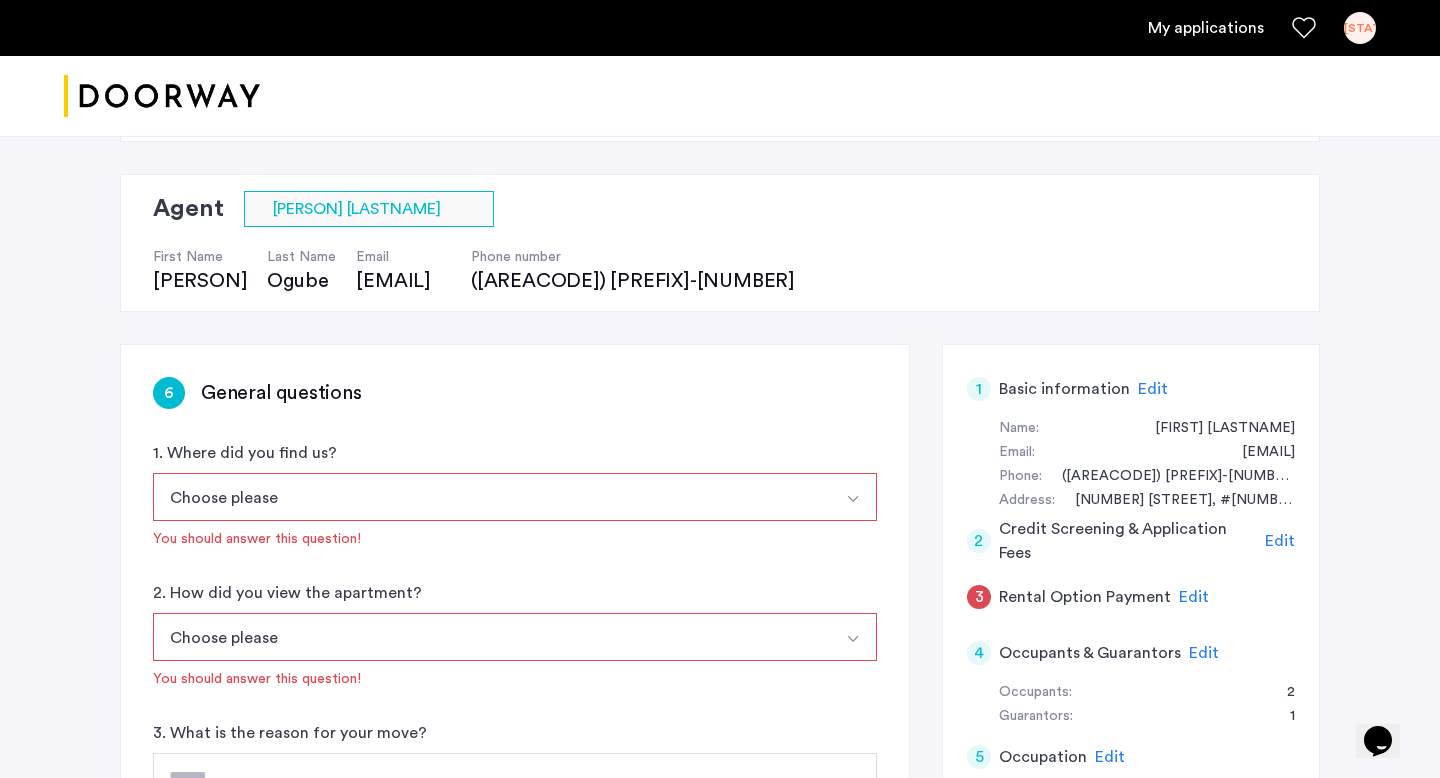 click on "Choose please" at bounding box center (491, 497) 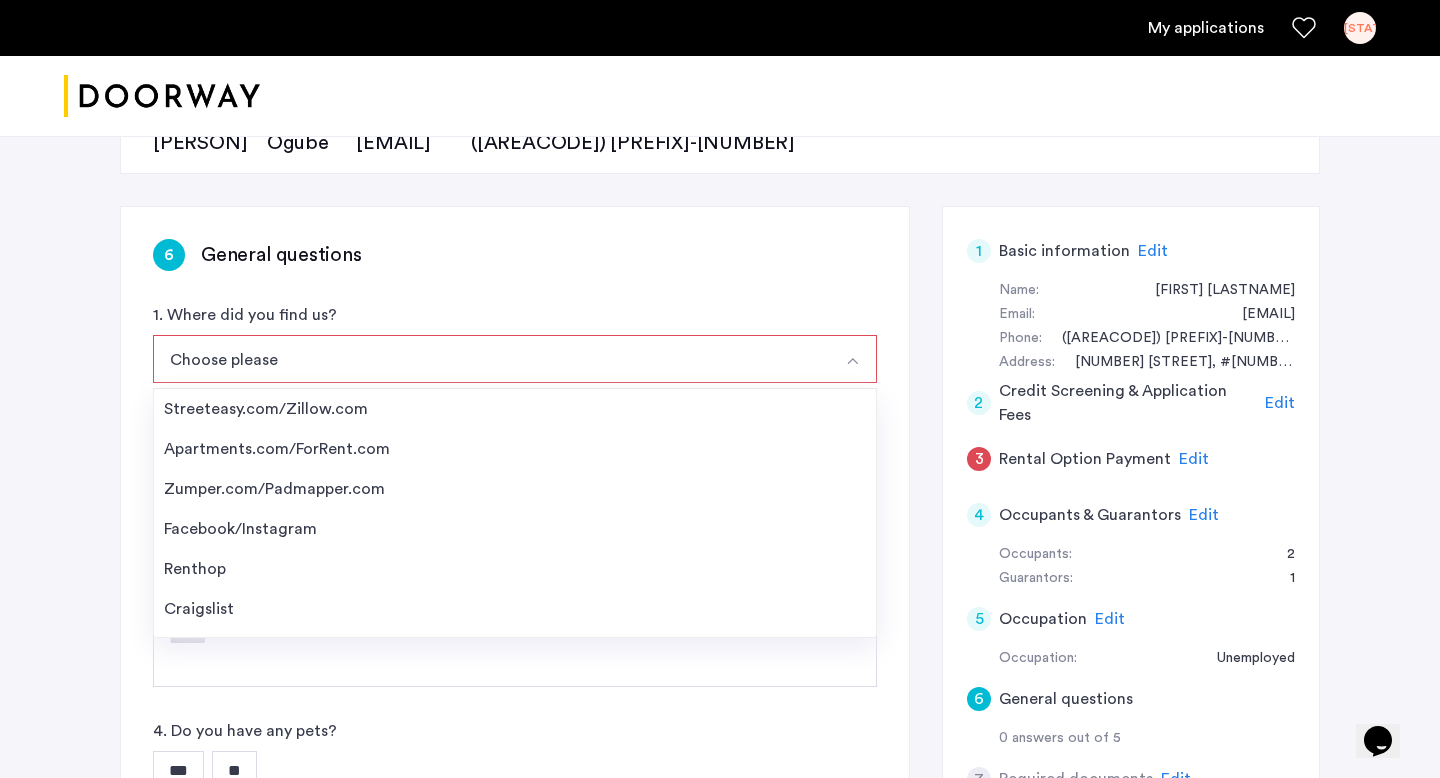 scroll, scrollTop: 239, scrollLeft: 0, axis: vertical 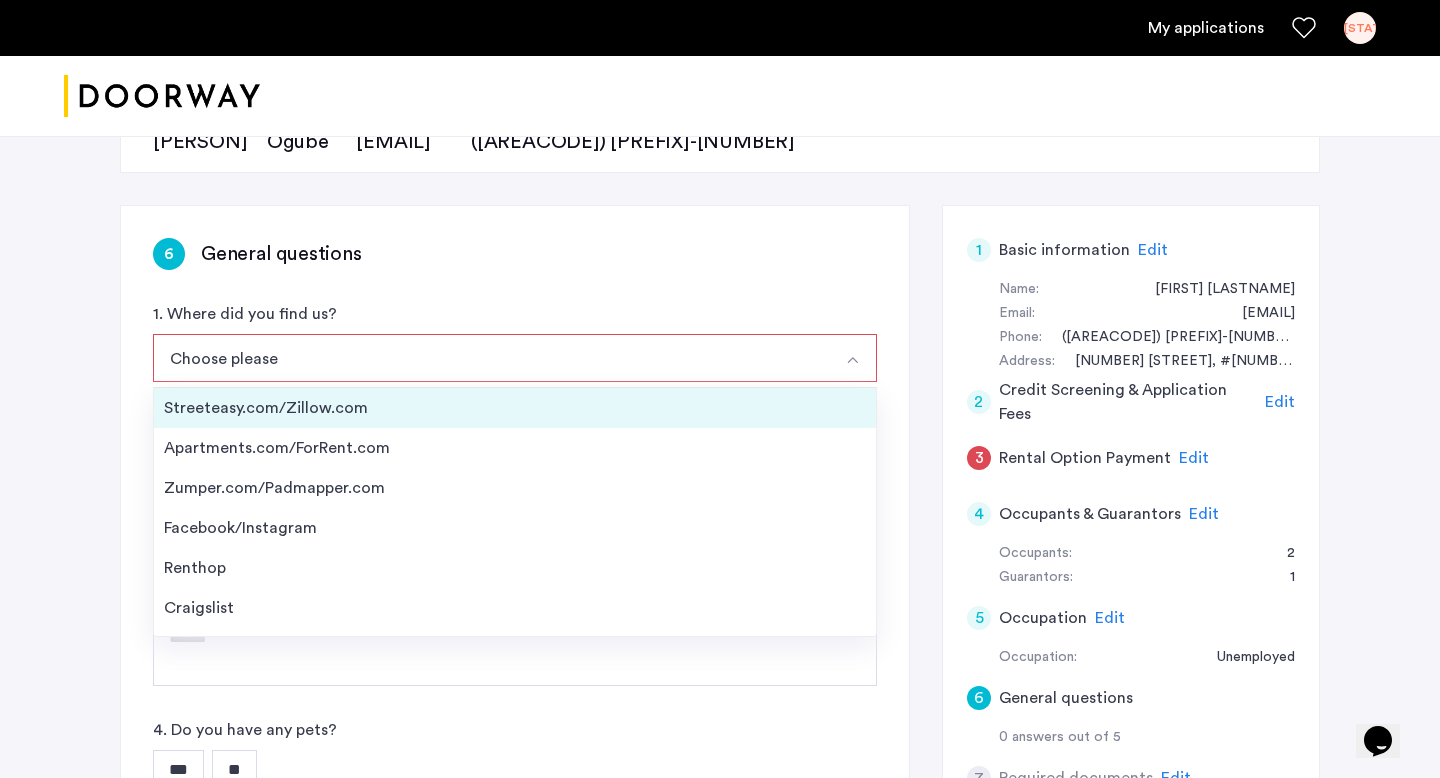 click on "Streeteasy.com/Zillow.com" at bounding box center [515, 408] 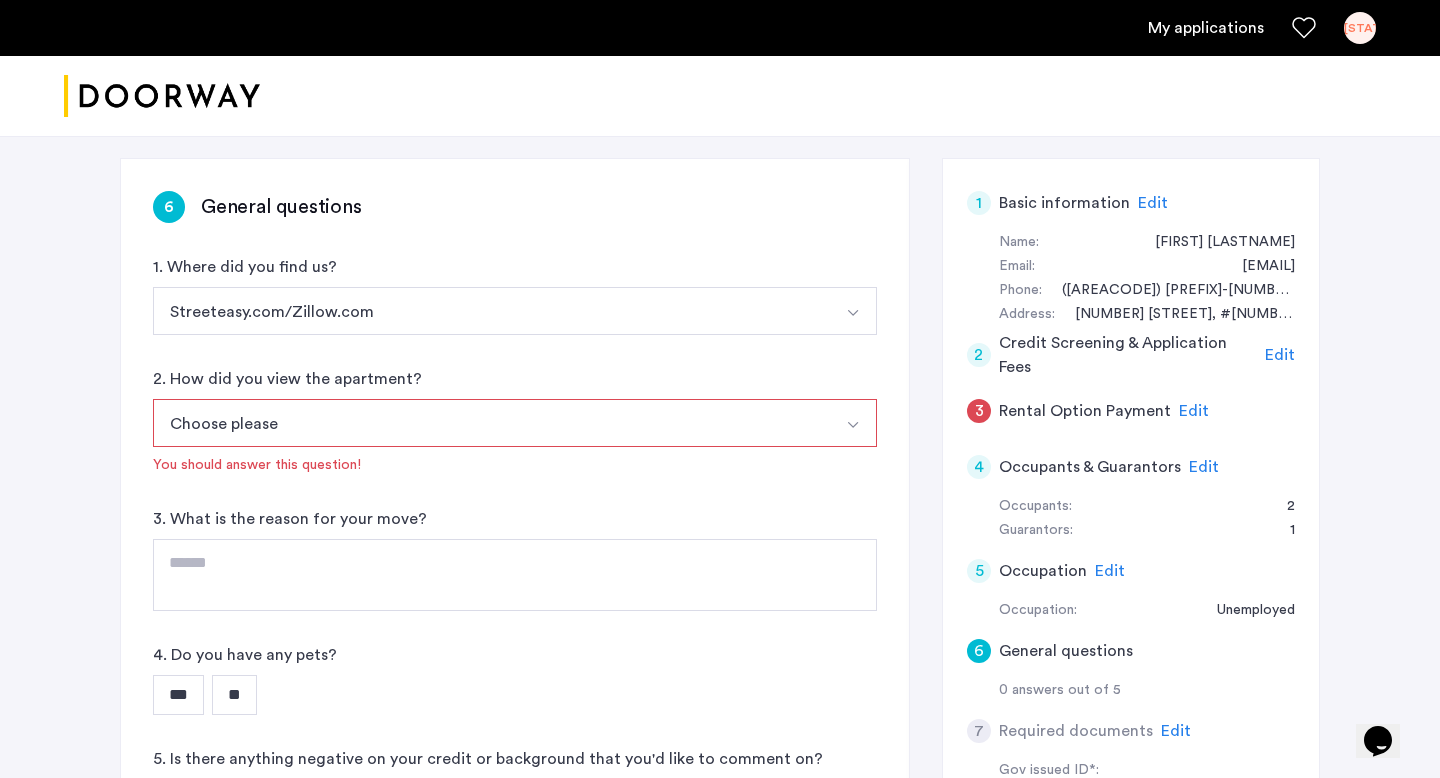 scroll, scrollTop: 308, scrollLeft: 0, axis: vertical 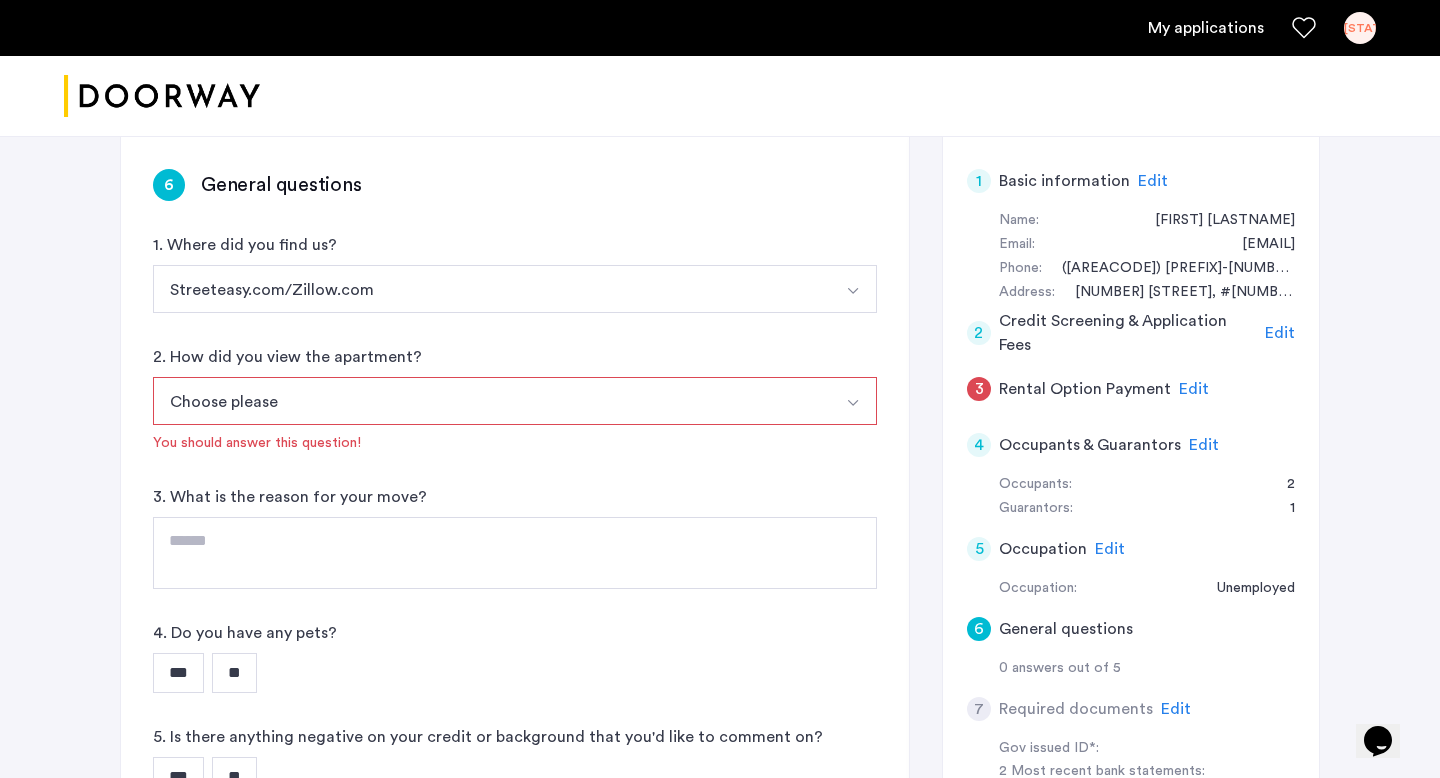 click on "Choose please" at bounding box center [491, 401] 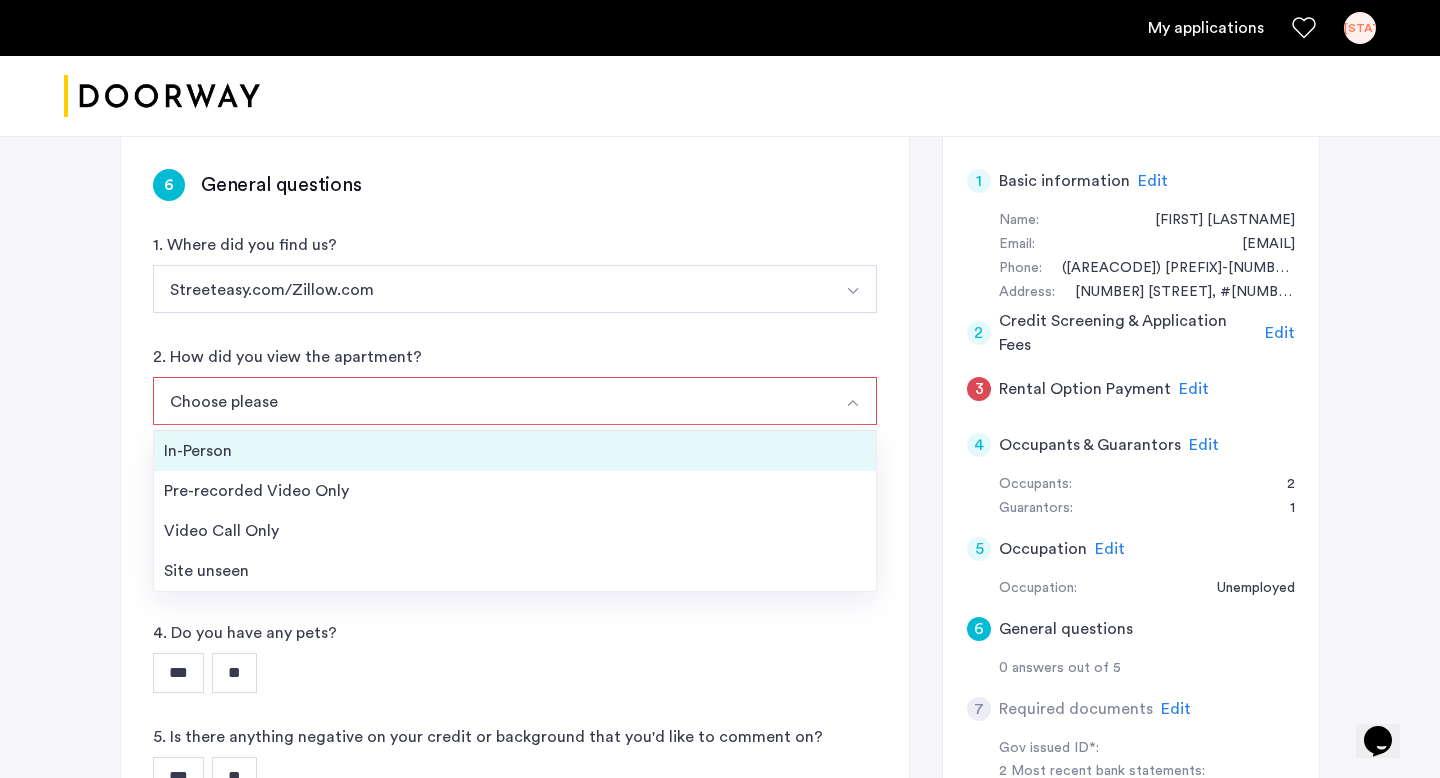 click on "In-Person" at bounding box center (515, 451) 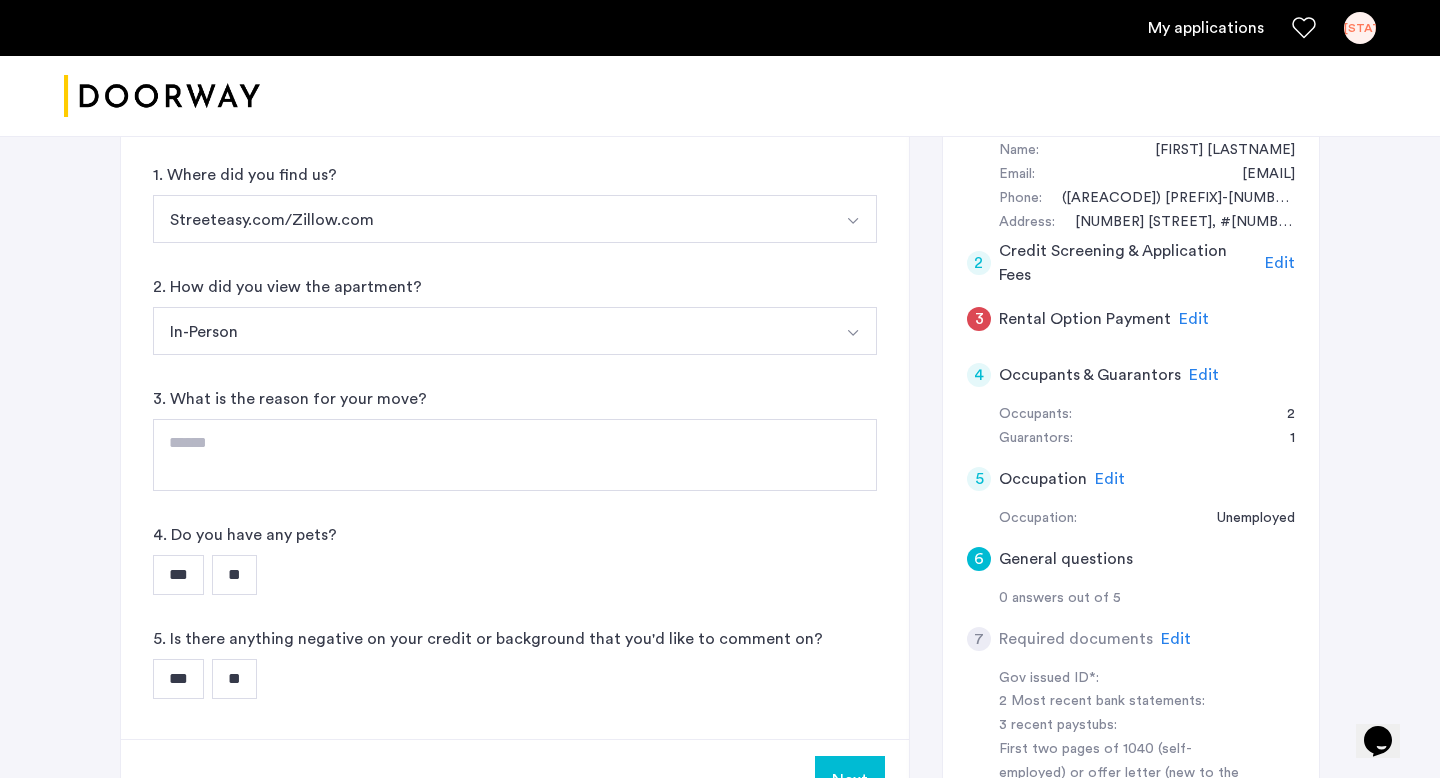 scroll, scrollTop: 381, scrollLeft: 0, axis: vertical 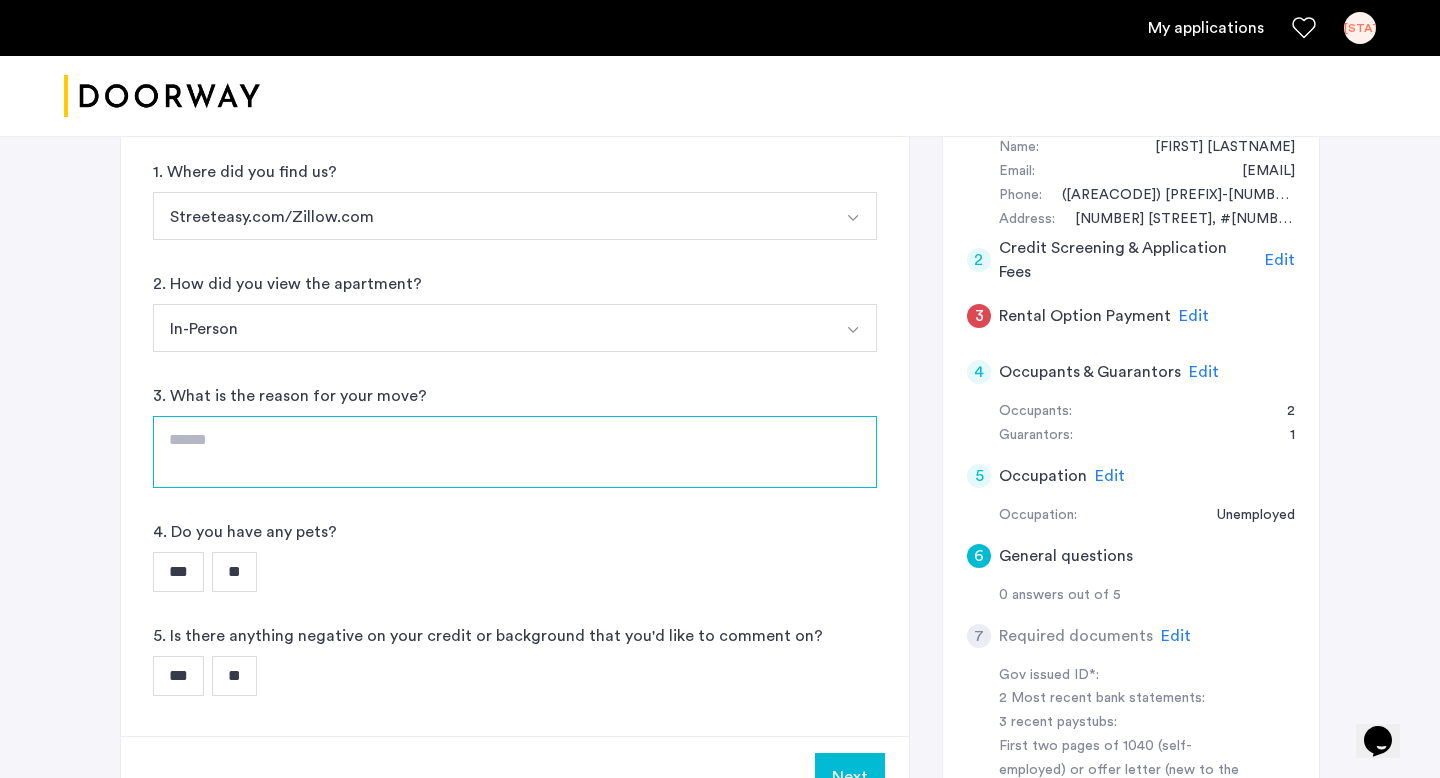 click 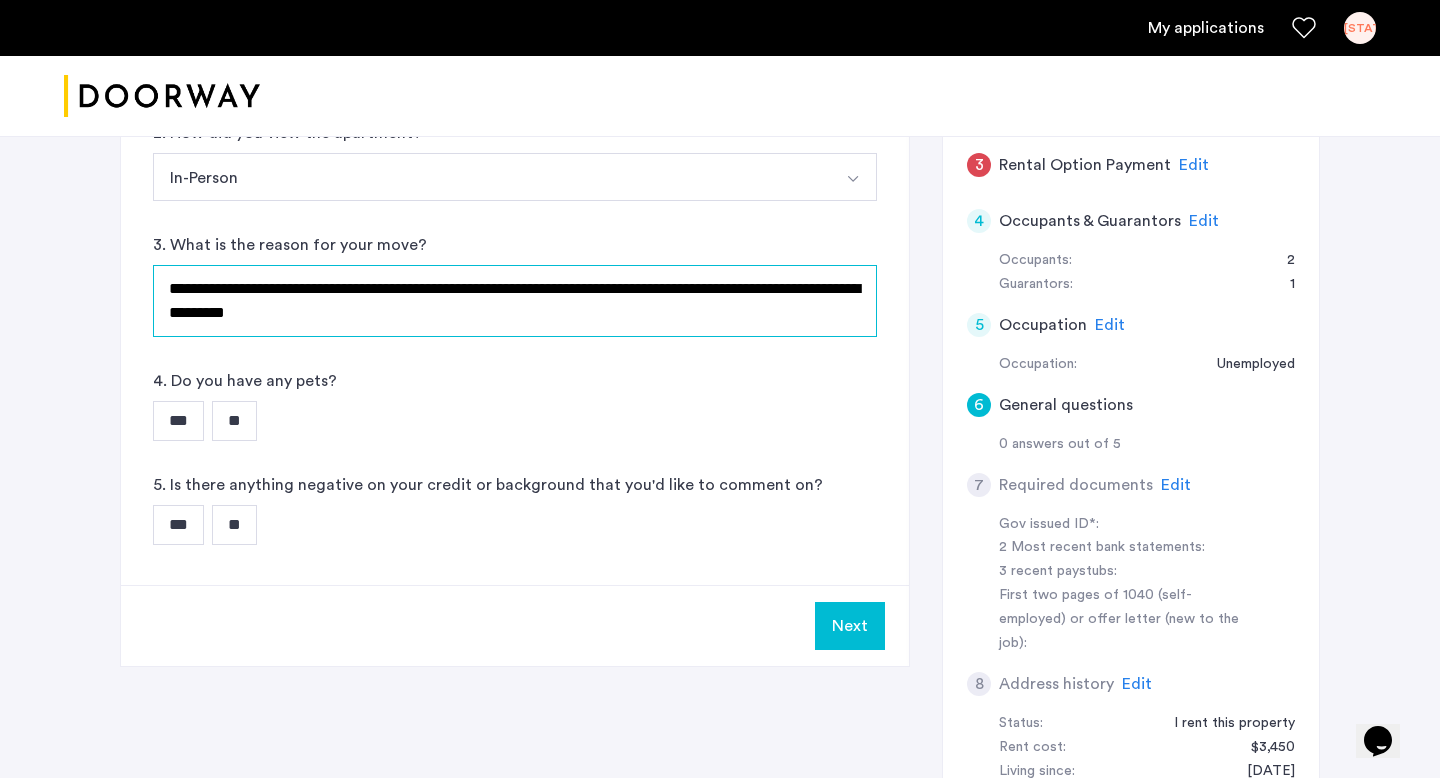 scroll, scrollTop: 535, scrollLeft: 0, axis: vertical 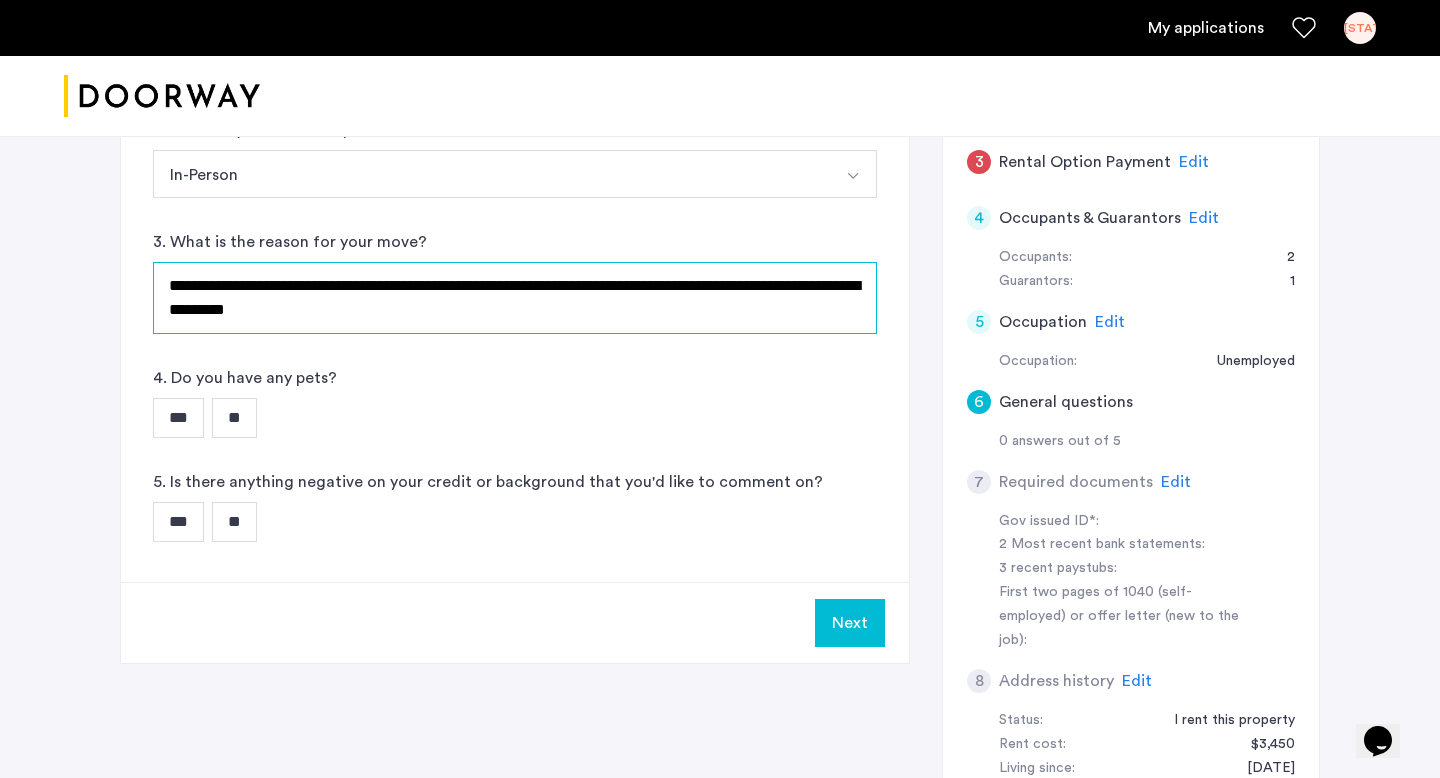 type on "**********" 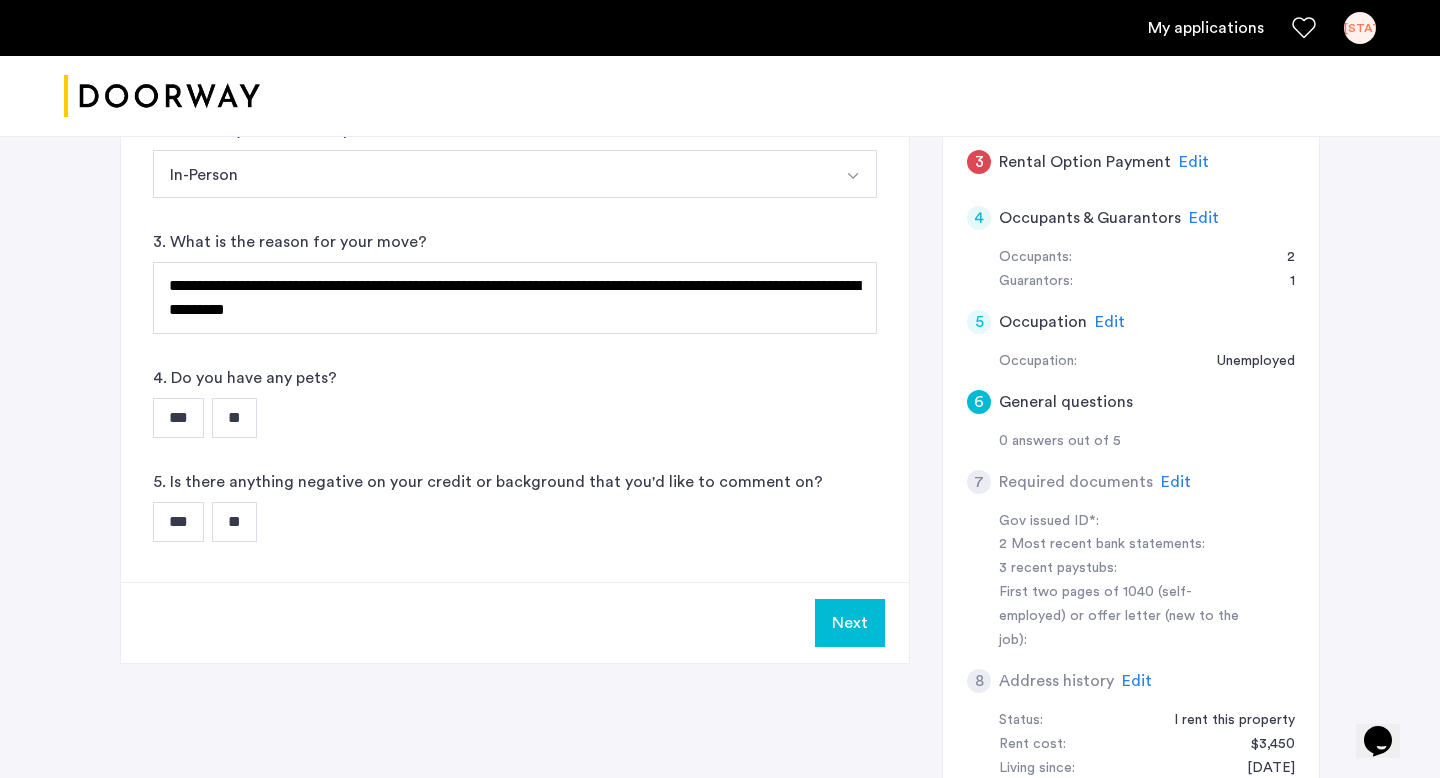 click on "**" at bounding box center [234, 418] 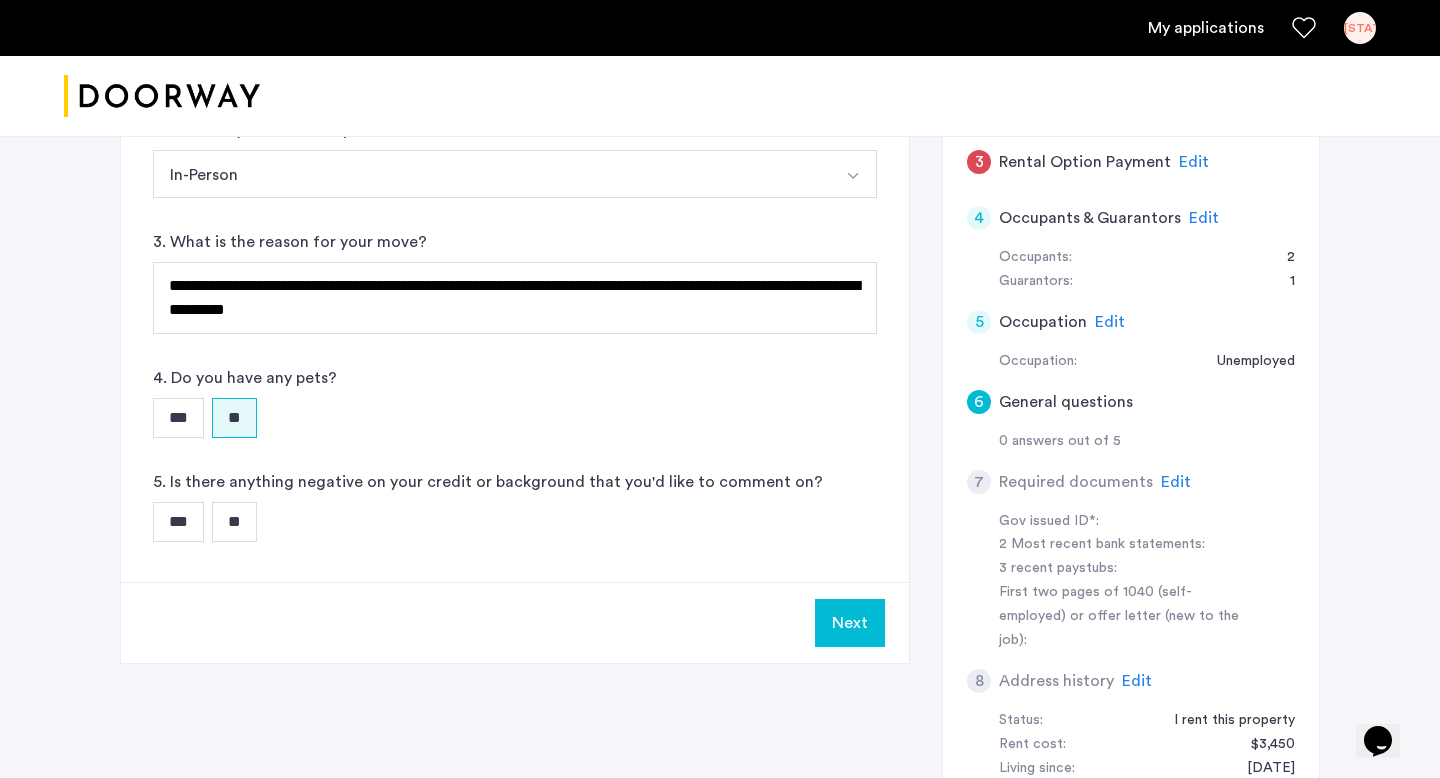 click on "**" at bounding box center (234, 522) 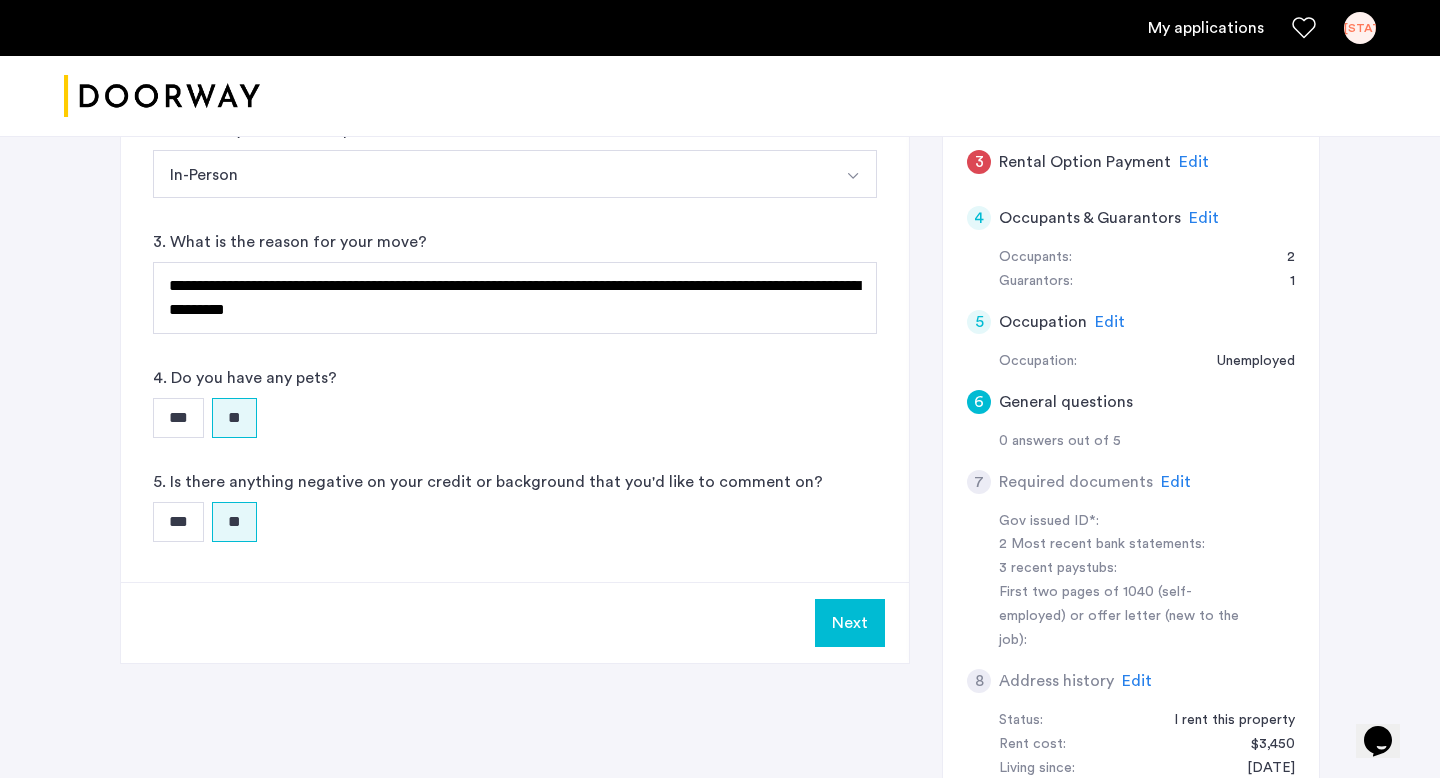 click on "Next" at bounding box center [850, 623] 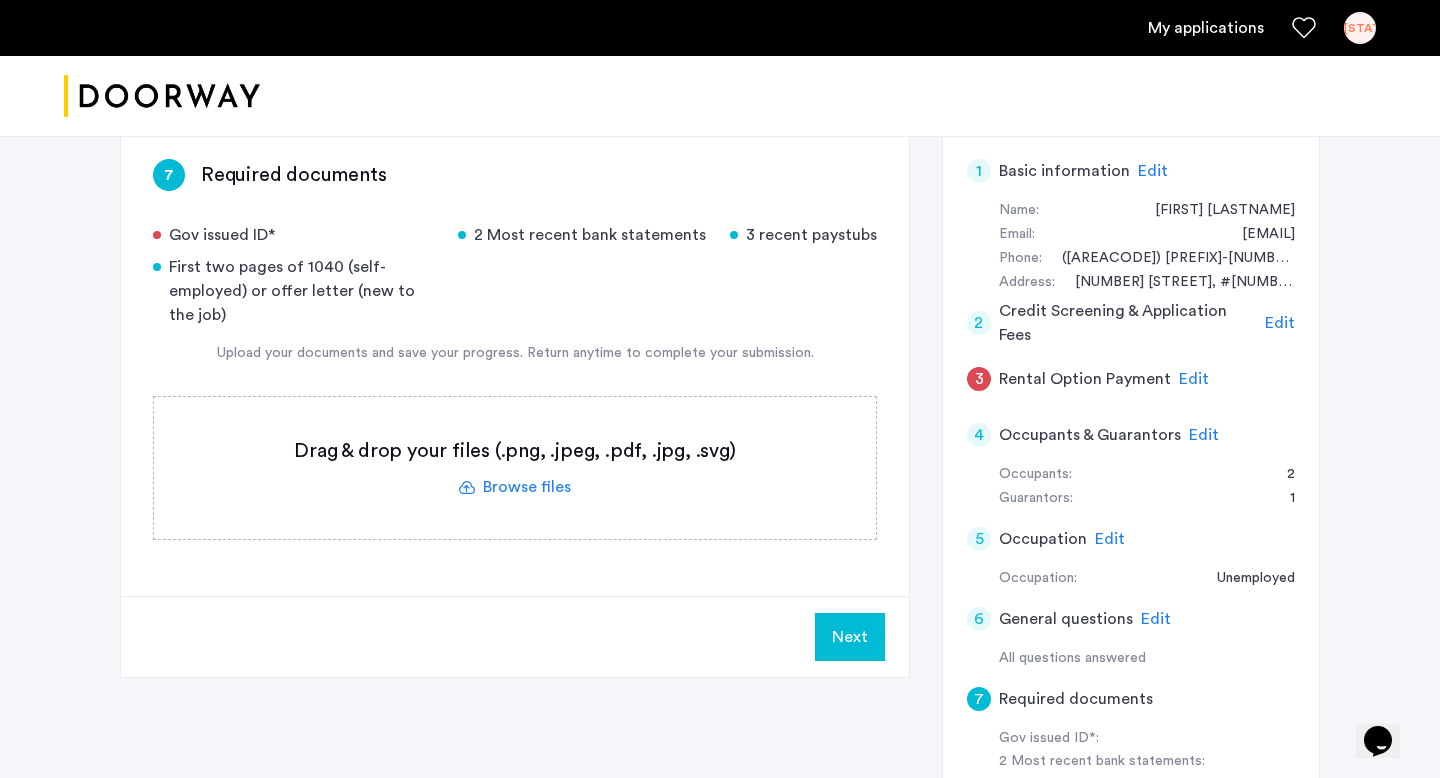 scroll, scrollTop: 320, scrollLeft: 0, axis: vertical 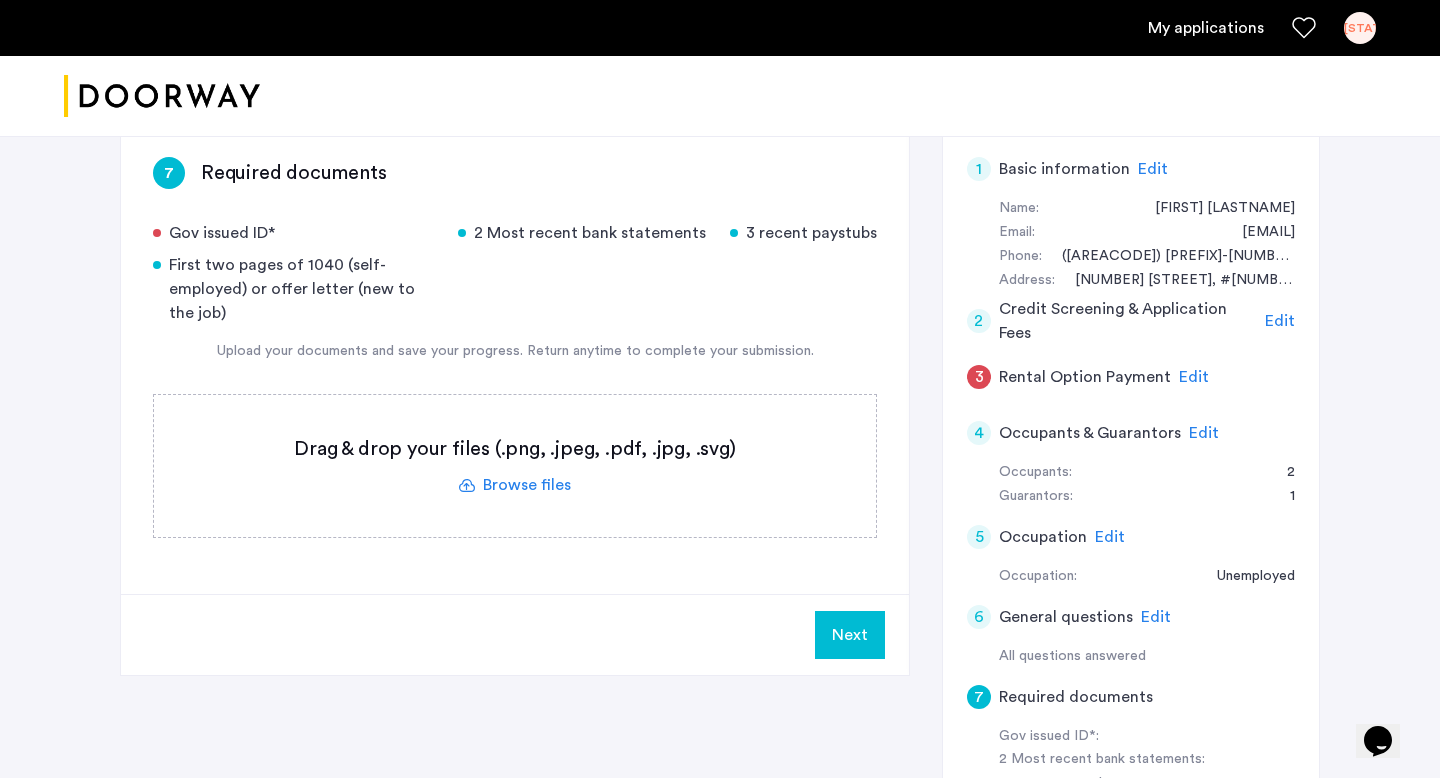 click at bounding box center (720, 96) 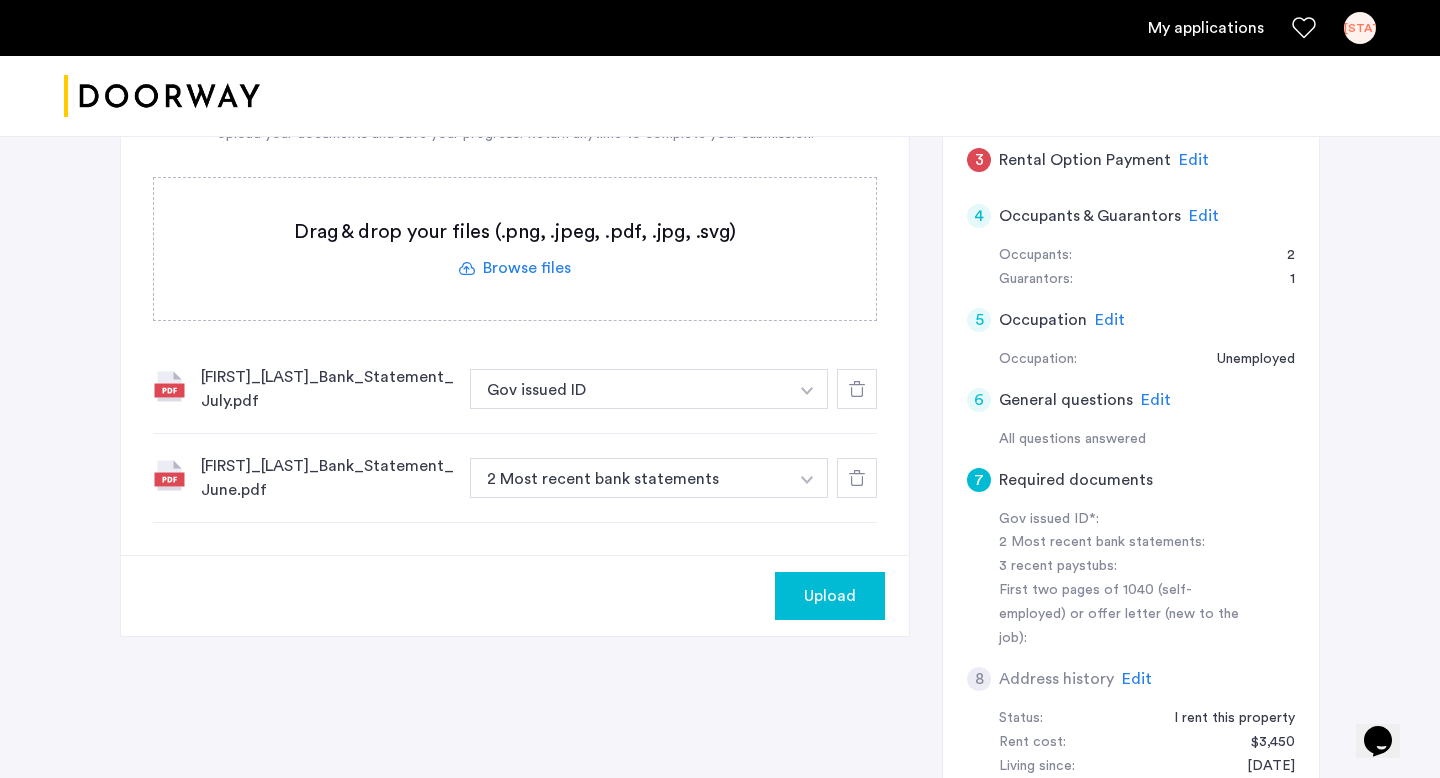 scroll, scrollTop: 541, scrollLeft: 0, axis: vertical 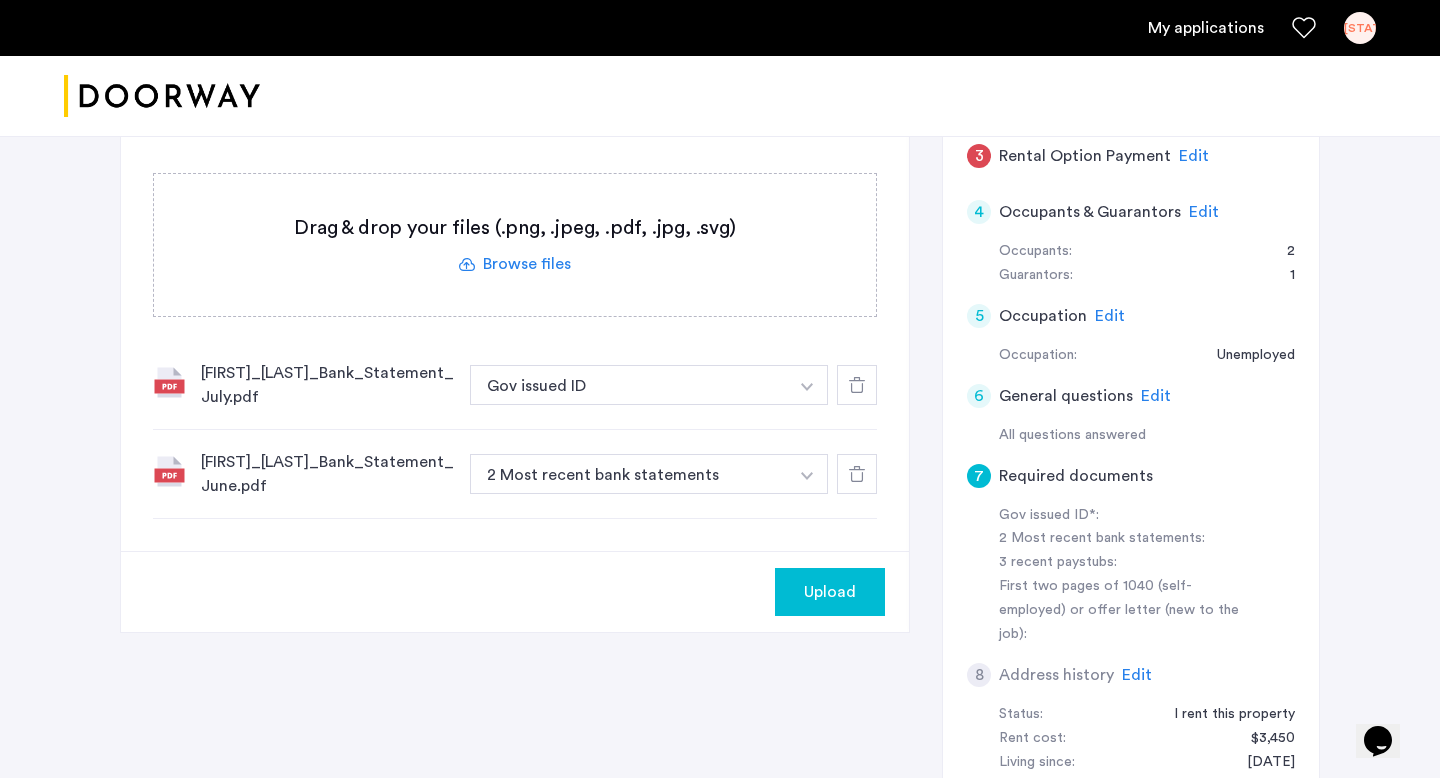 click 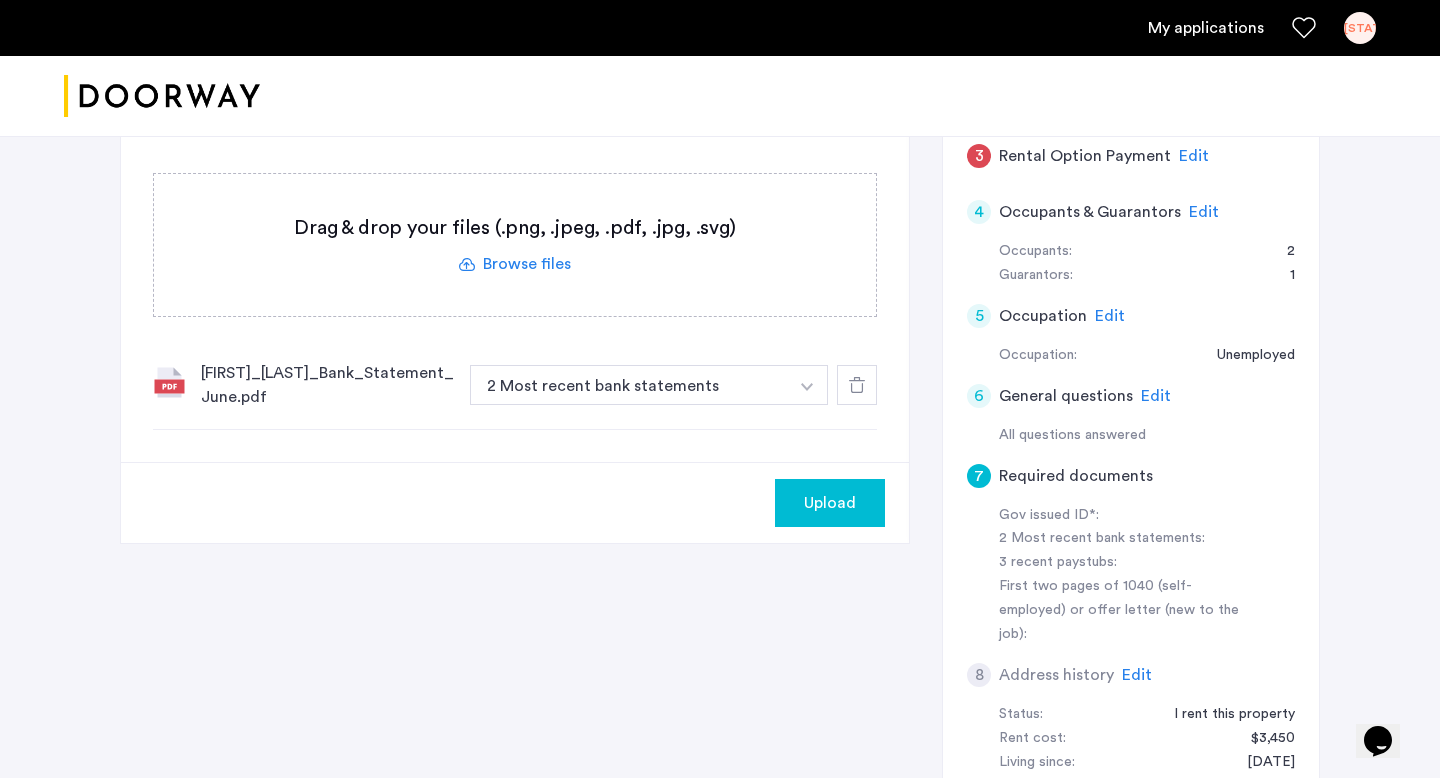 click 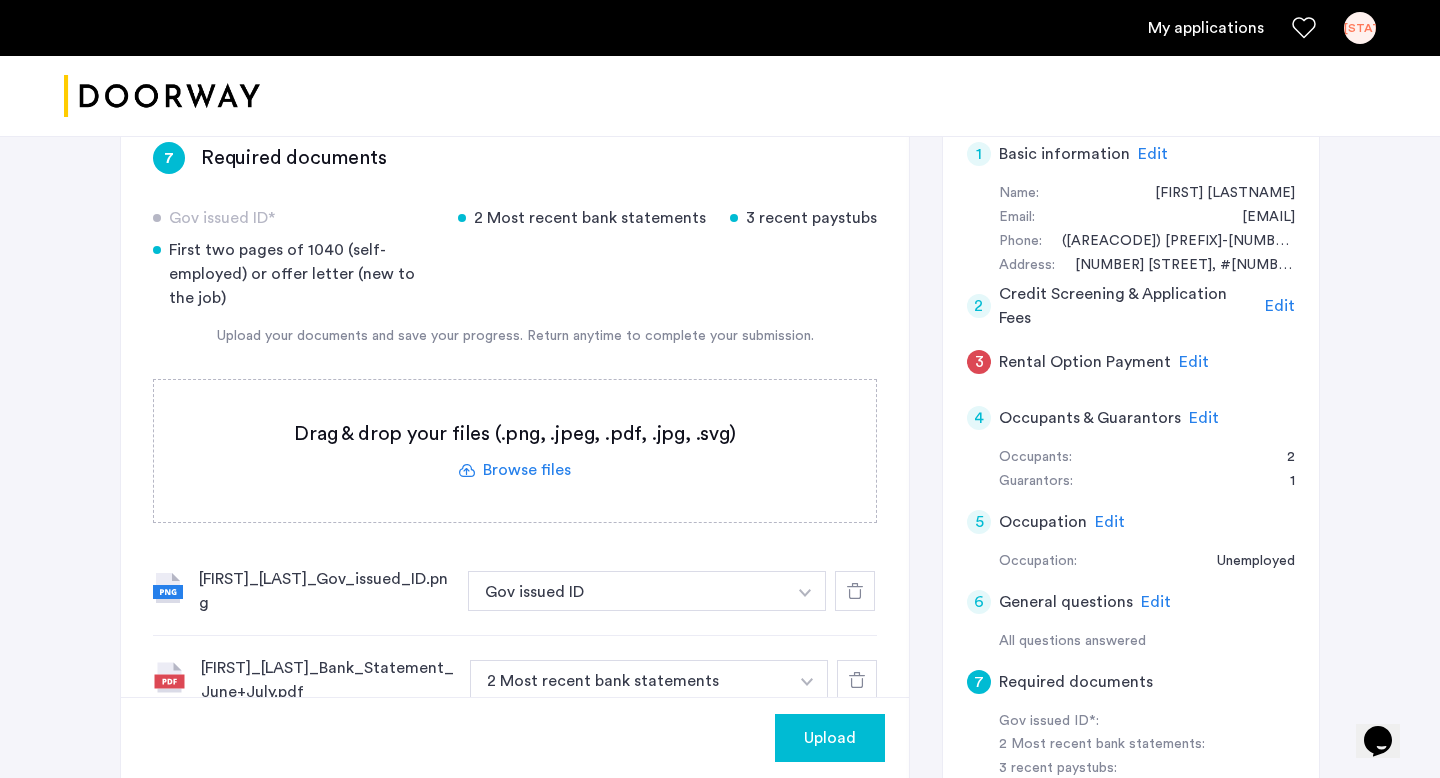 scroll, scrollTop: 468, scrollLeft: 0, axis: vertical 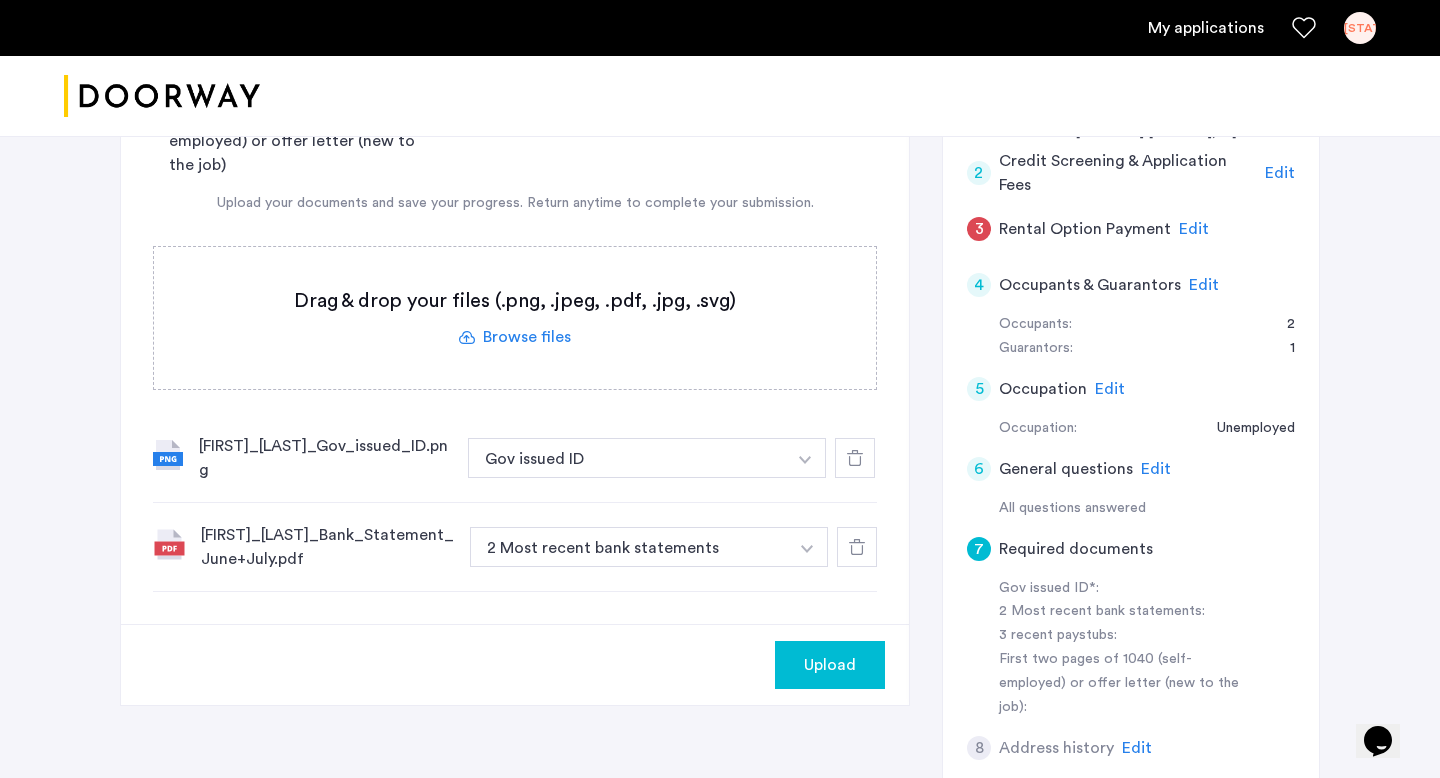 click on "Upload" 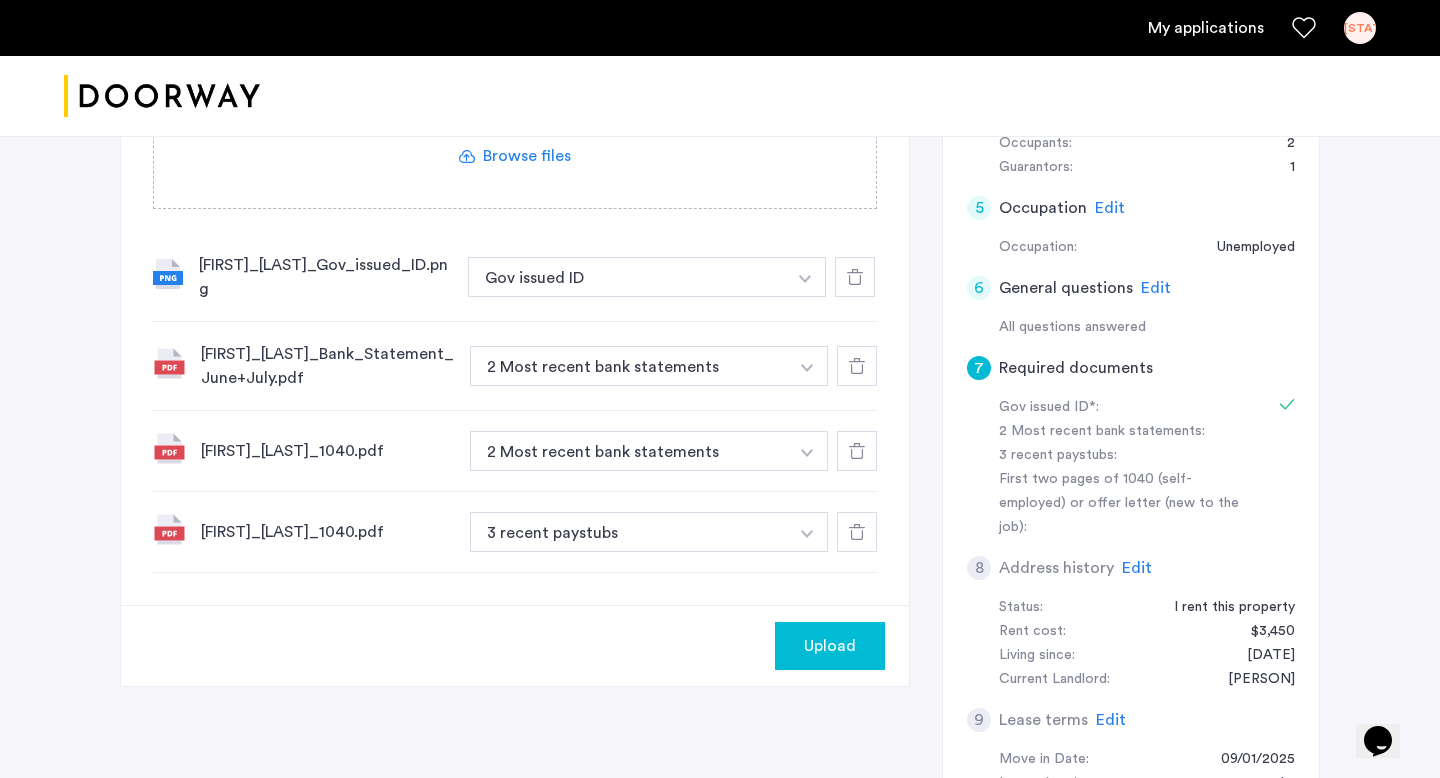 scroll, scrollTop: 650, scrollLeft: 0, axis: vertical 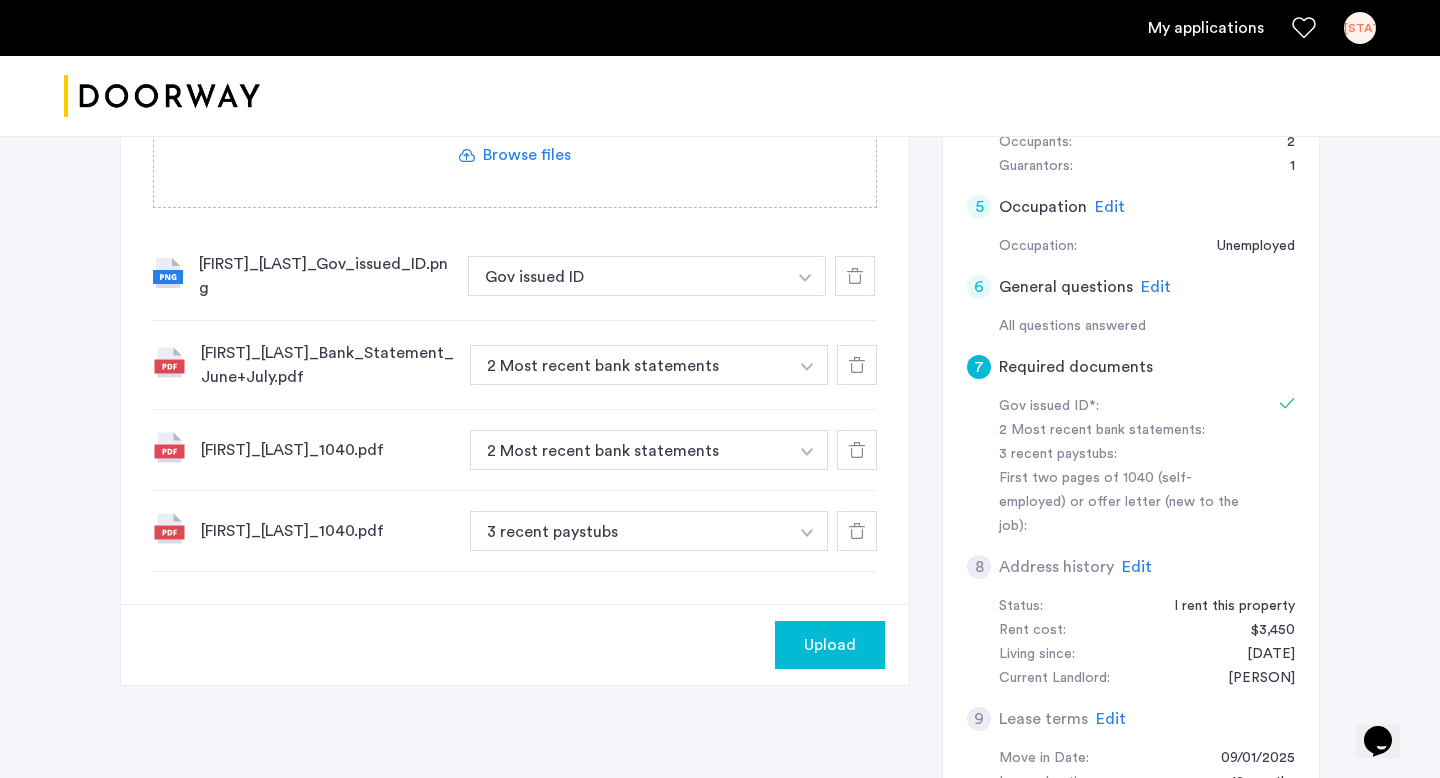 click 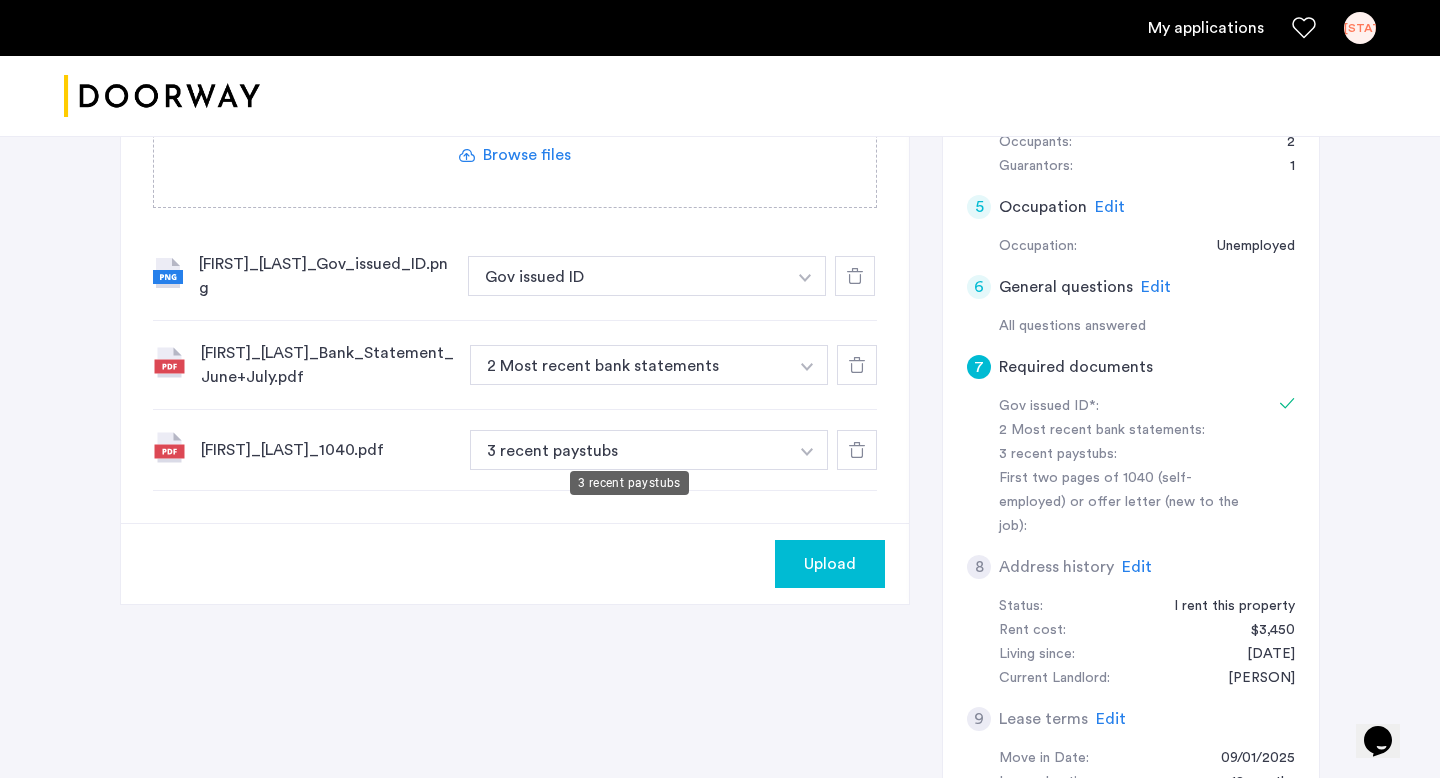 click on "3 recent paystubs" at bounding box center (629, 450) 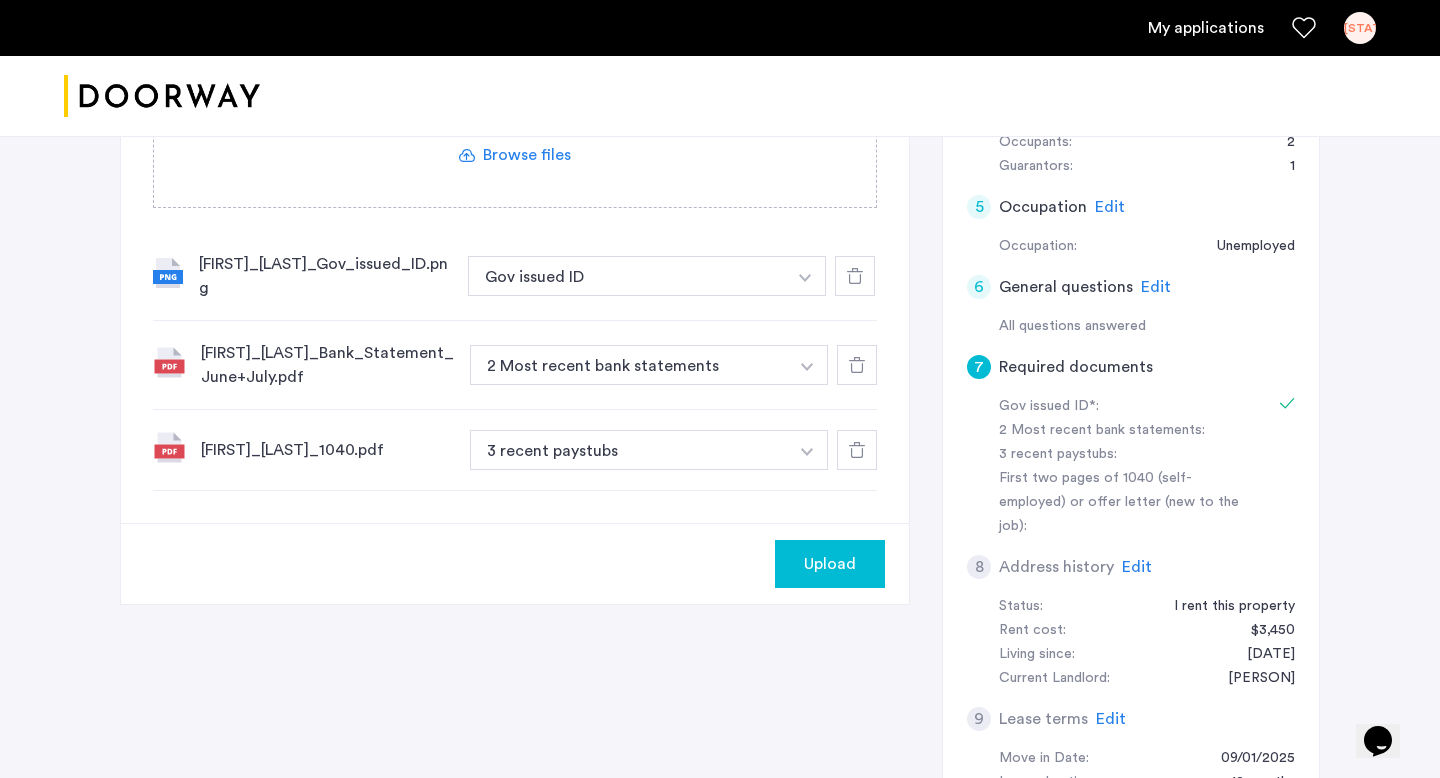 click on "3 recent paystubs + 2 Most recent bank statements 3 recent paystubs First two pages of 1040 (self-employed) or offer letter (new to the job)" 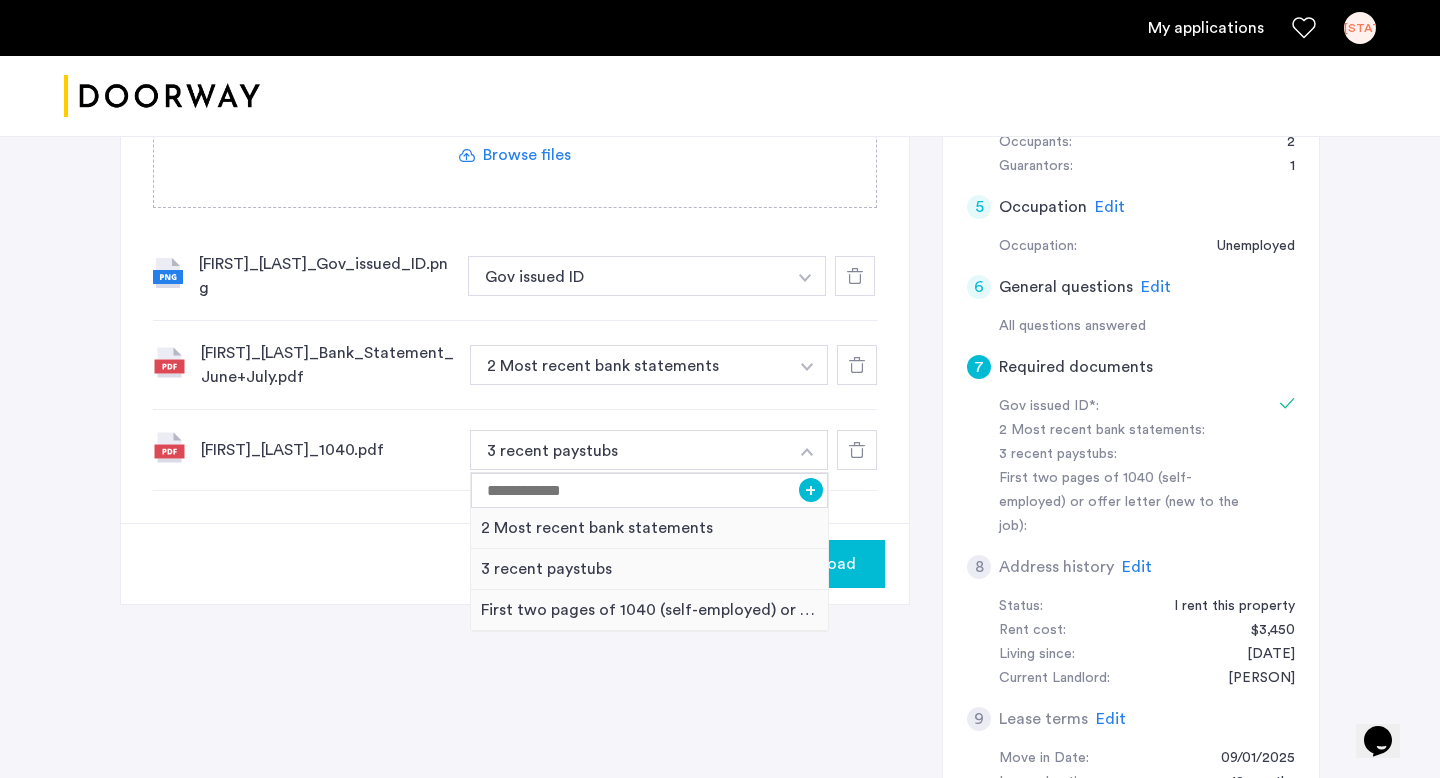 click at bounding box center (807, 450) 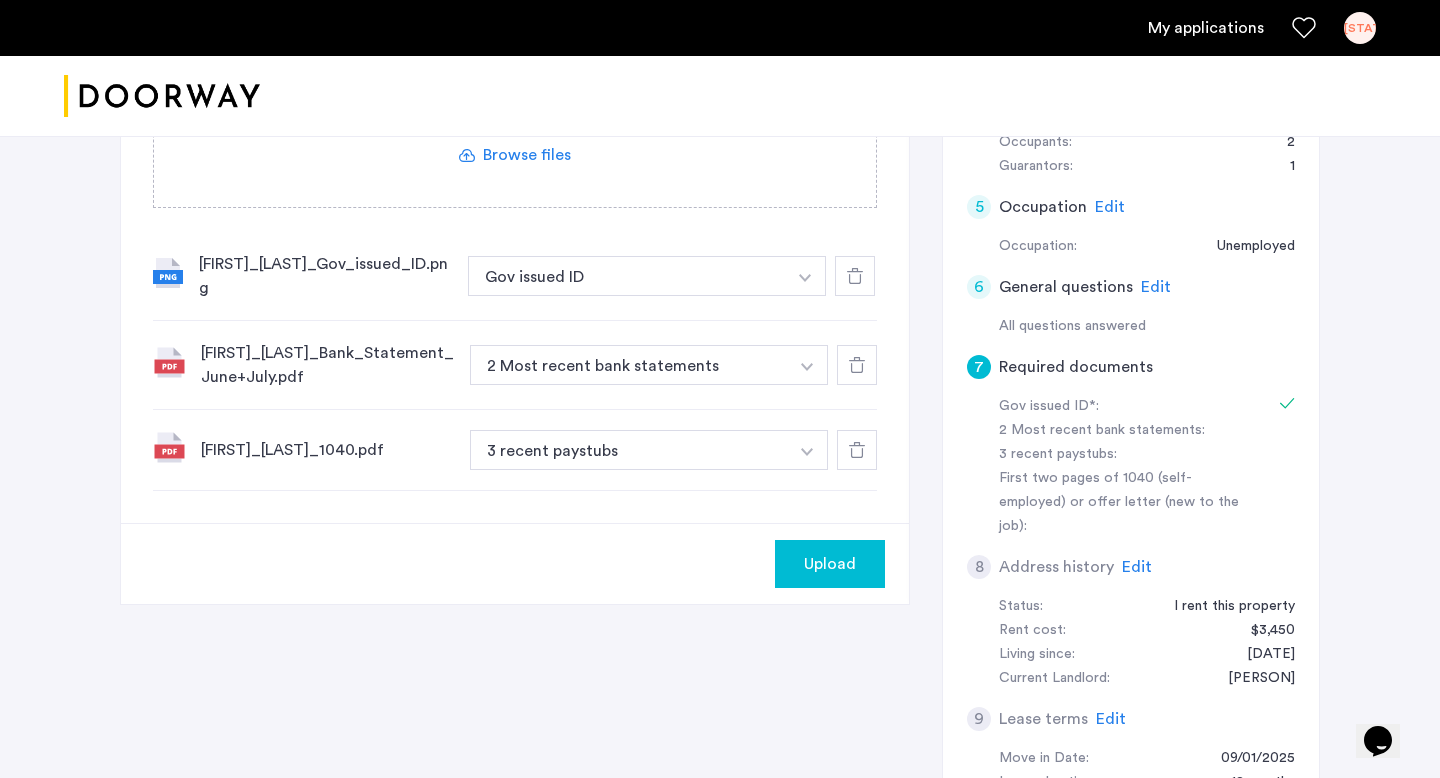 click at bounding box center [805, 276] 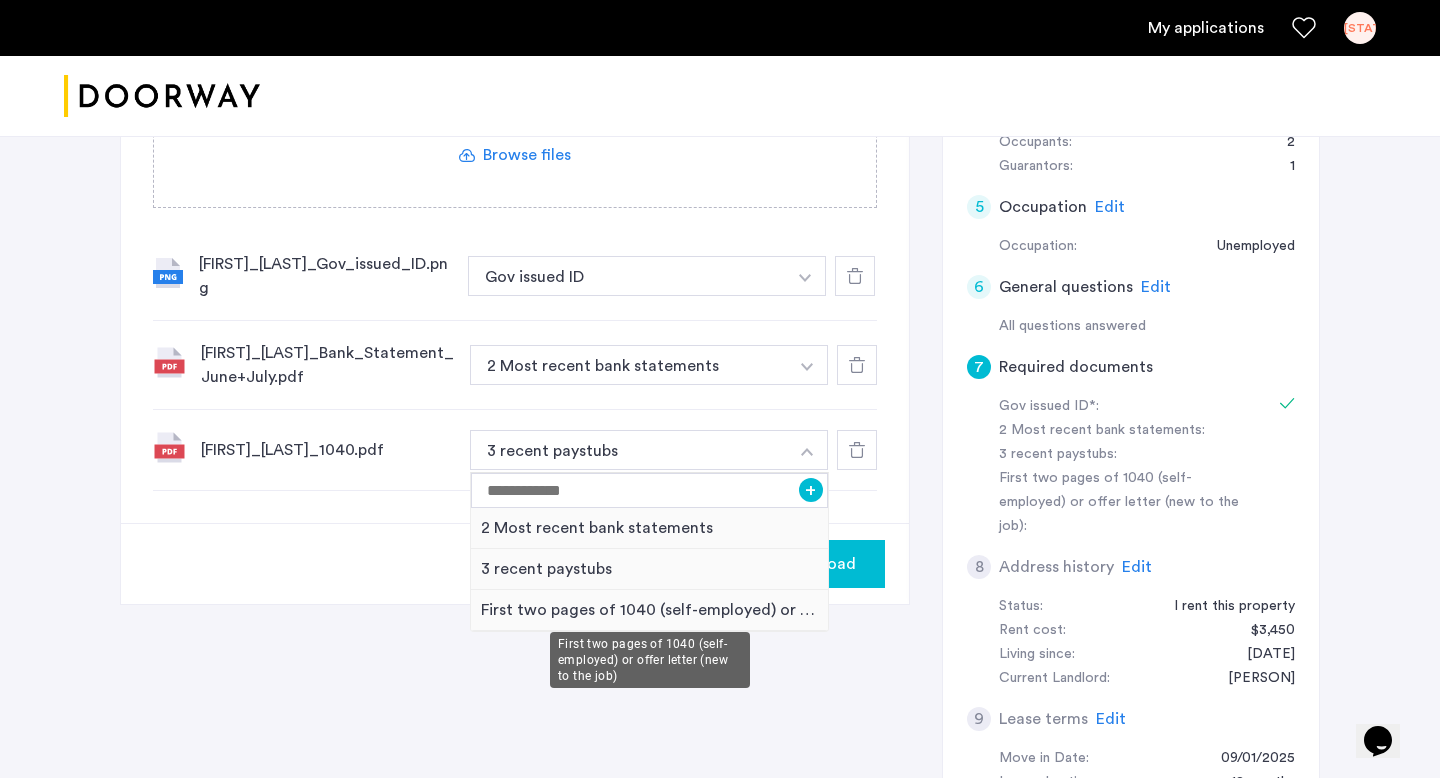click on "First two pages of 1040 (self-employed) or offer letter (new to the job)" at bounding box center [649, 610] 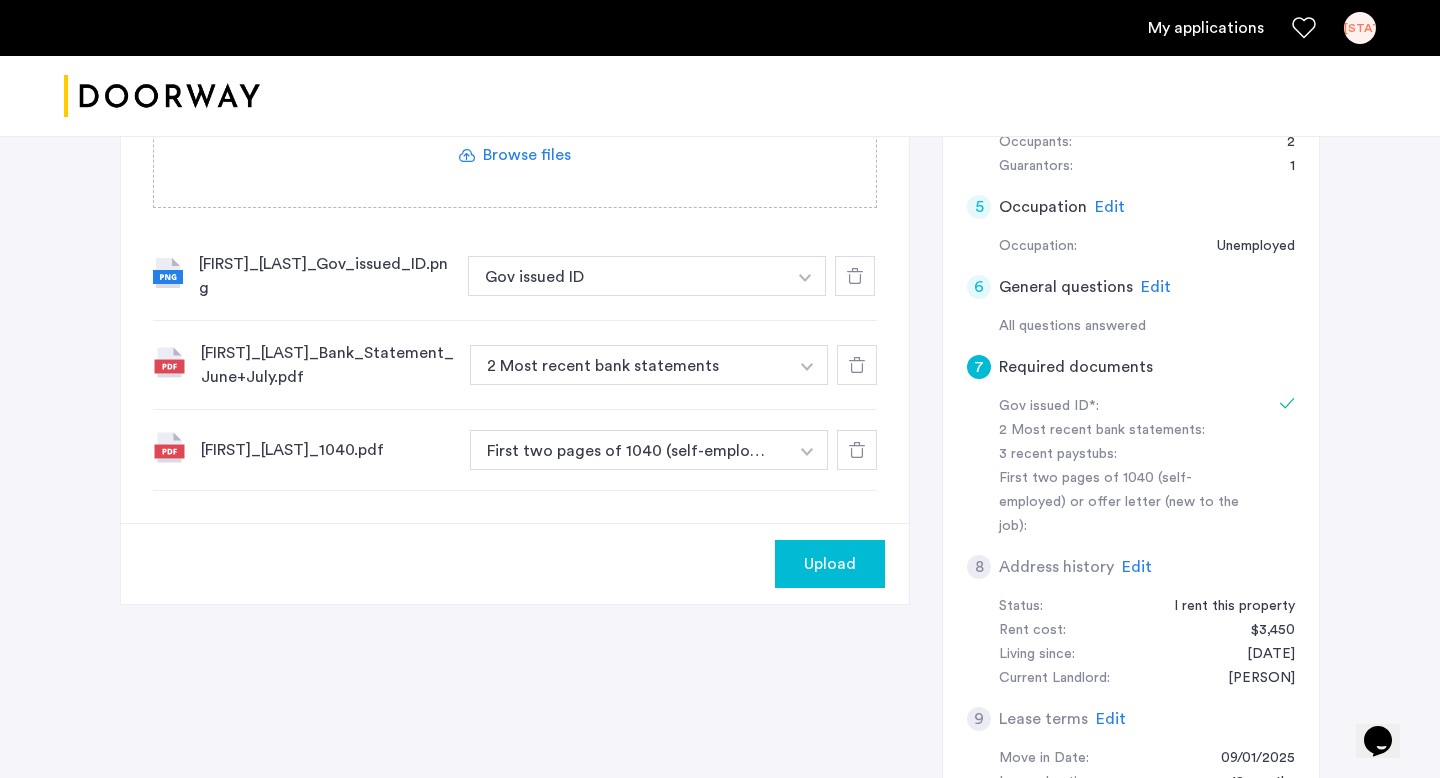 click on "Upload" 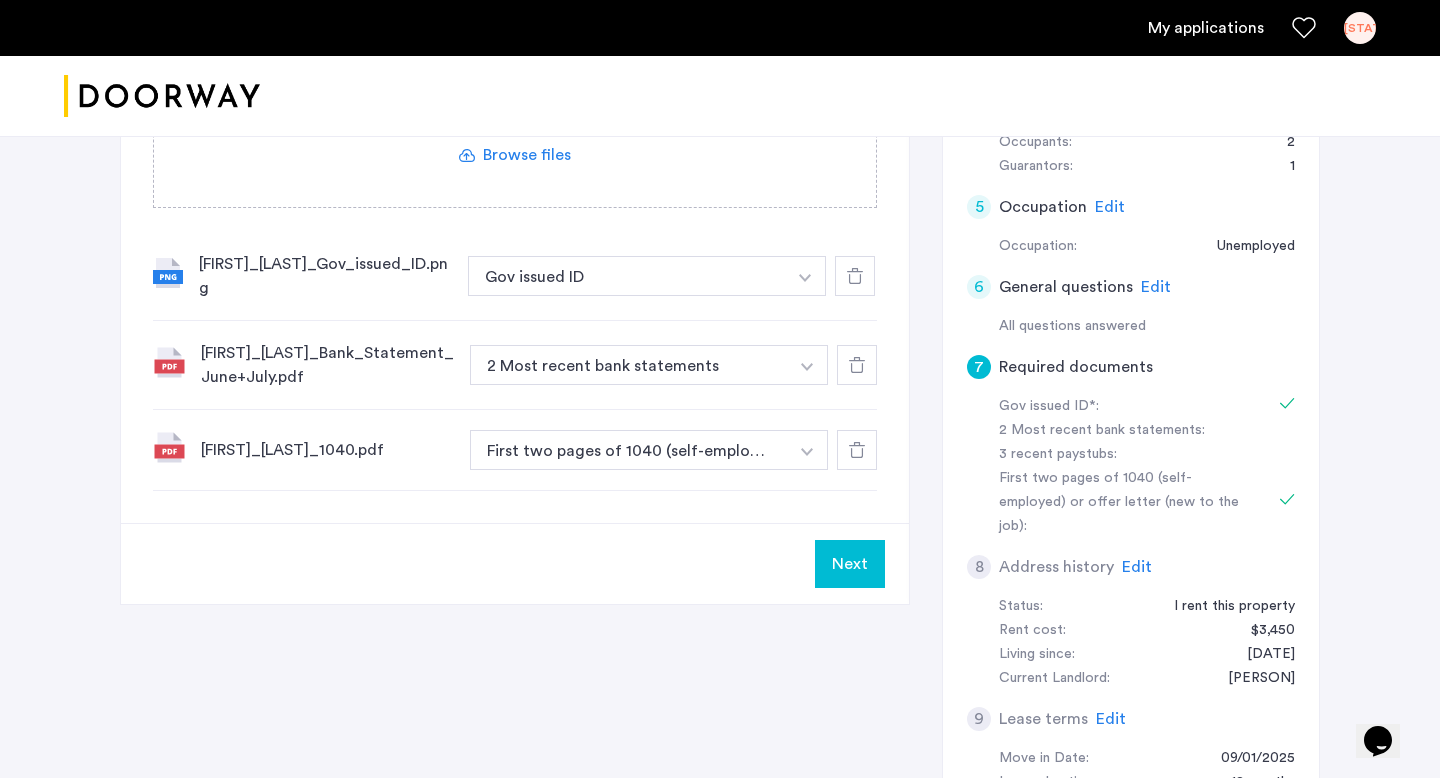 click on "Next" 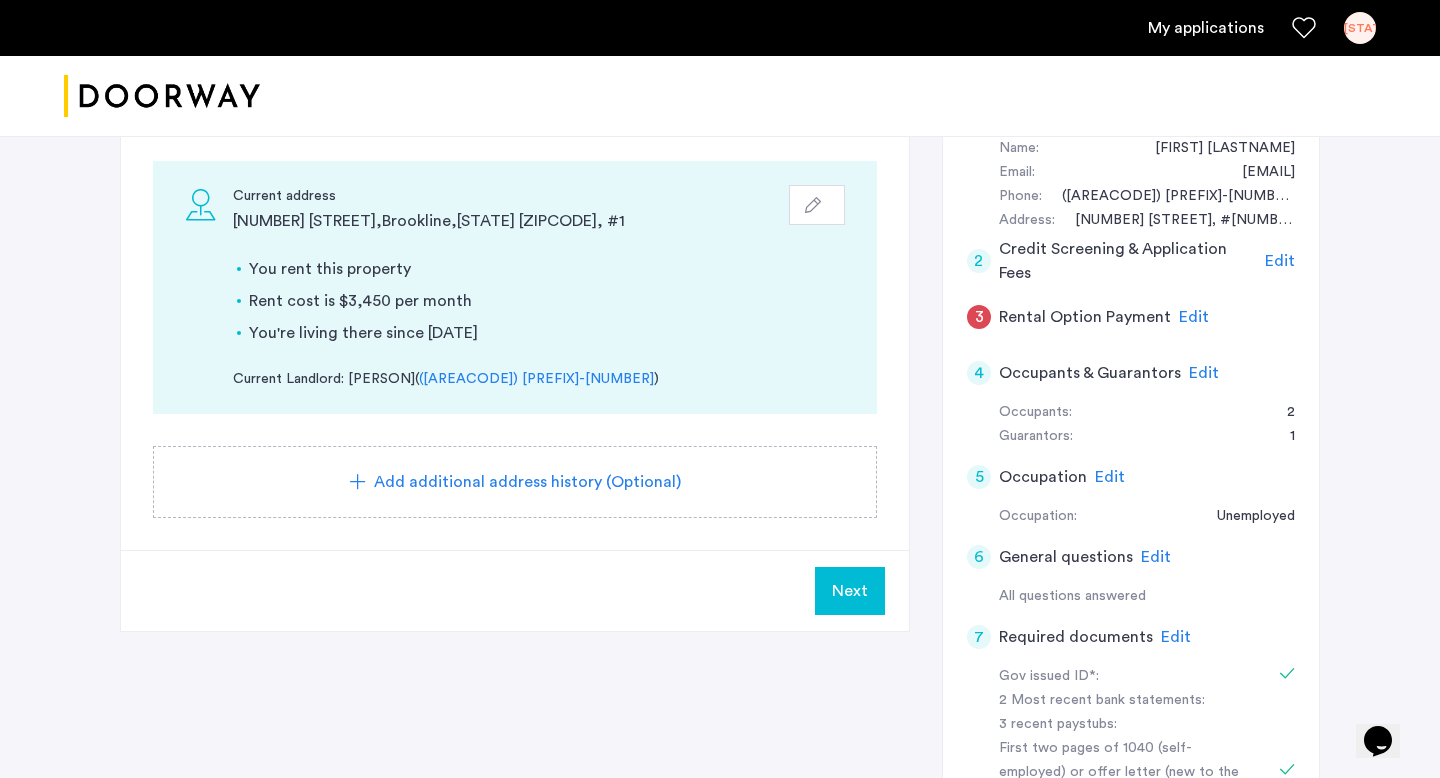 scroll, scrollTop: 399, scrollLeft: 0, axis: vertical 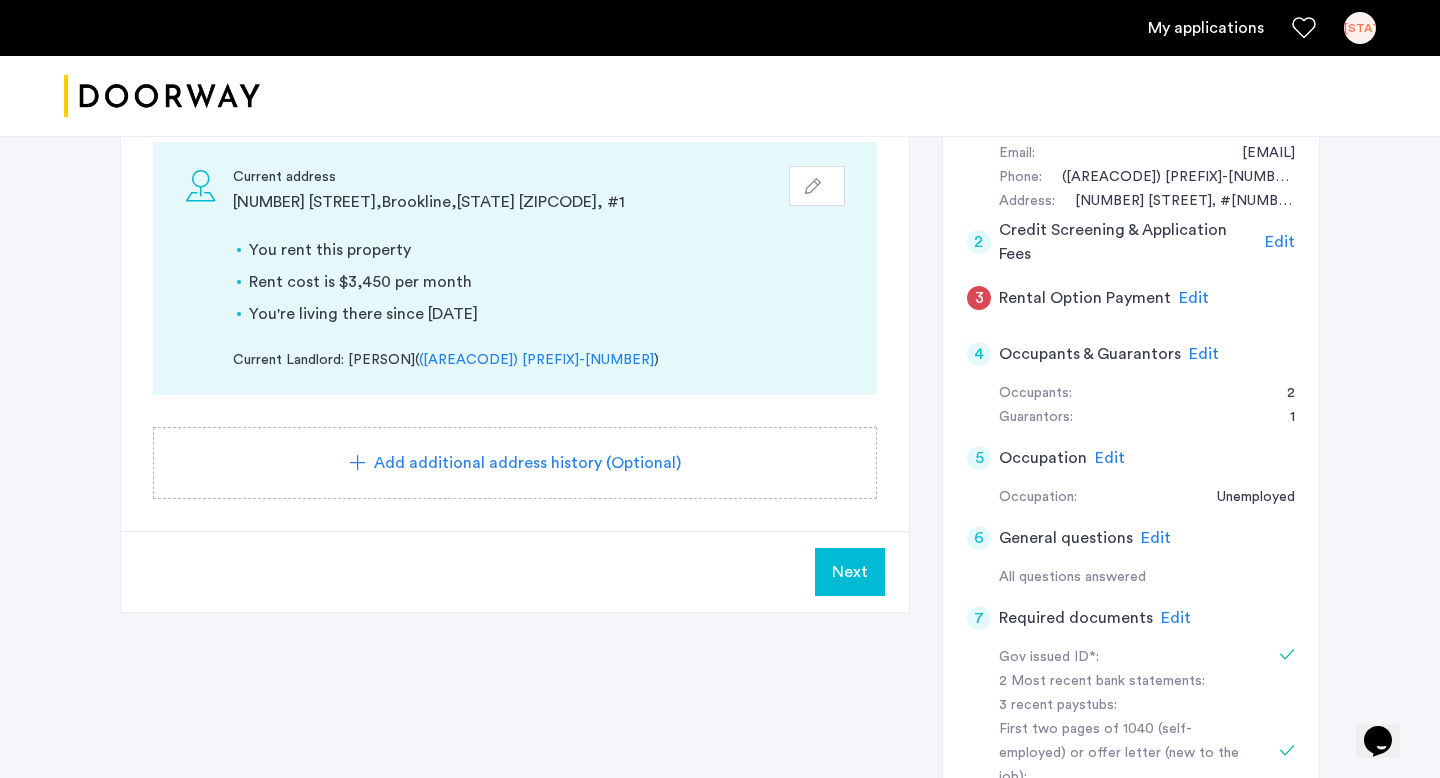 click on "Next" 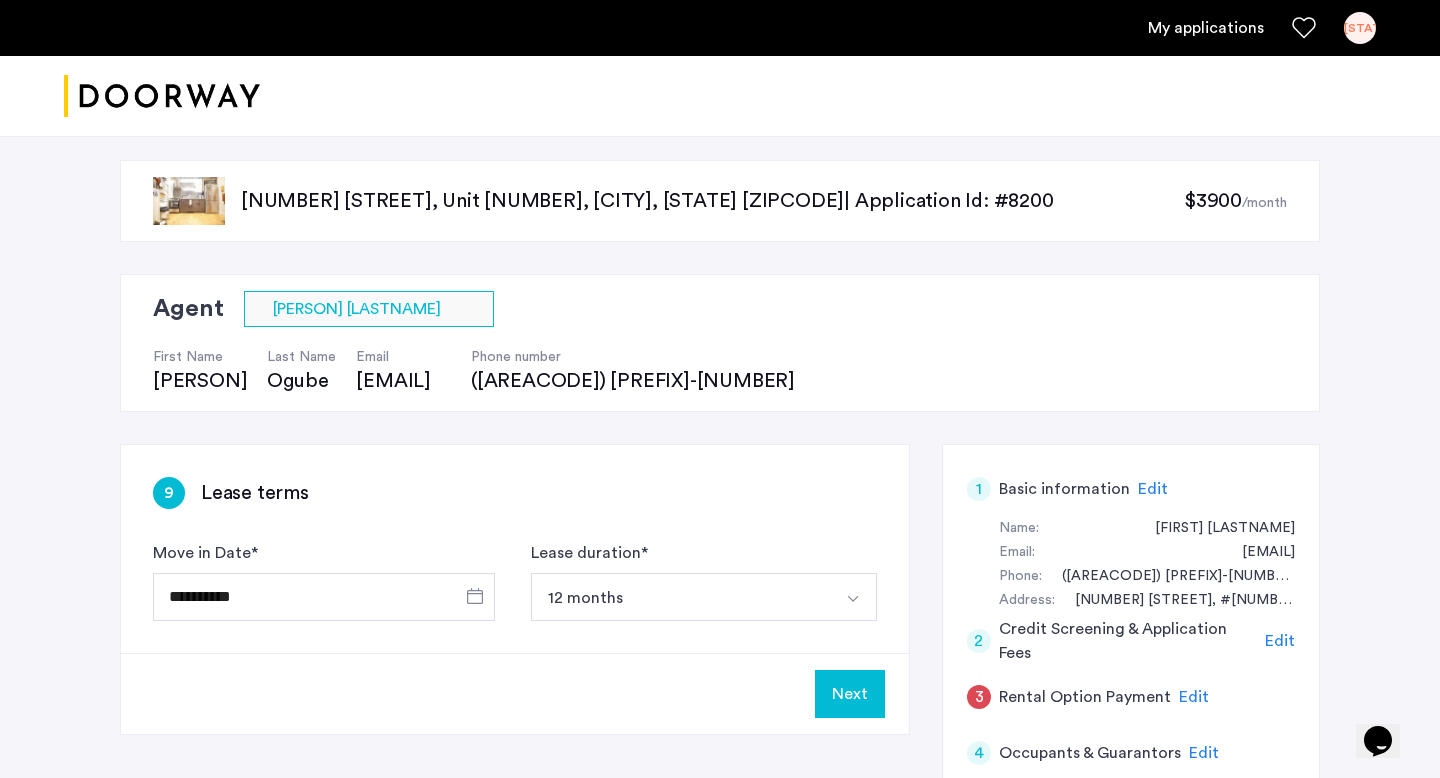 scroll, scrollTop: 166, scrollLeft: 0, axis: vertical 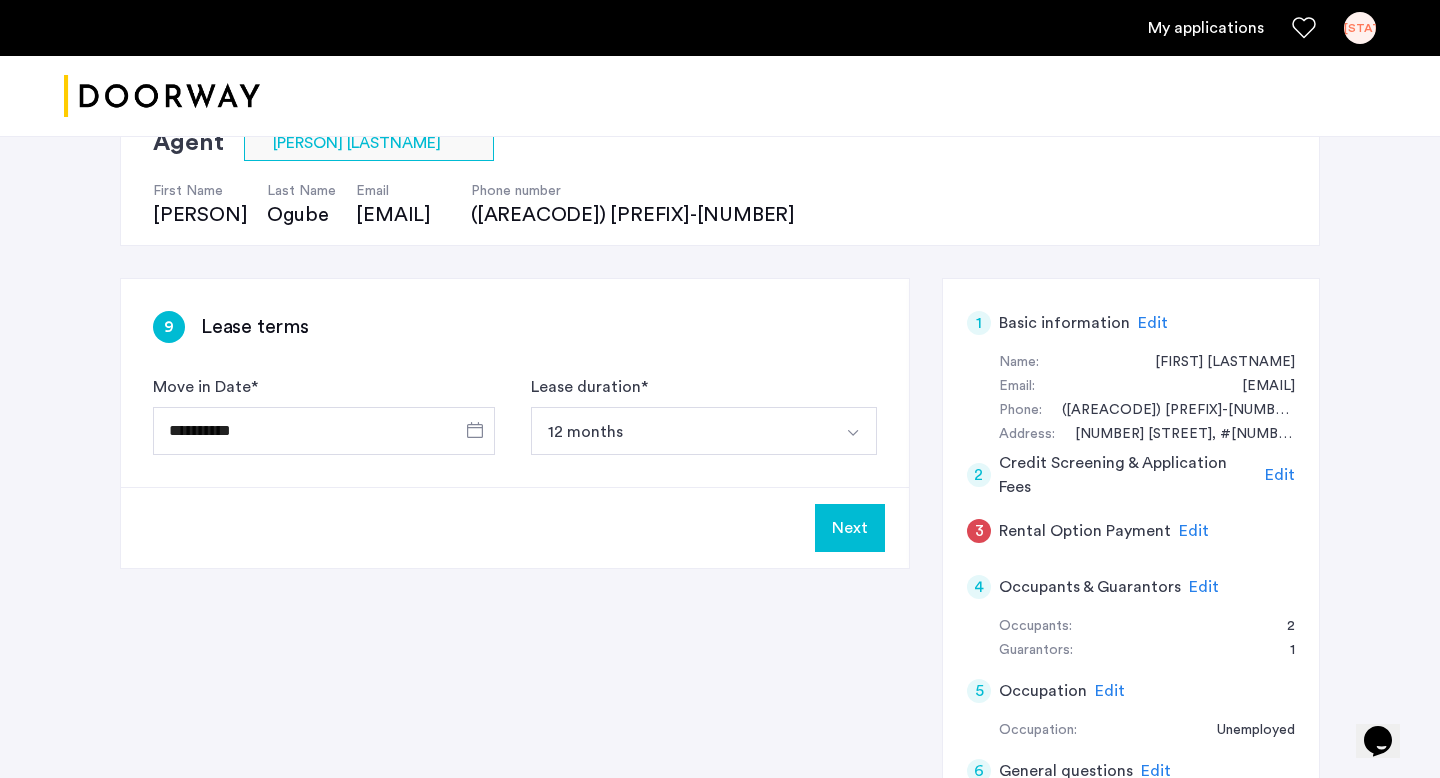 click on "Next" 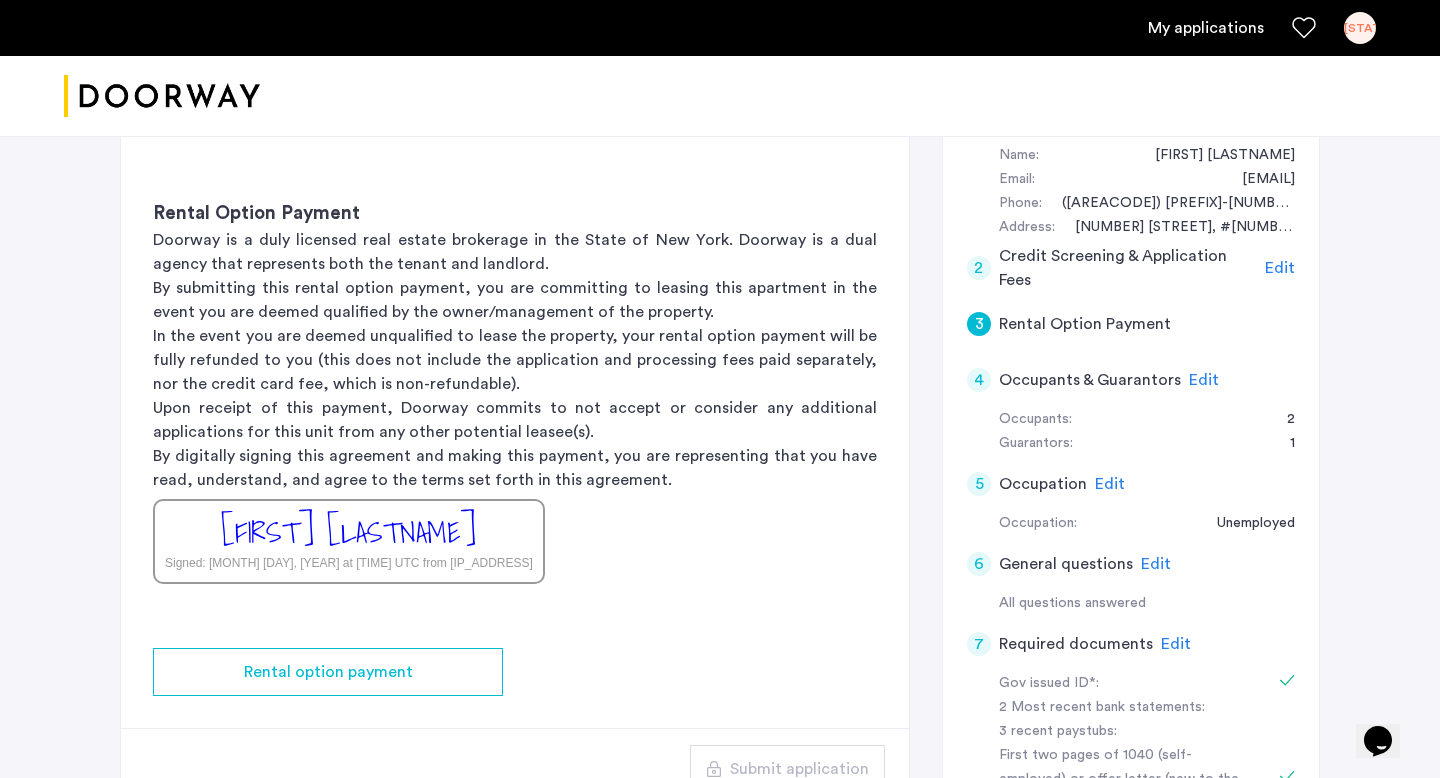 scroll, scrollTop: 365, scrollLeft: 0, axis: vertical 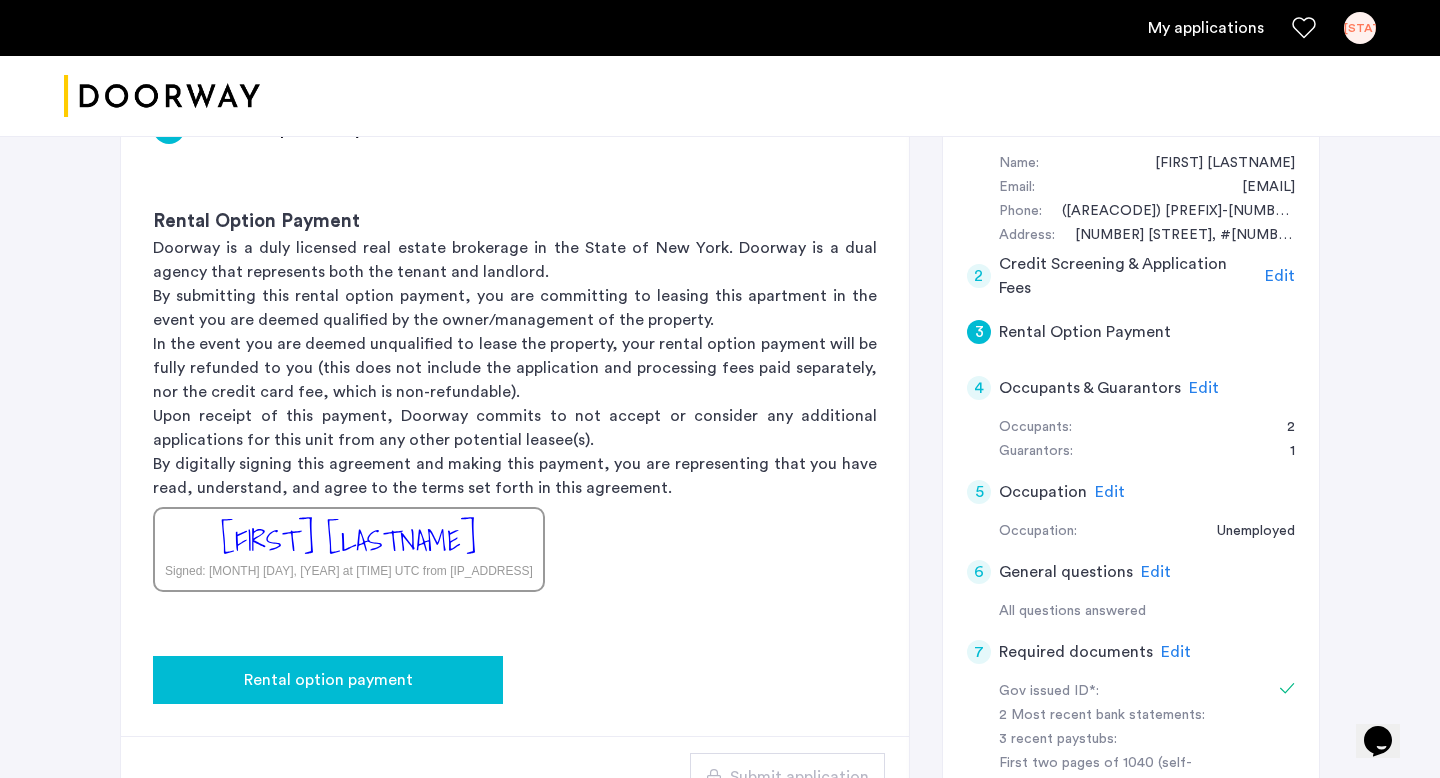 click on "Rental option payment" 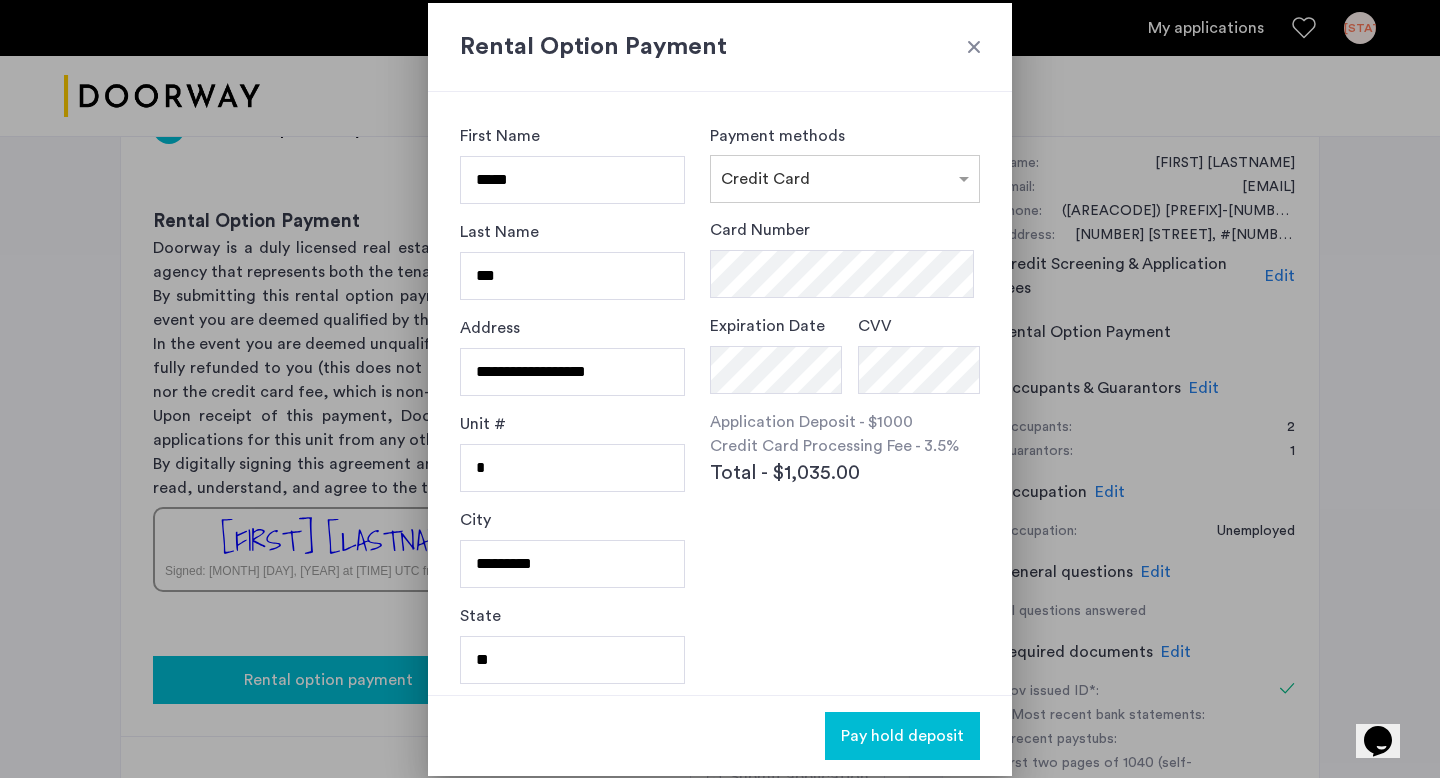 scroll, scrollTop: 0, scrollLeft: 0, axis: both 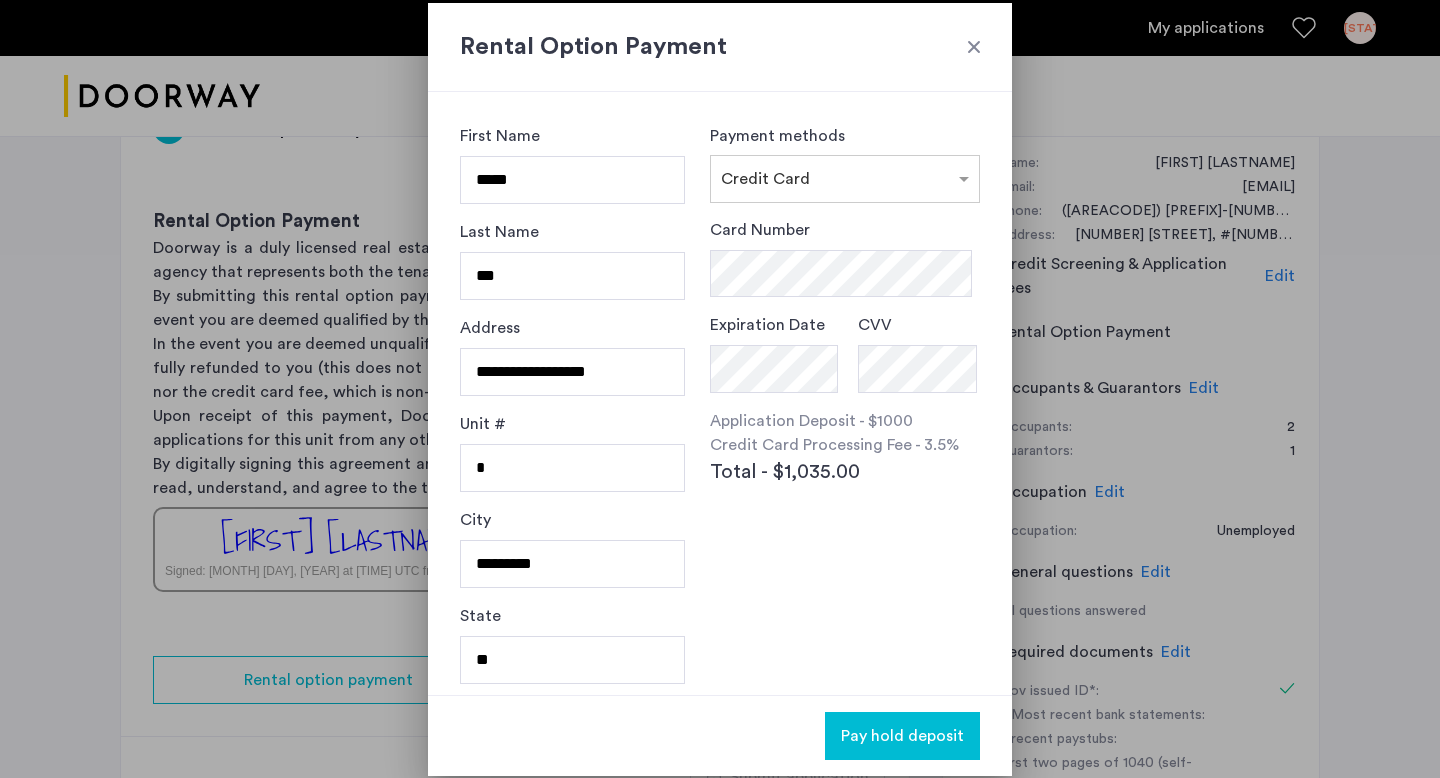 click at bounding box center [974, 47] 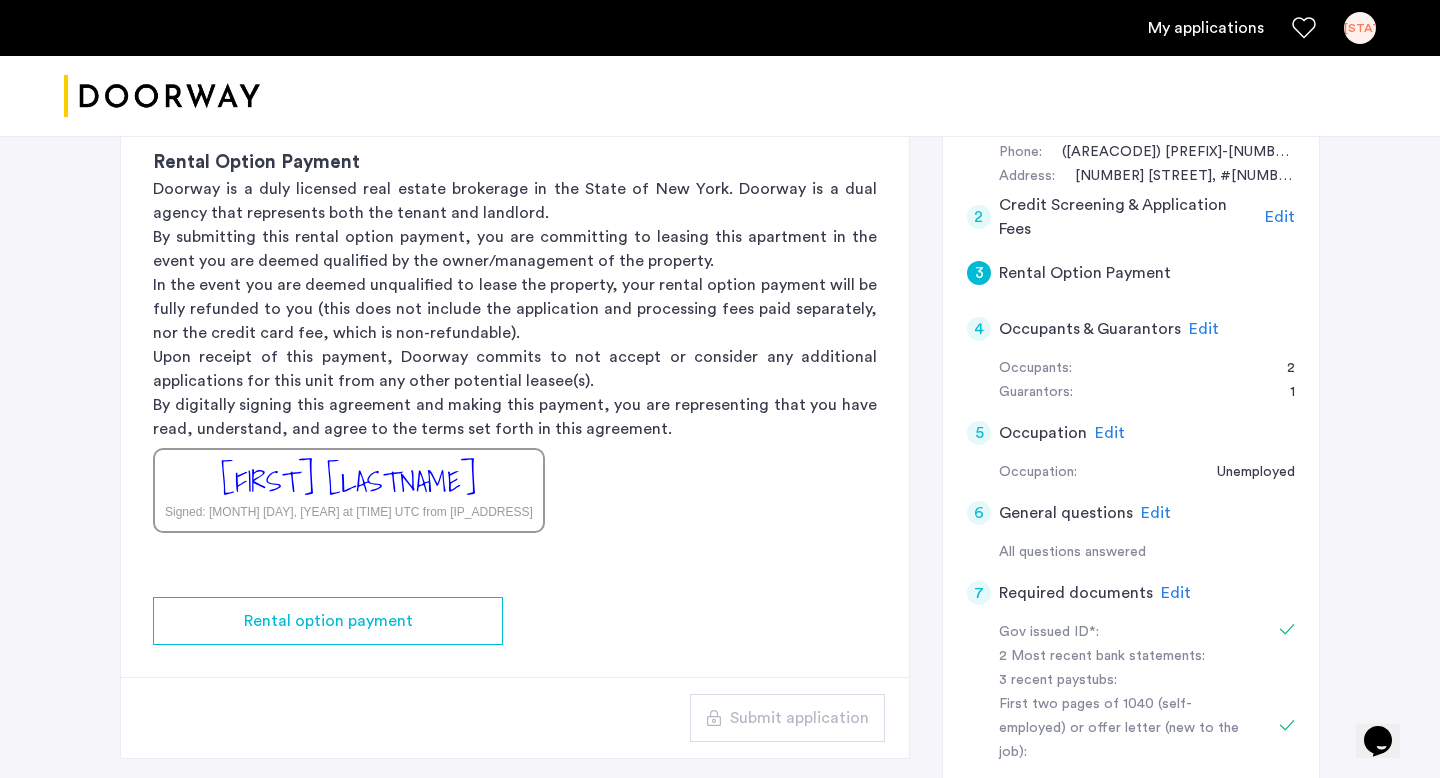 type 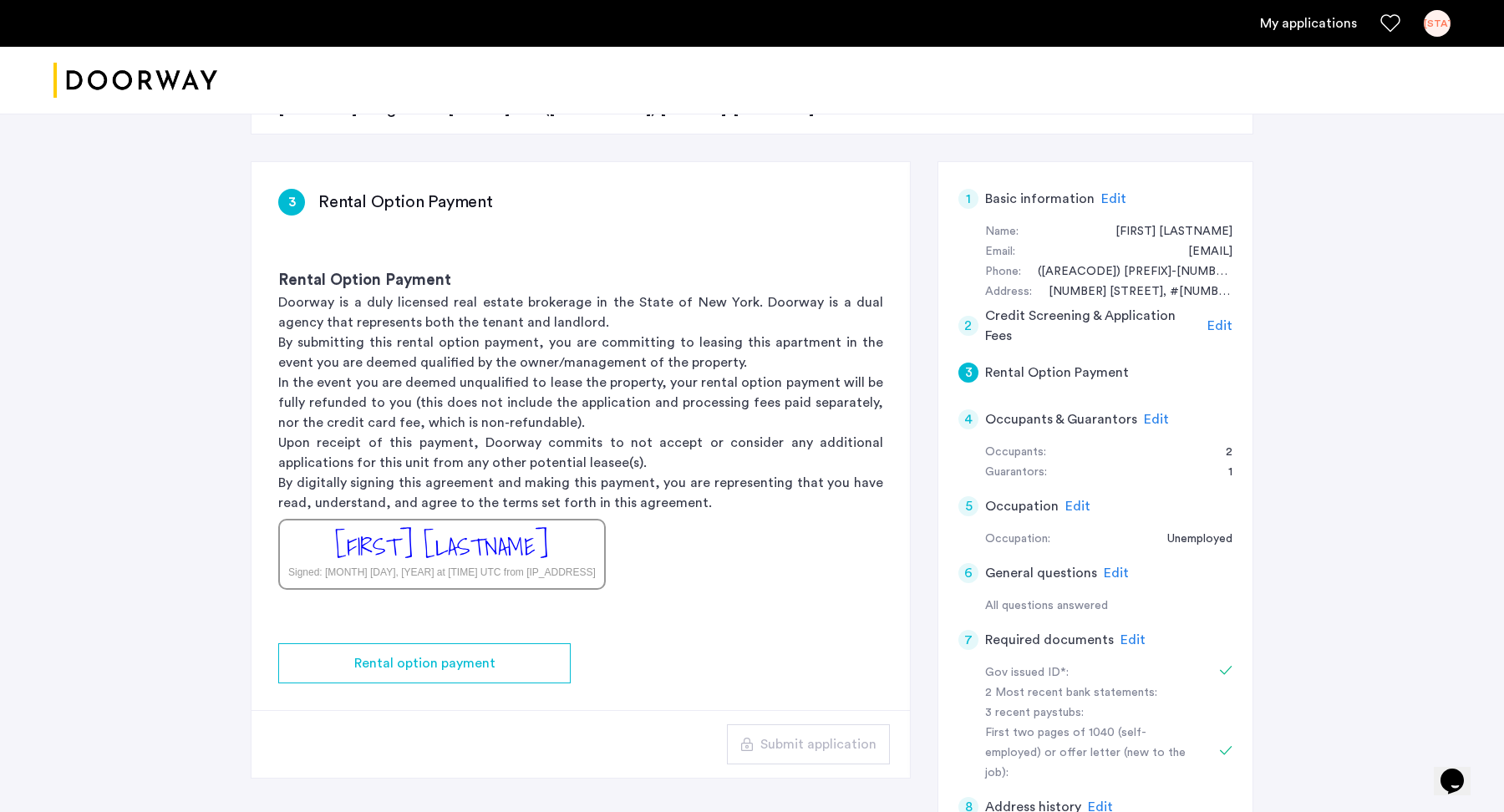 scroll, scrollTop: 201, scrollLeft: 0, axis: vertical 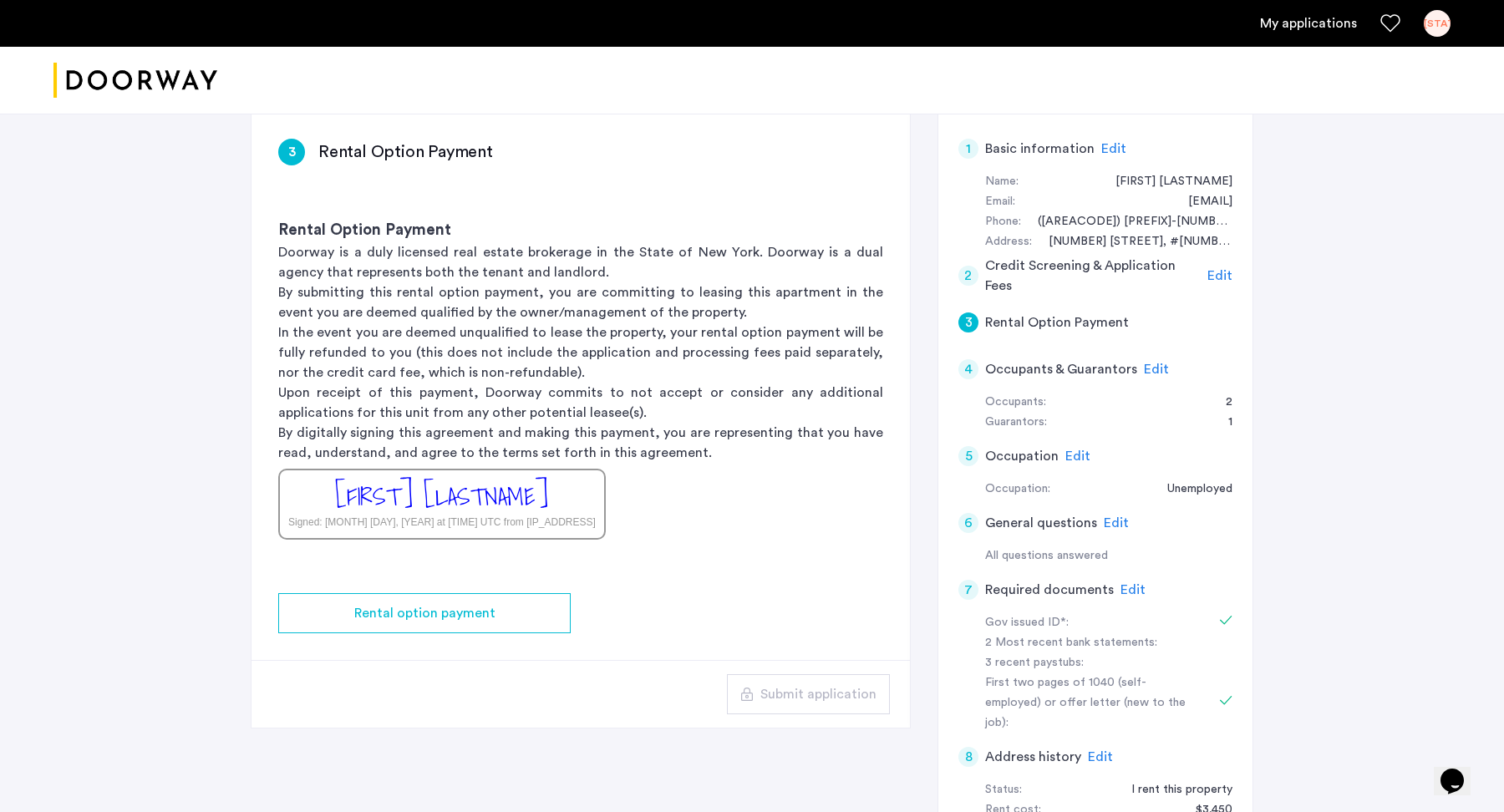 click on "[FIRST] [LASTNAME]" 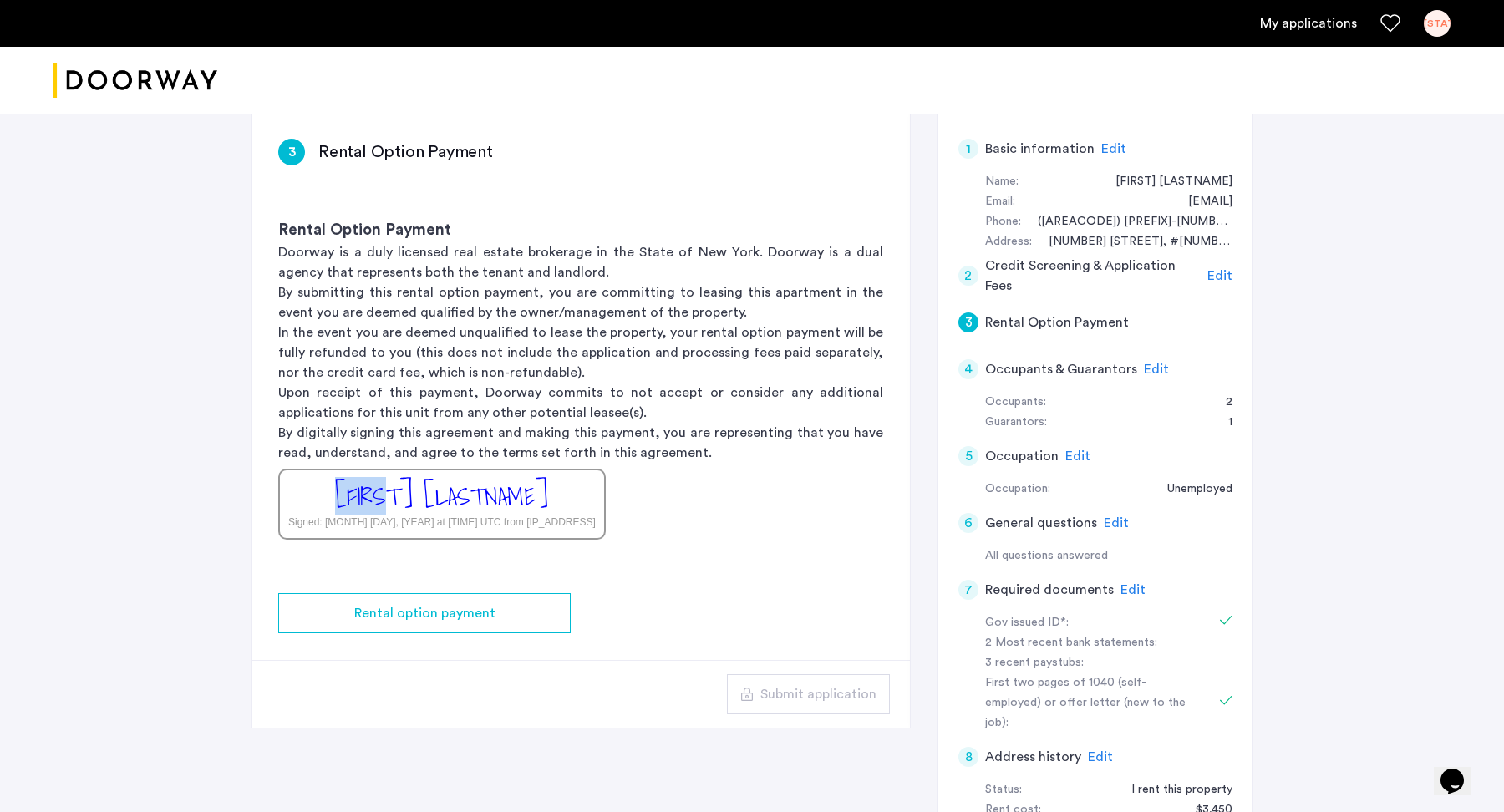 click on "[FIRST] [LASTNAME]" 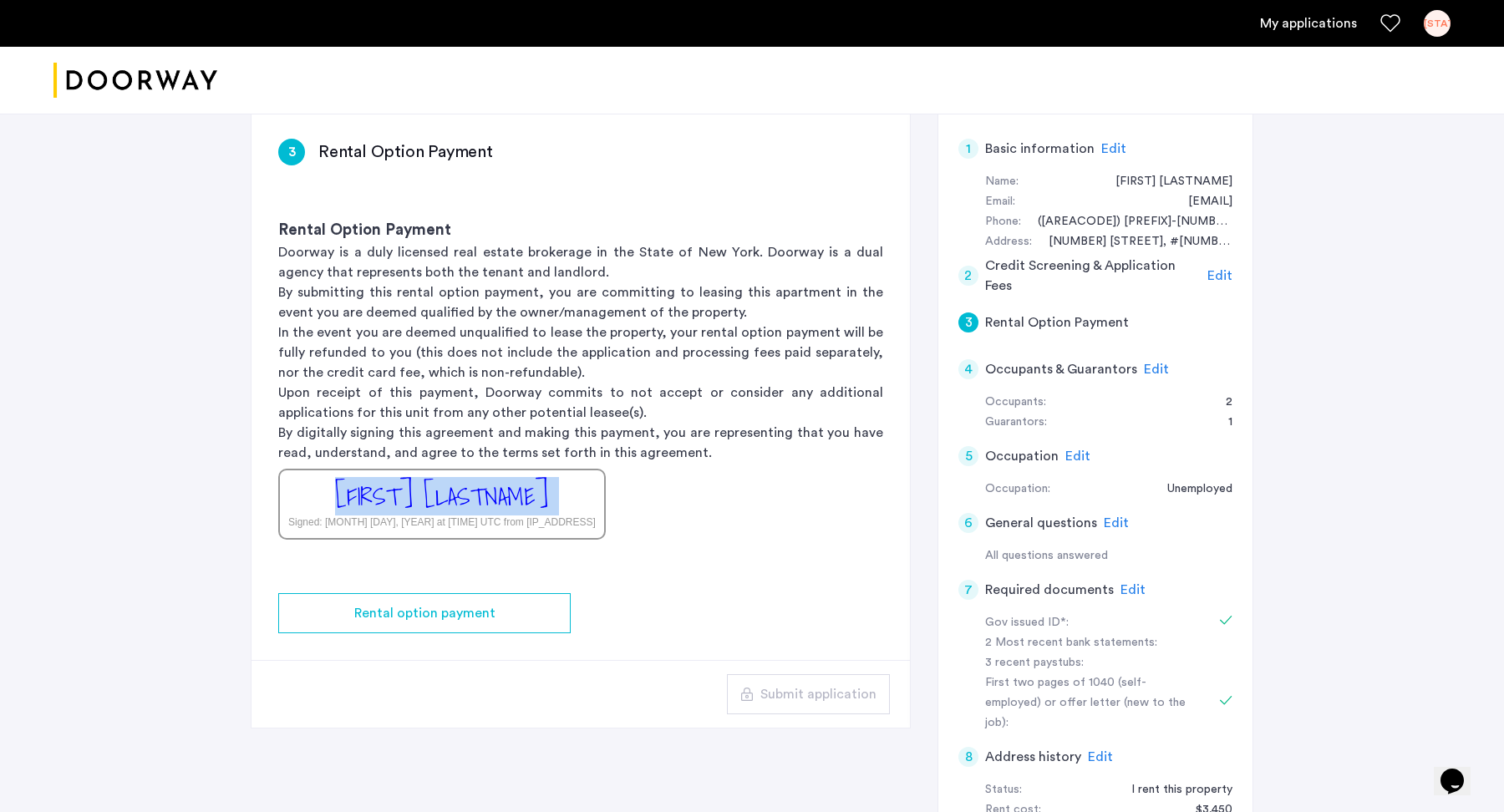 click on "[FIRST] [LASTNAME]" 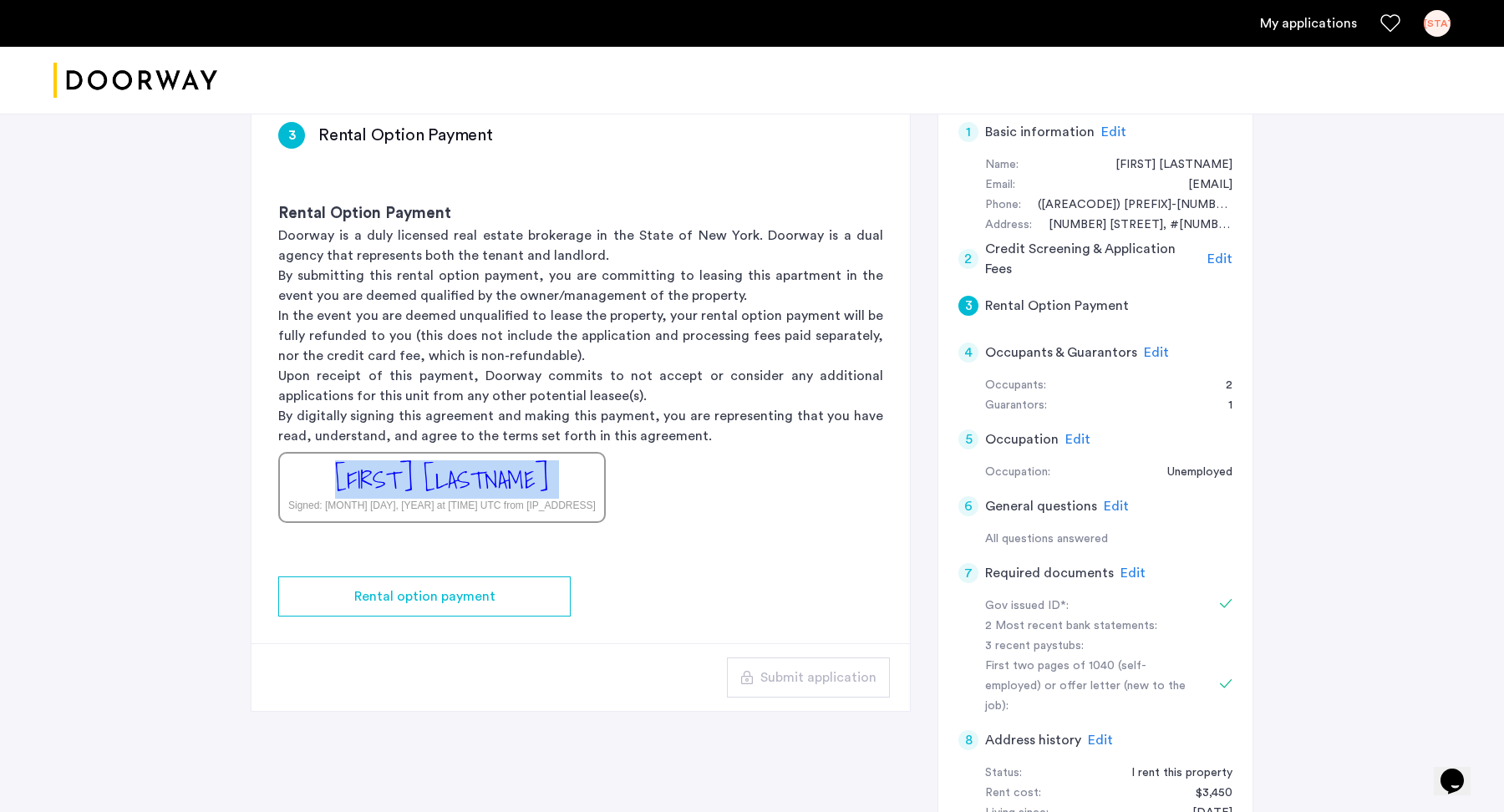scroll, scrollTop: 259, scrollLeft: 0, axis: vertical 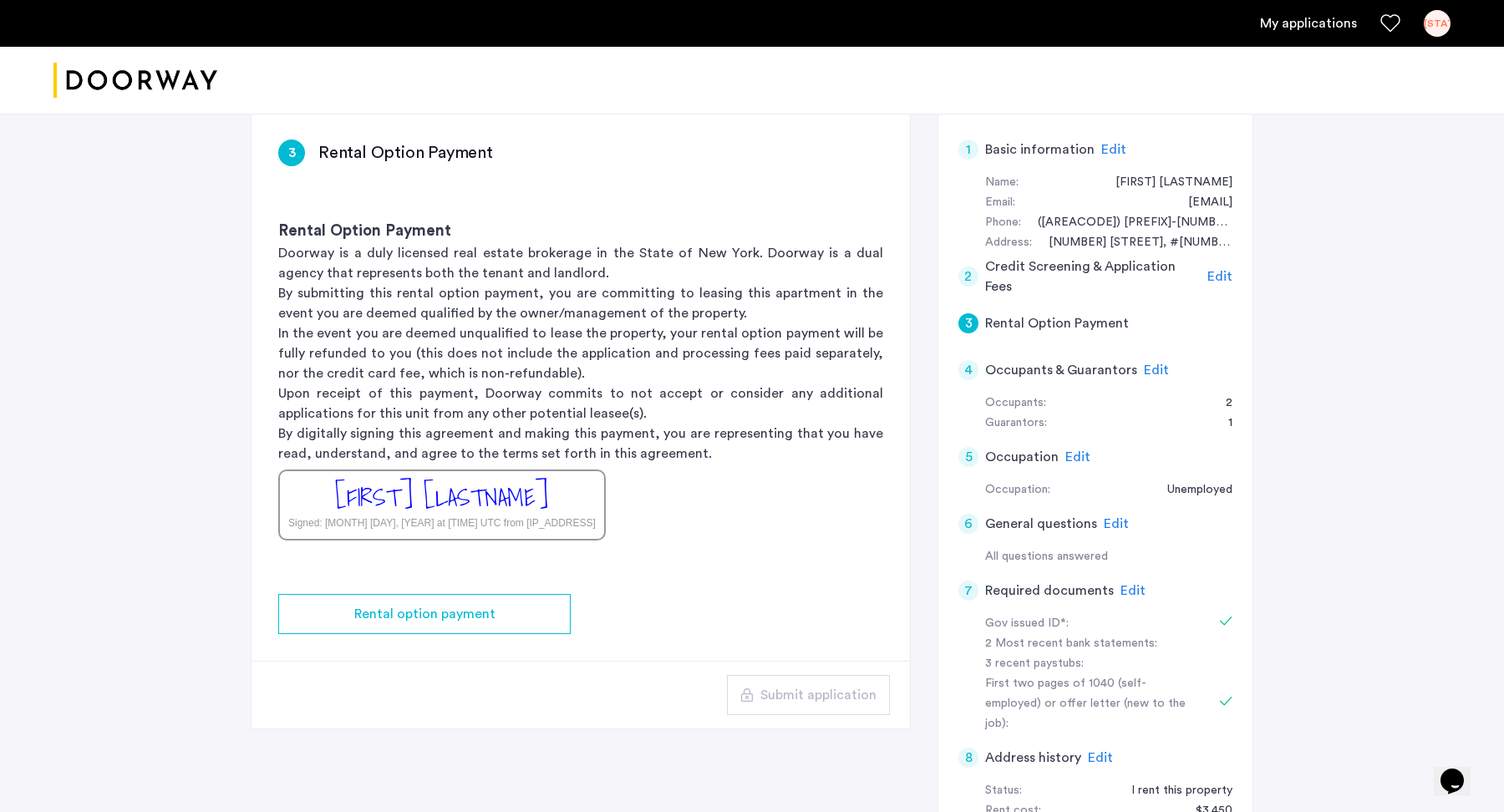 click on "Doorway is a duly licensed real estate brokerage in the State of New York. Doorway is a dual agency that represents both the tenant and landlord." 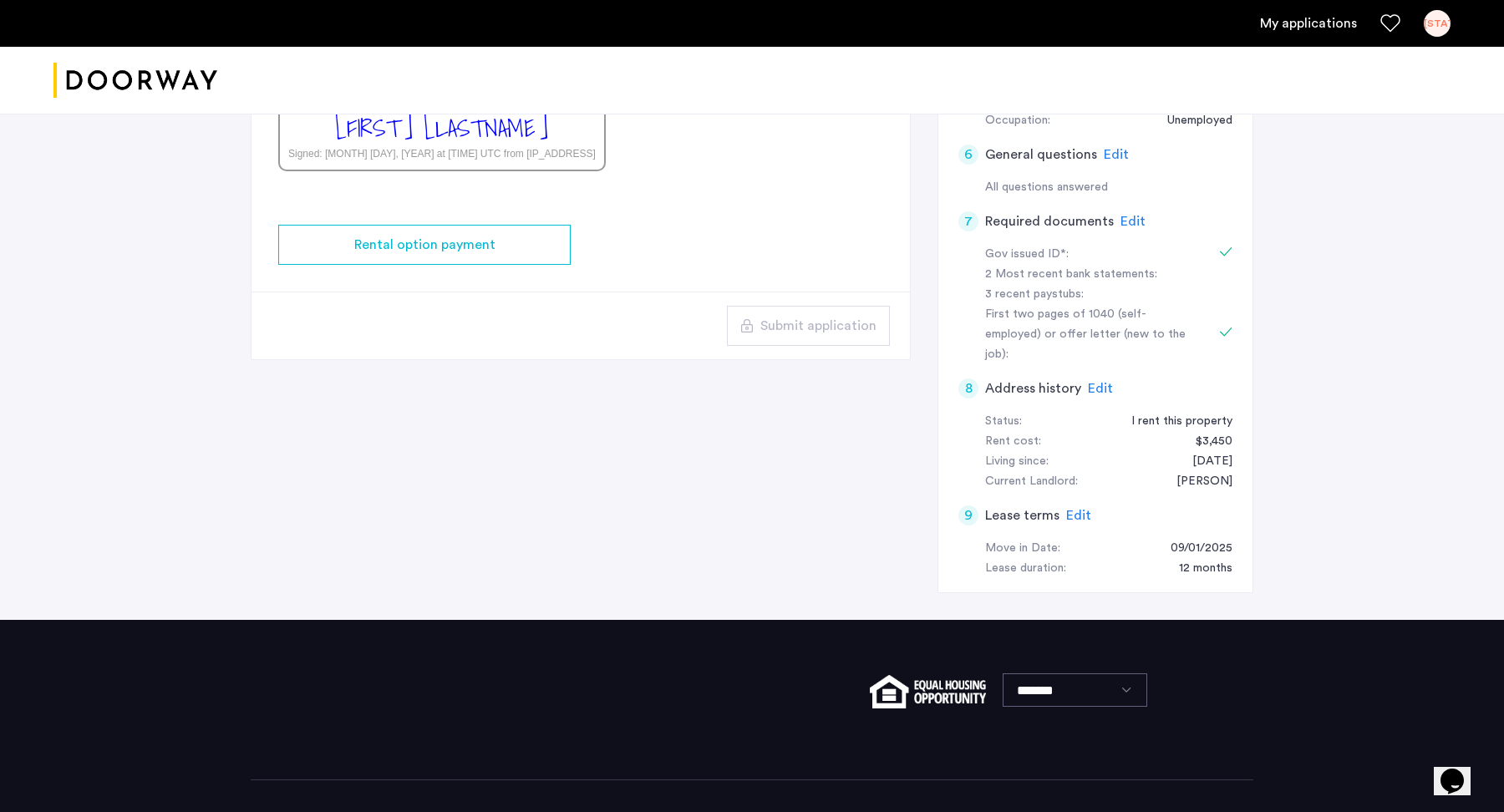 scroll, scrollTop: 656, scrollLeft: 0, axis: vertical 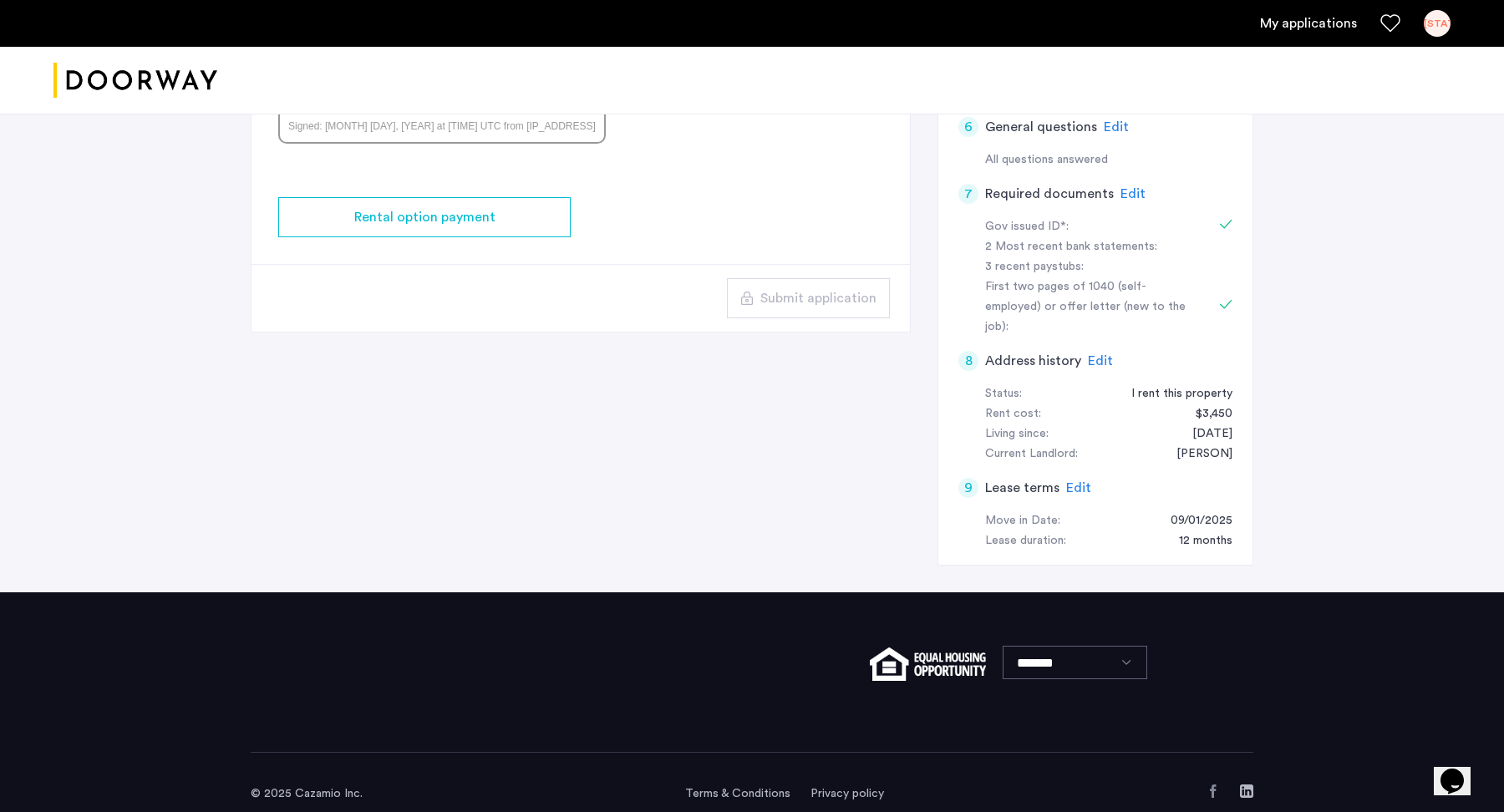 click on "Move in Date:" 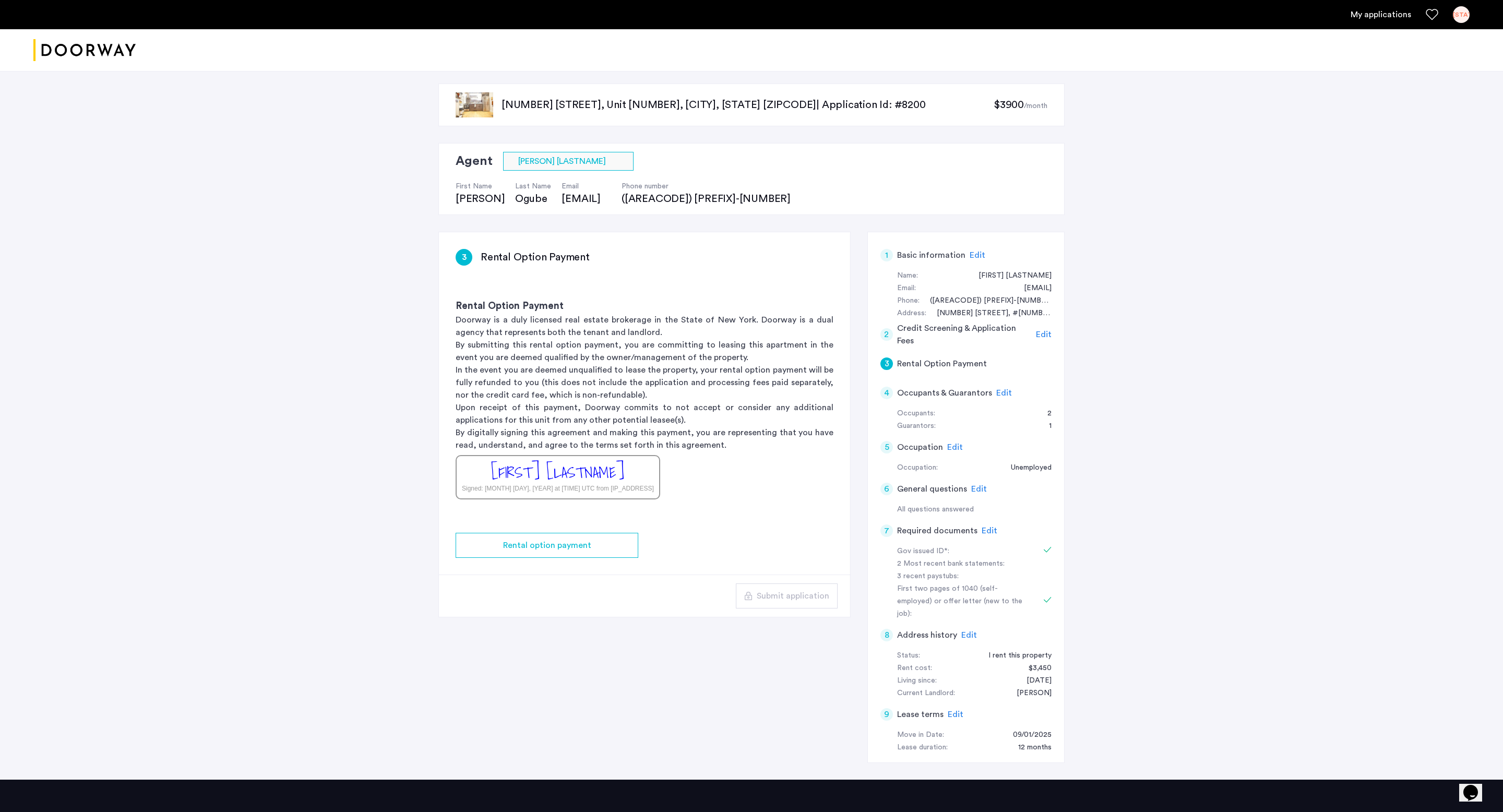 scroll, scrollTop: 106, scrollLeft: 0, axis: vertical 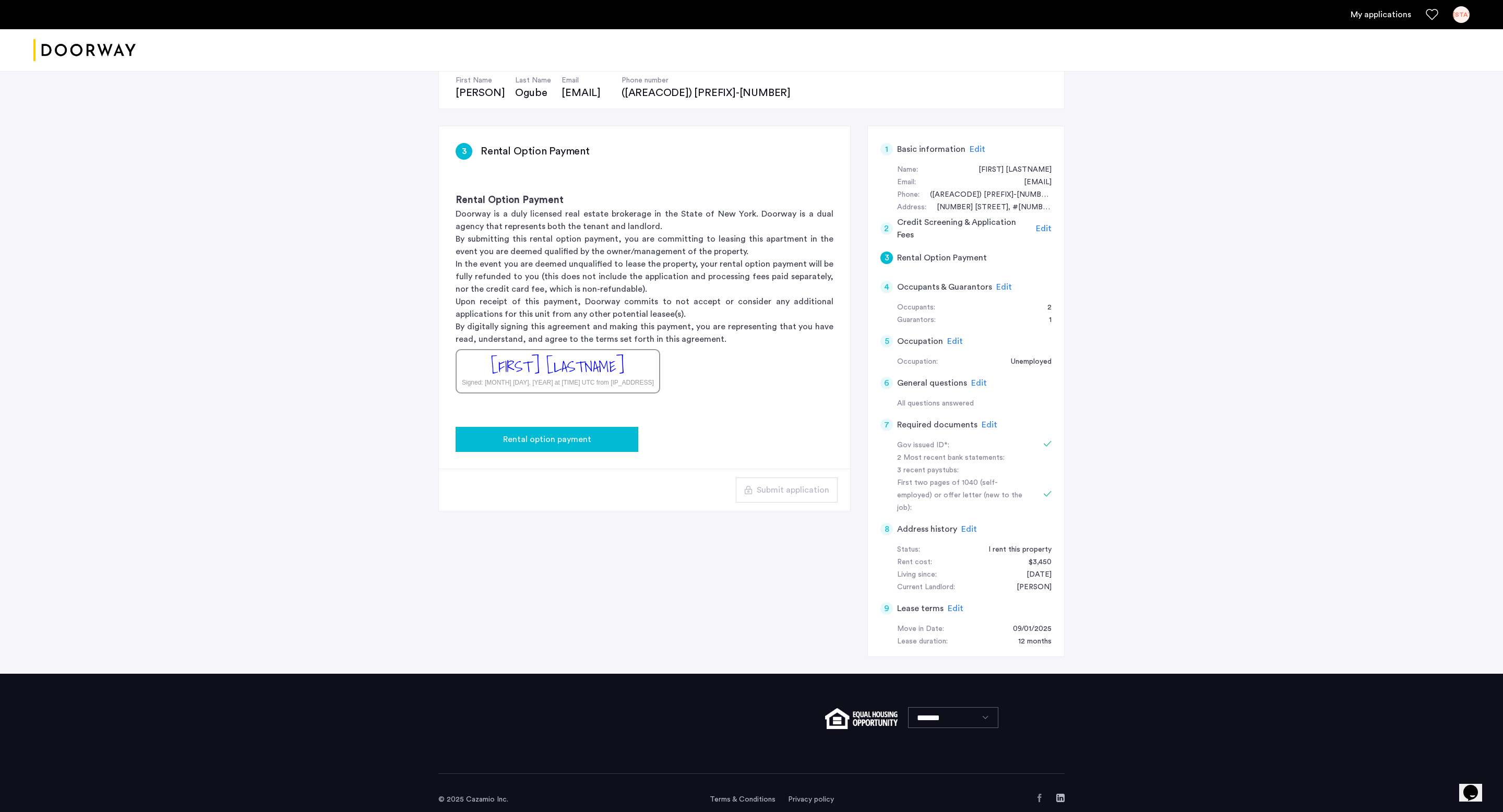 click on "Rental option payment" 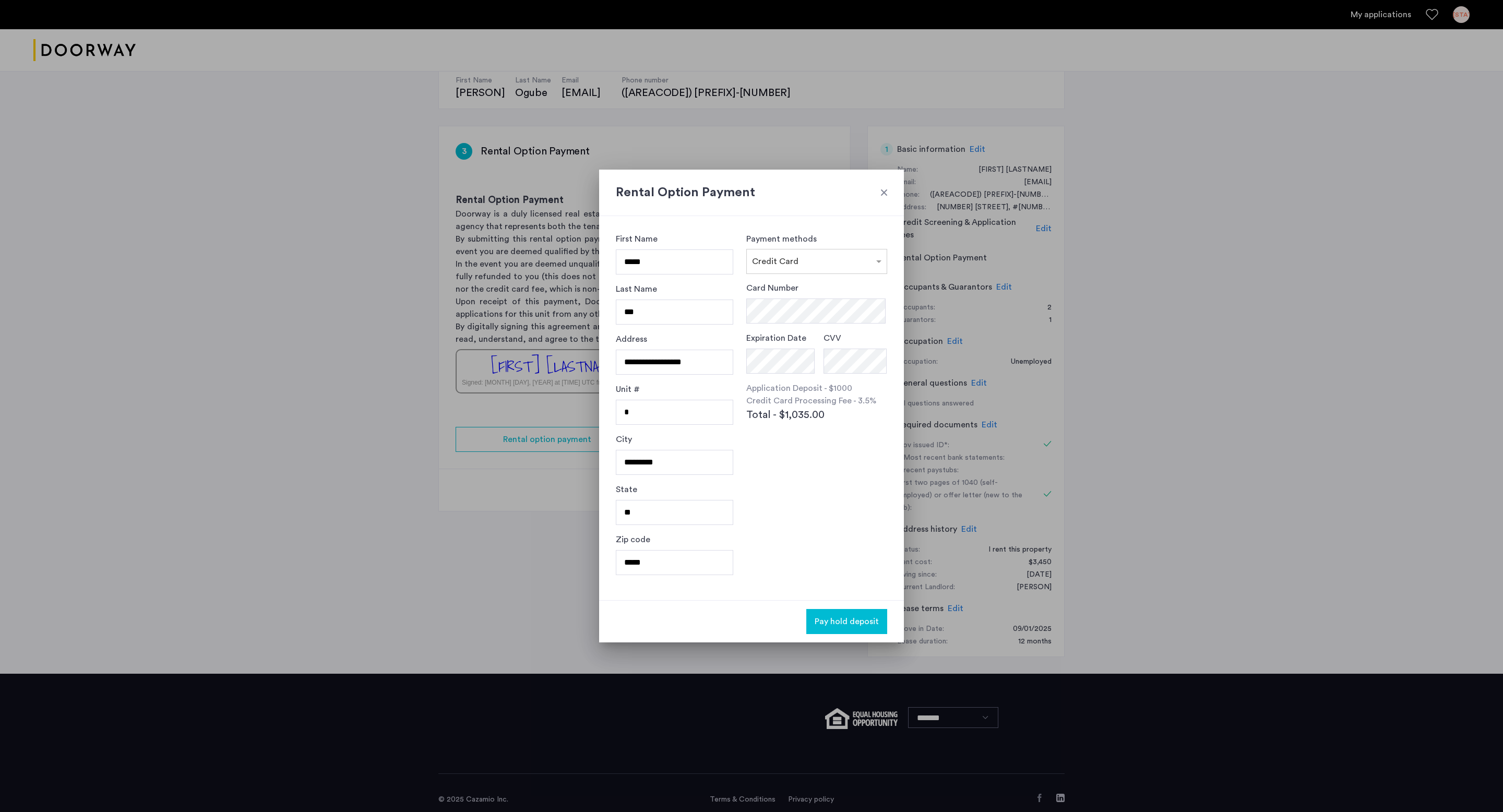 click on "Pay hold deposit" at bounding box center (846, 622) 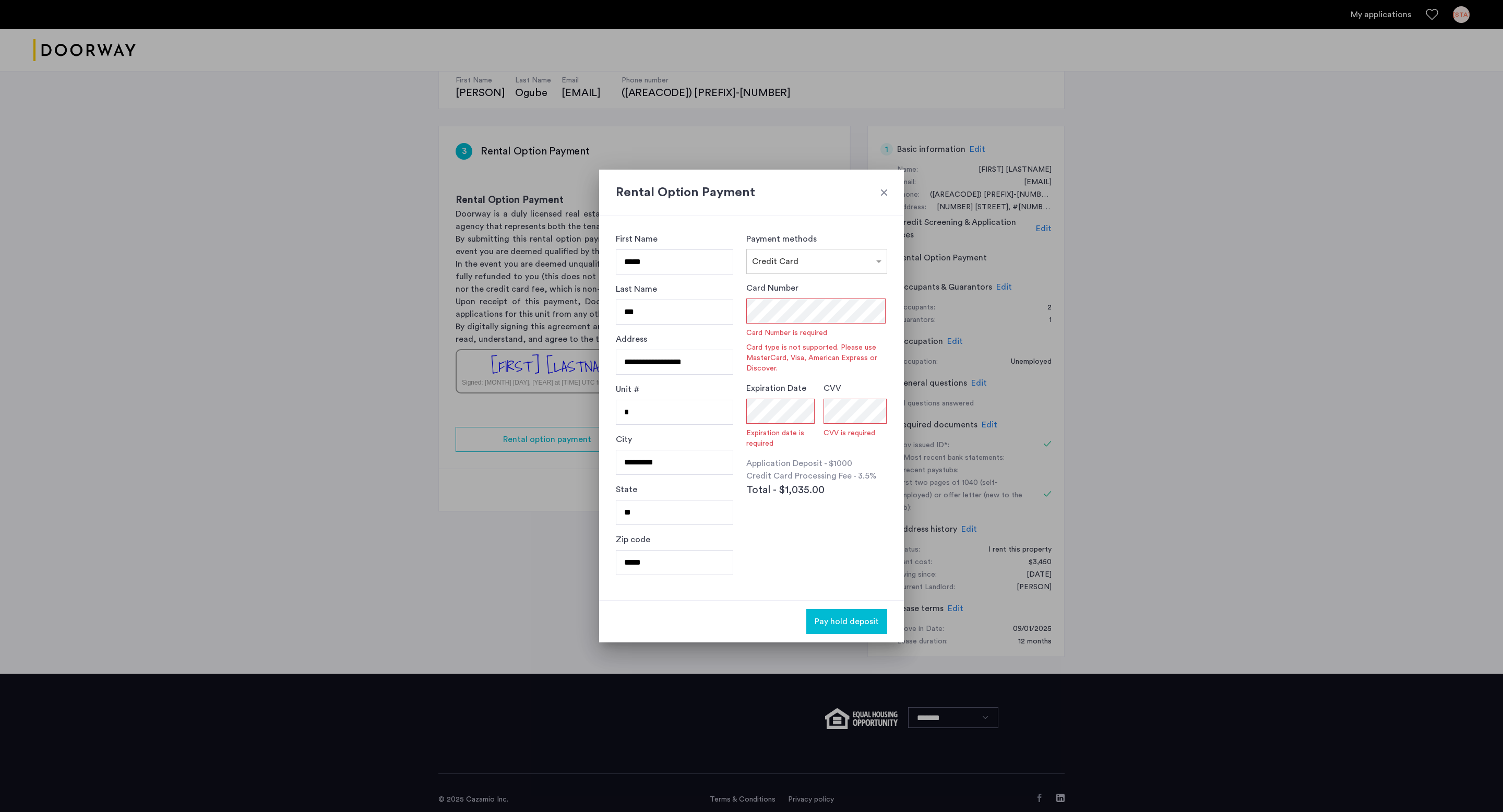 click at bounding box center [884, 193] 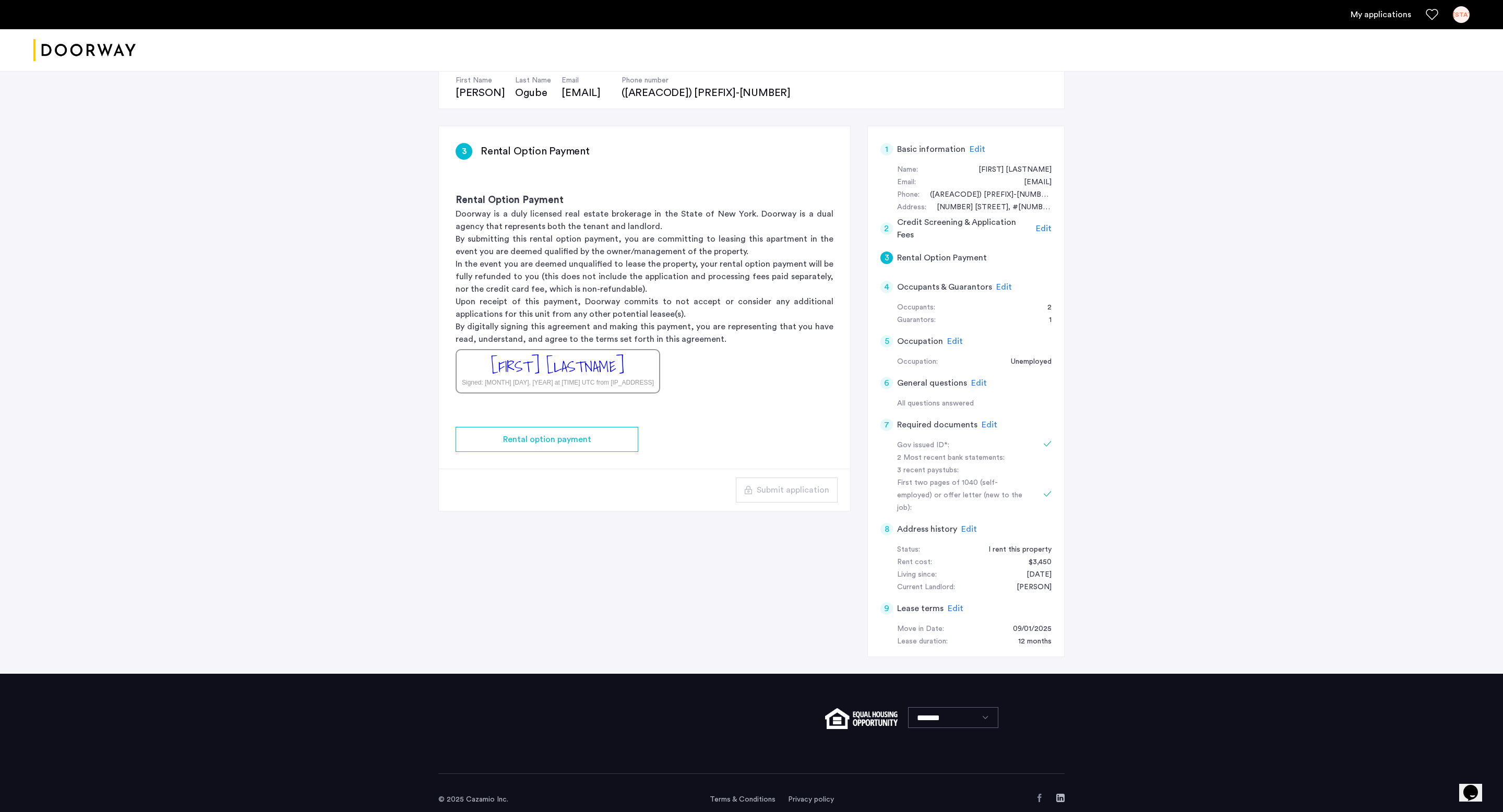 scroll, scrollTop: 0, scrollLeft: 0, axis: both 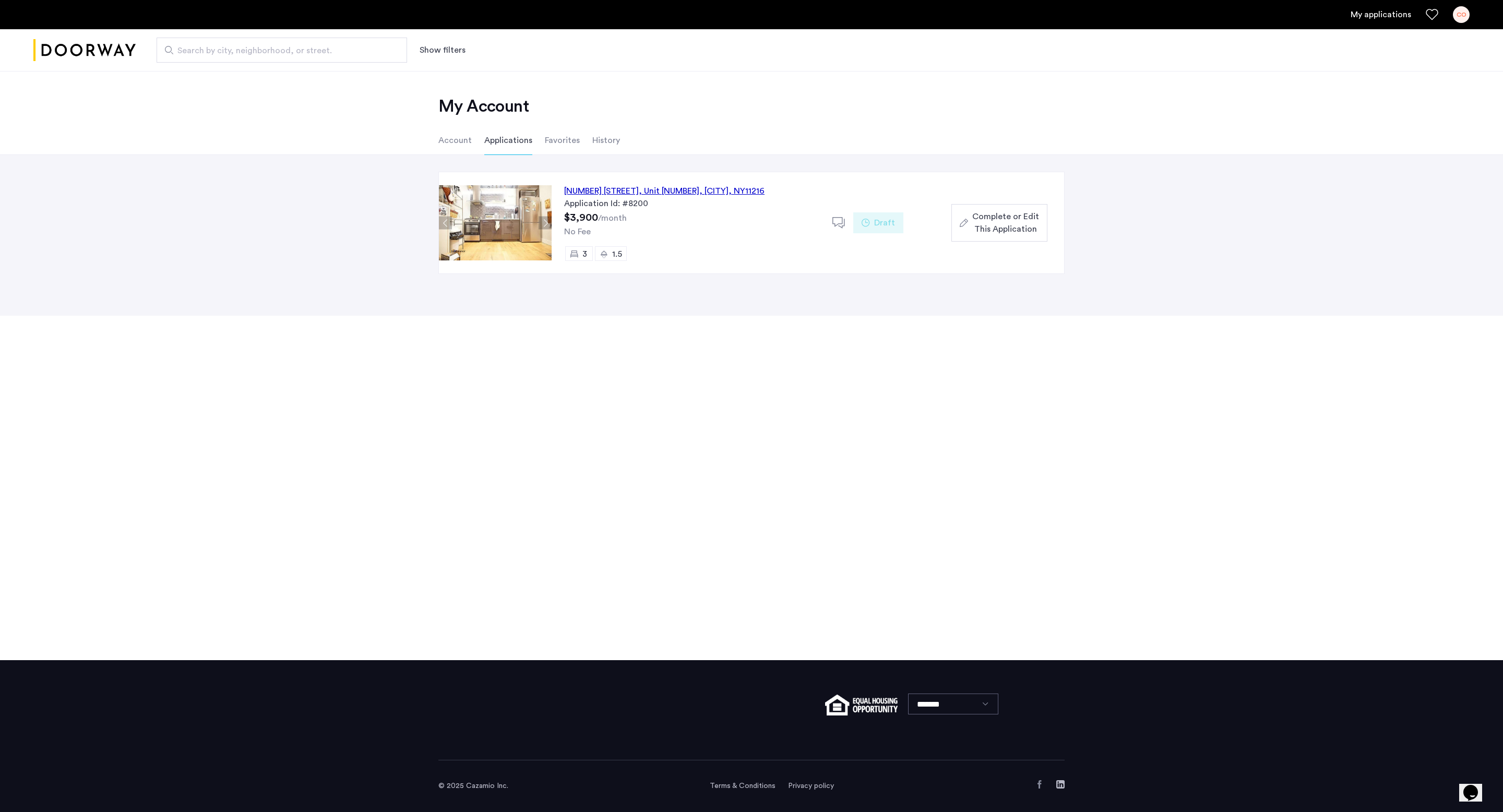 click on "Complete or Edit This Application" 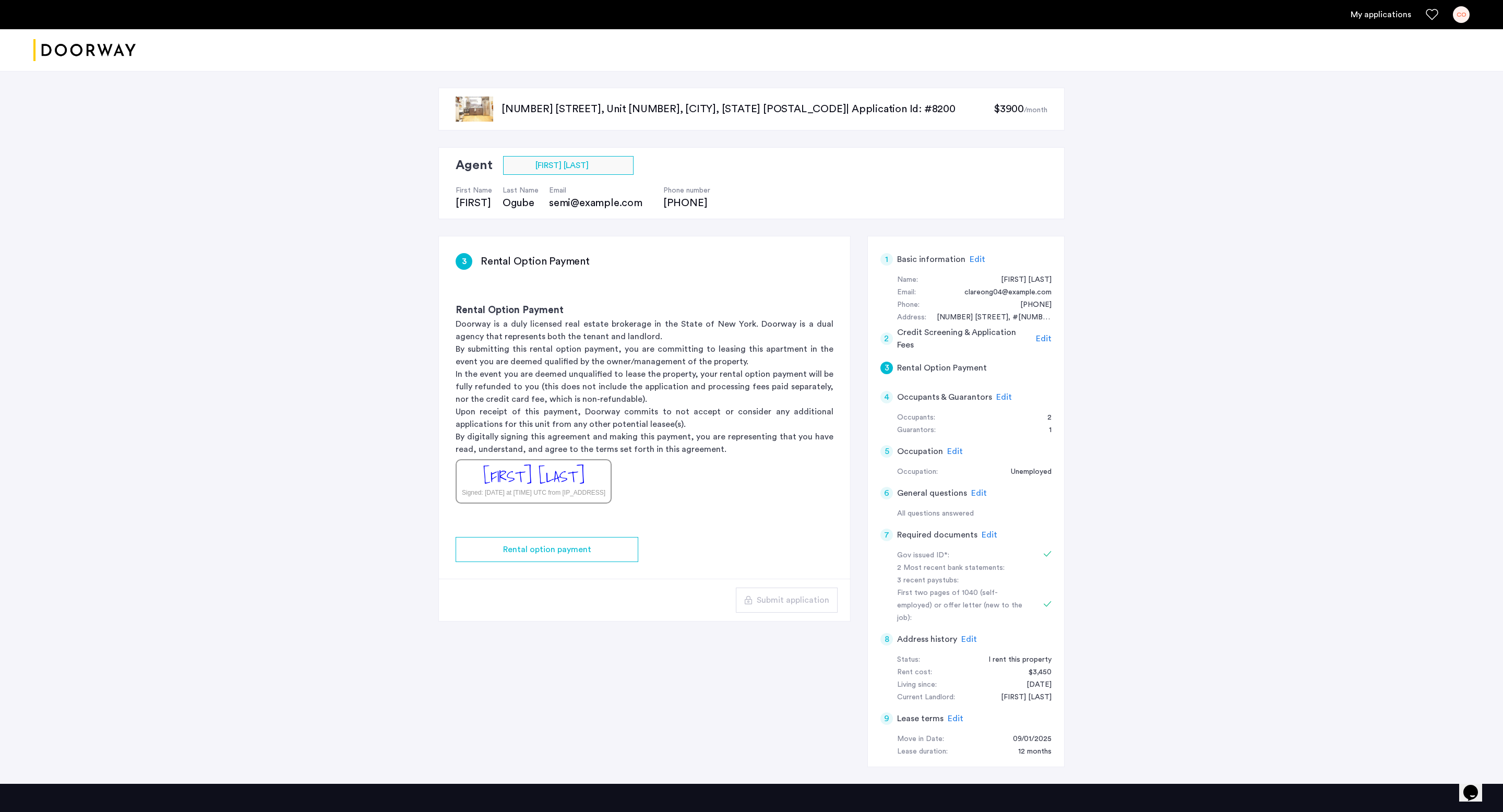 click on "4 Occupants & Guarantors Edit" 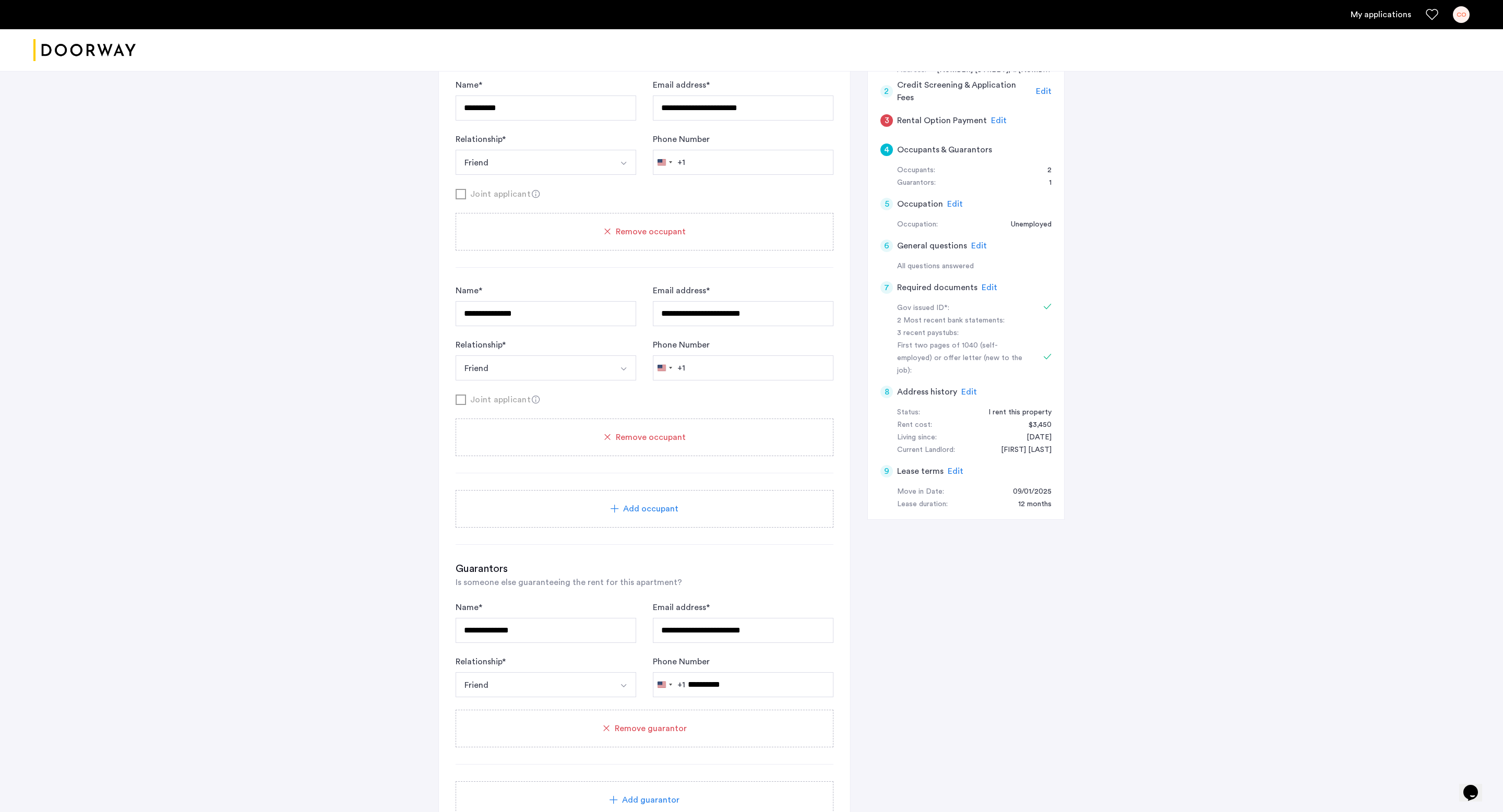 scroll, scrollTop: 538, scrollLeft: 0, axis: vertical 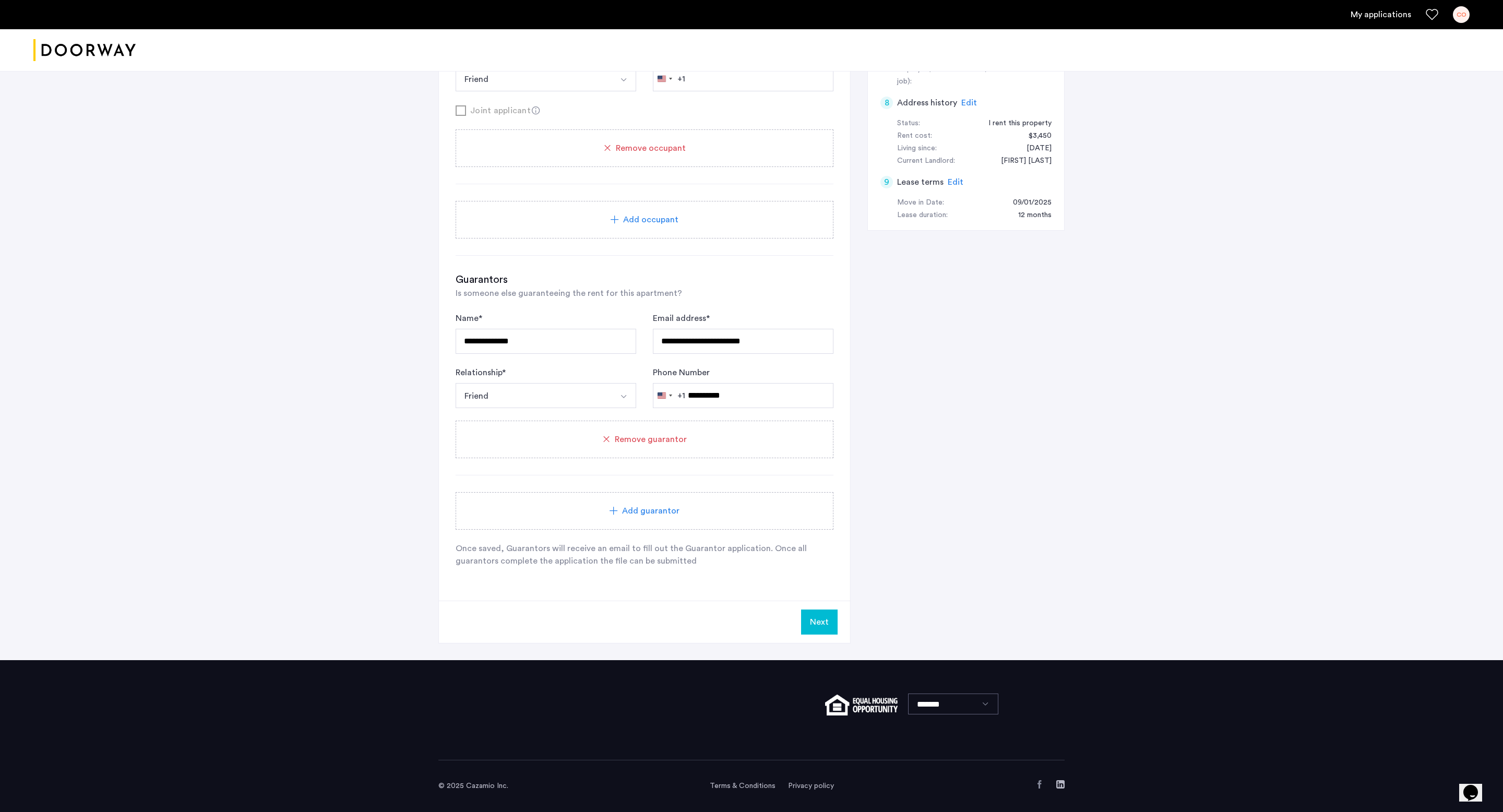click on "Add guarantor" 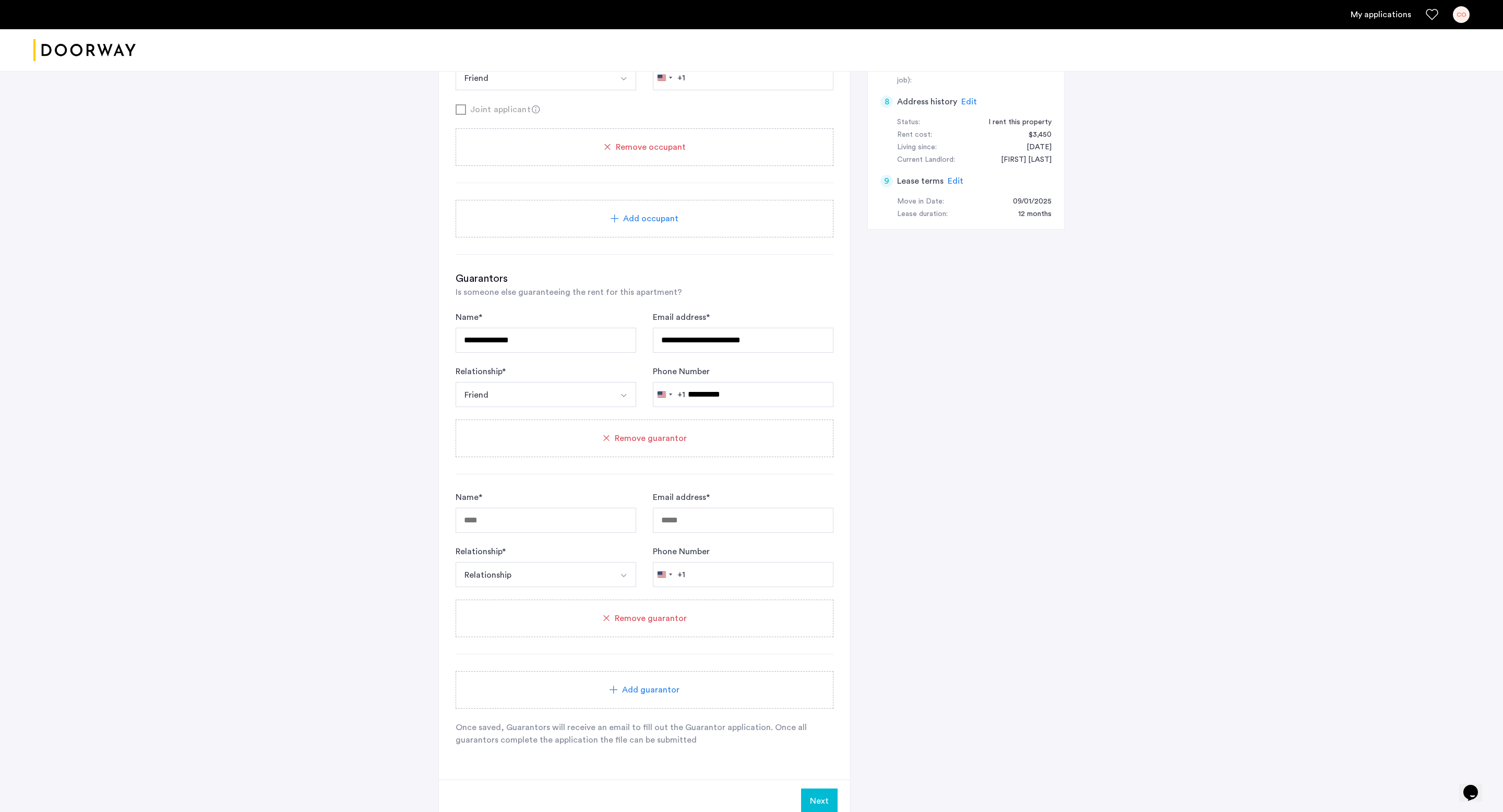 click on "Add guarantor" 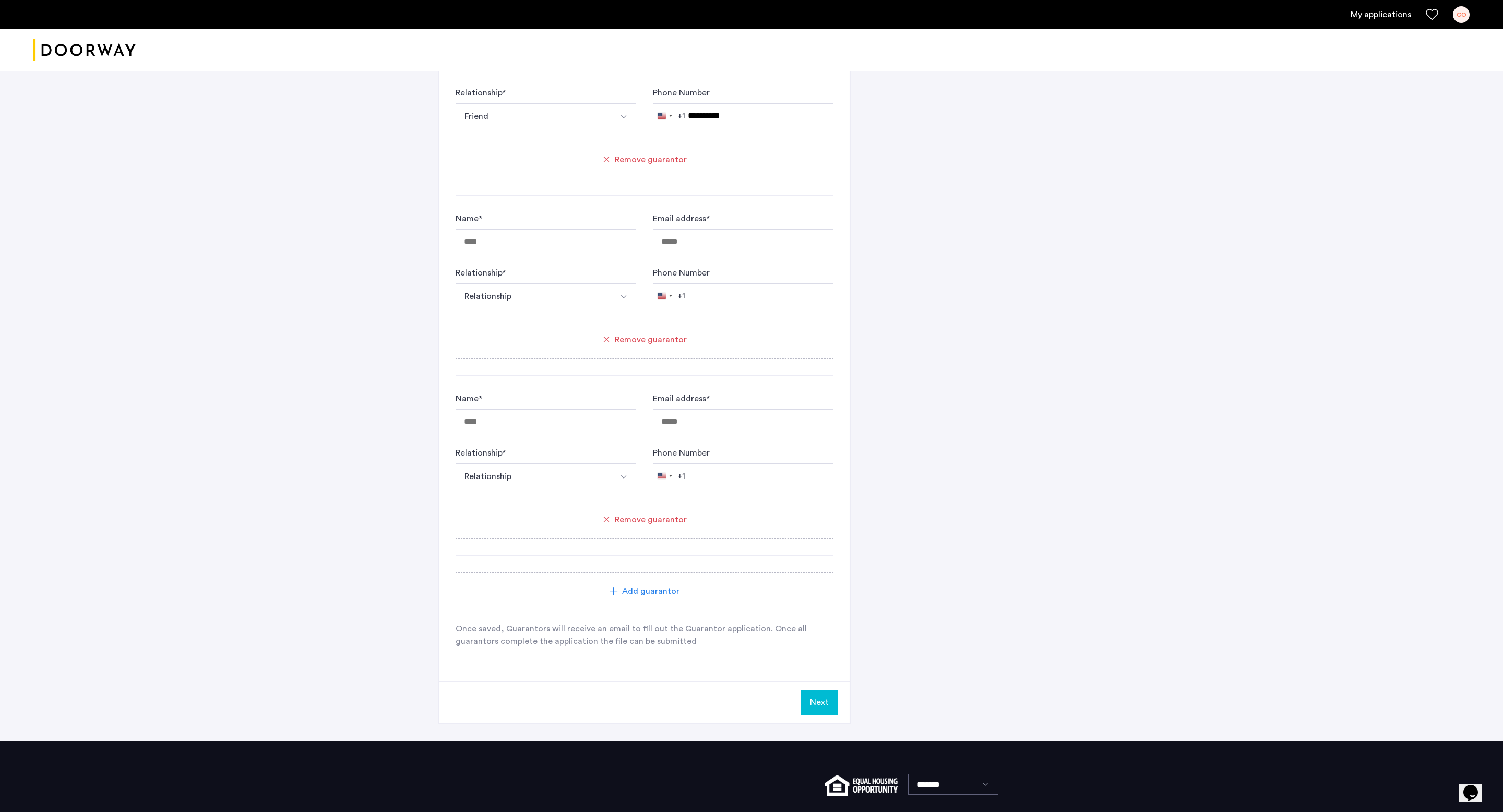 scroll, scrollTop: 898, scrollLeft: 0, axis: vertical 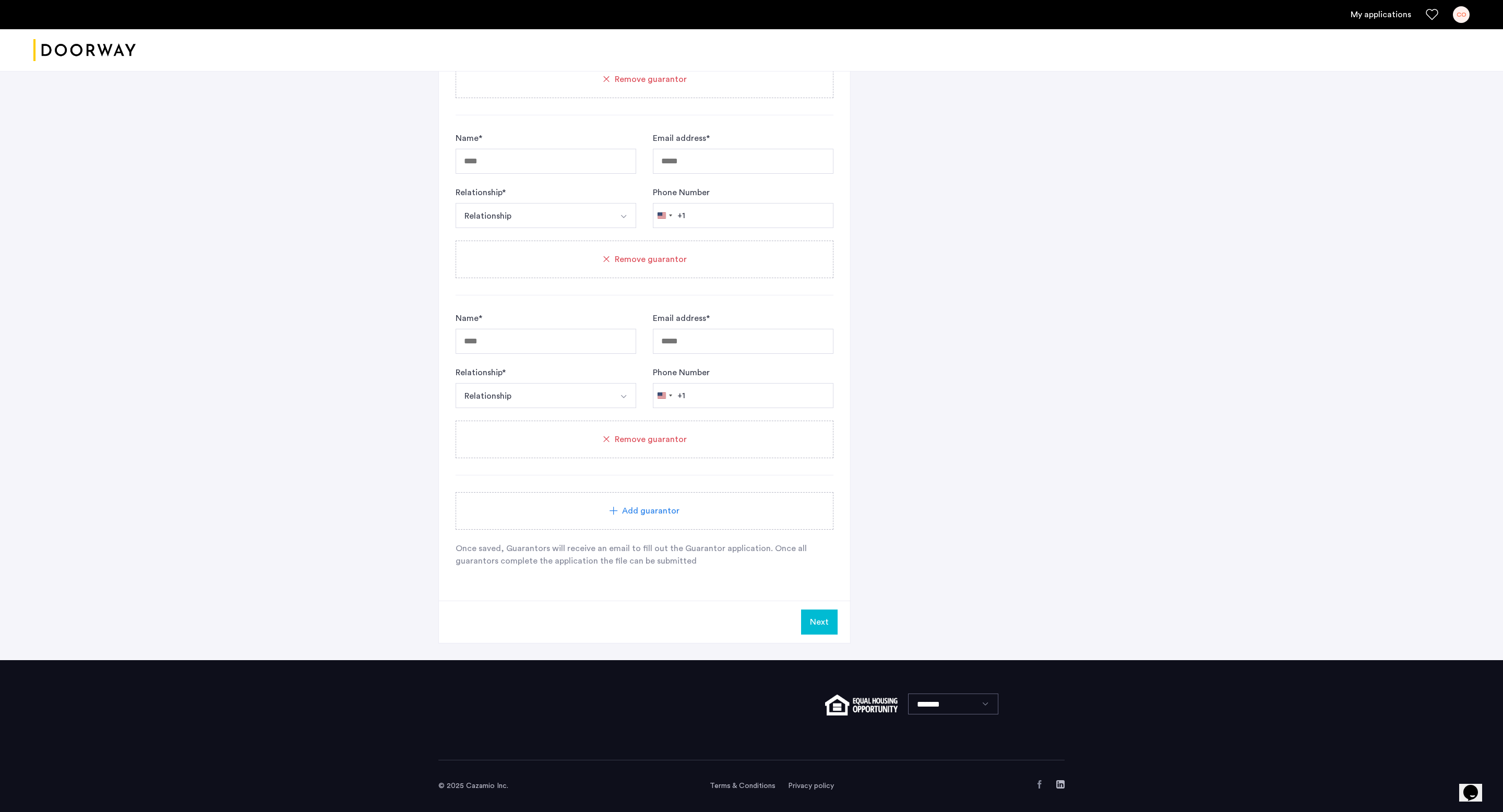 click on "**********" 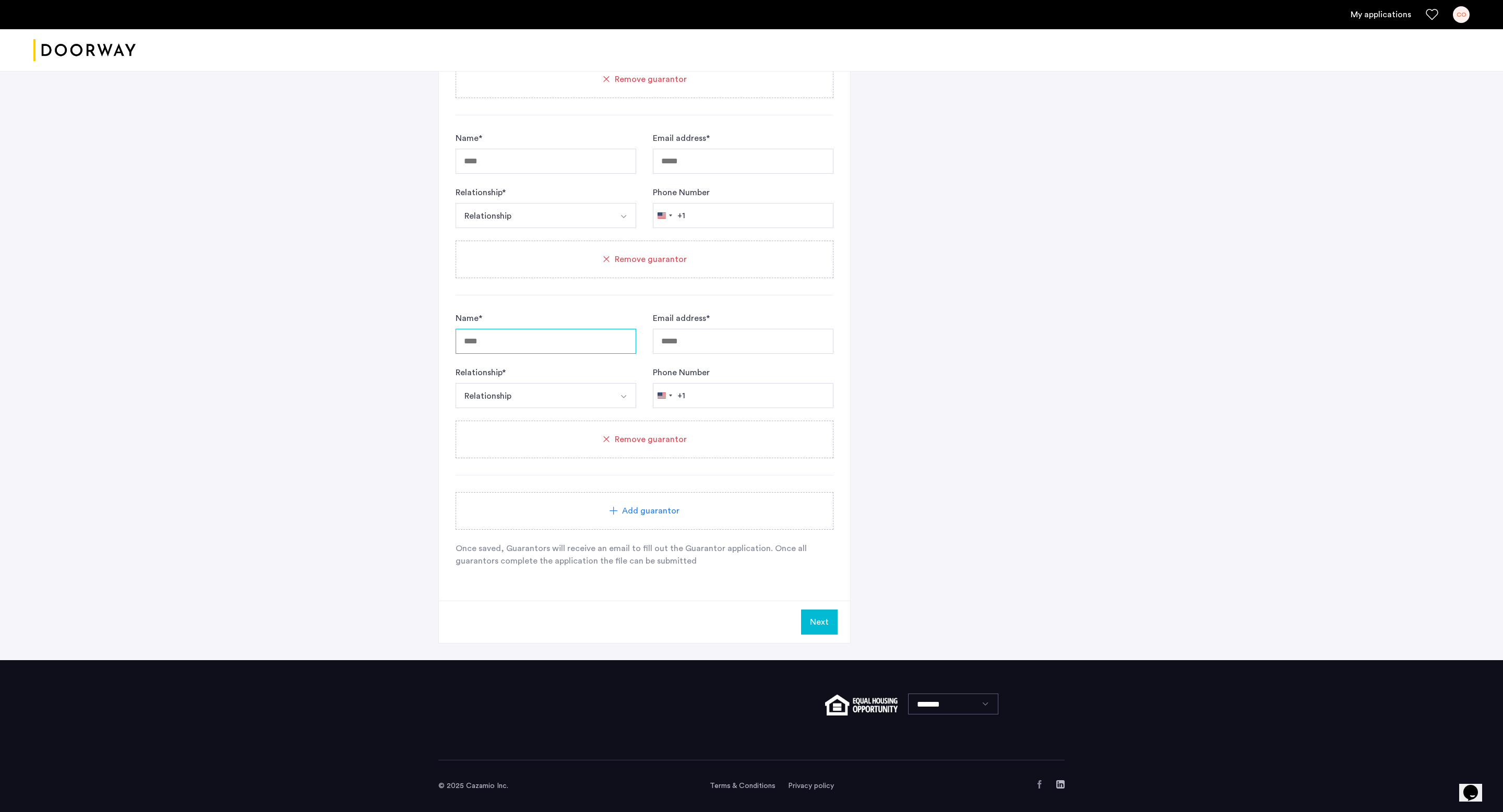 click on "Name  *" at bounding box center (546, 161) 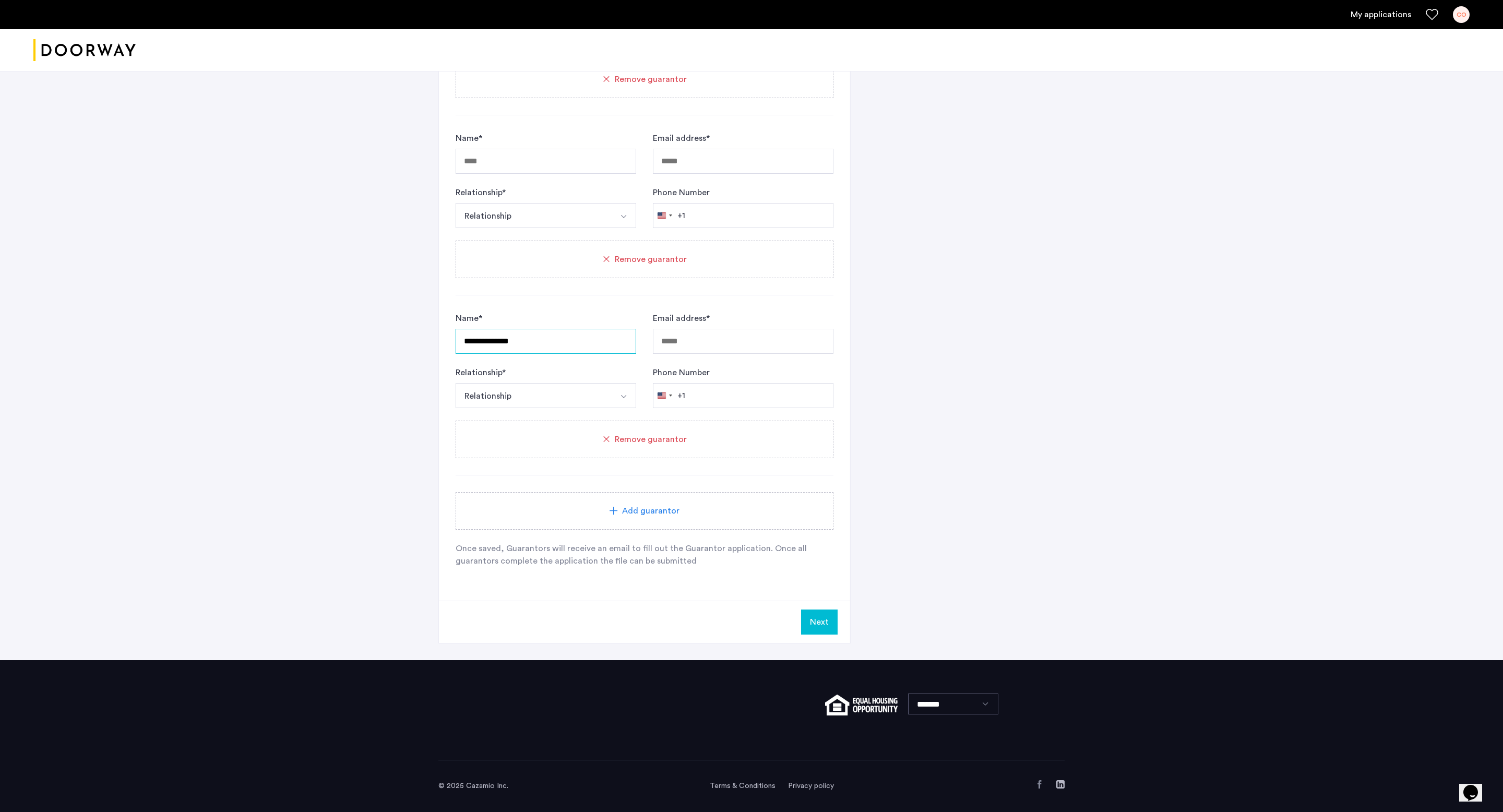 type on "**********" 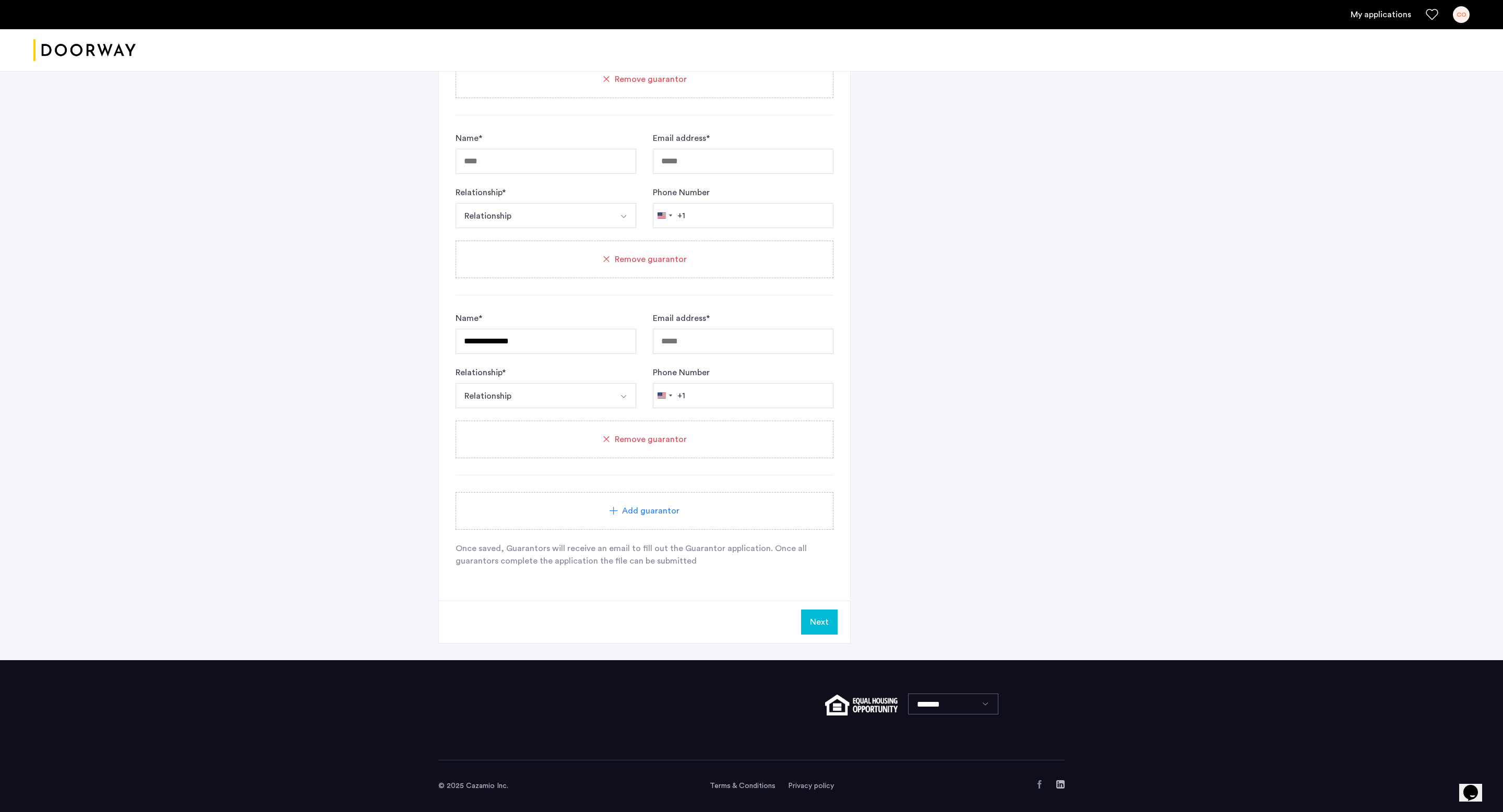 click on "Relationship" at bounding box center (533, 396) 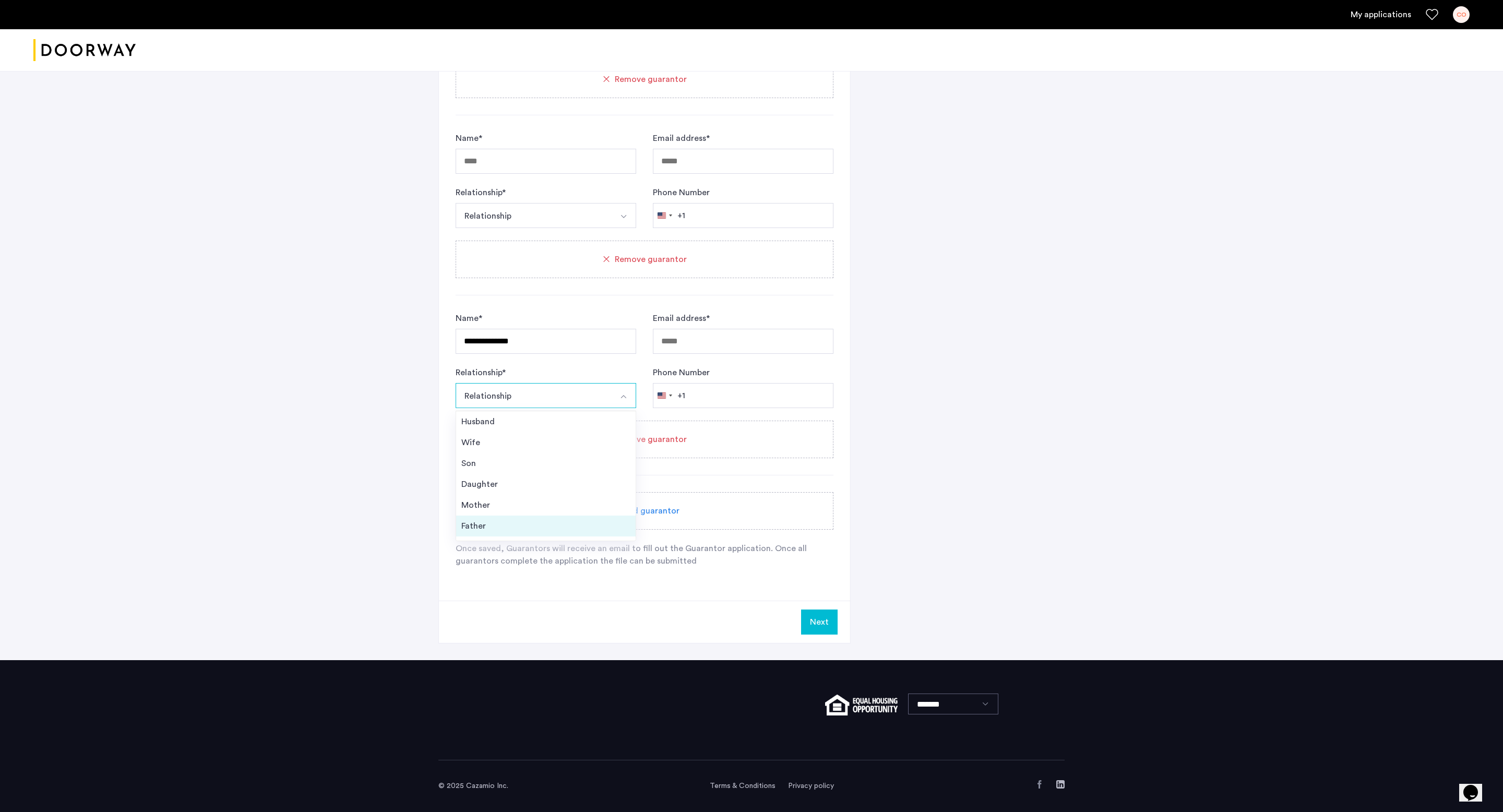 click on "Father" at bounding box center [546, 526] 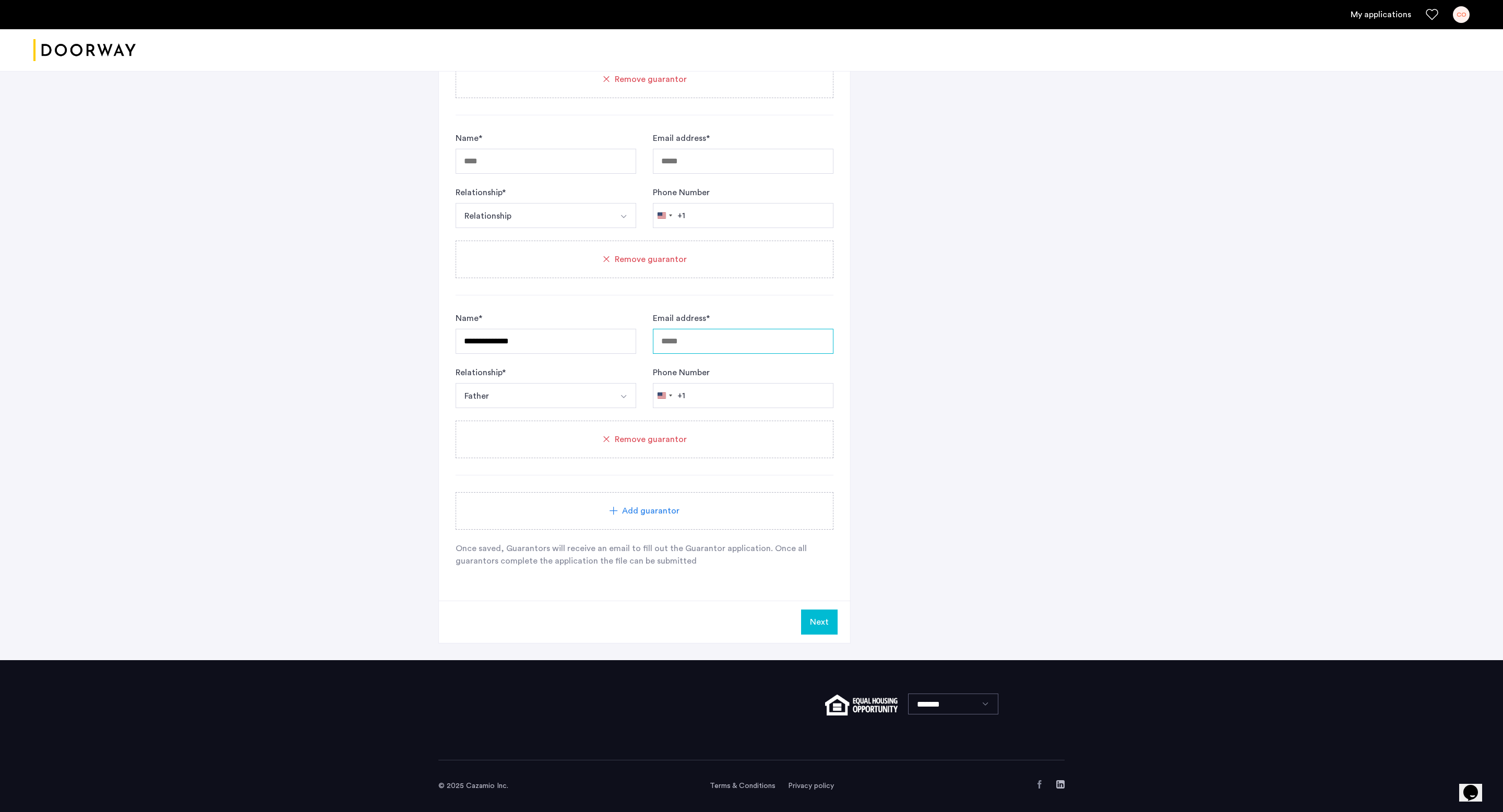 click on "Email address  *" at bounding box center (743, 341) 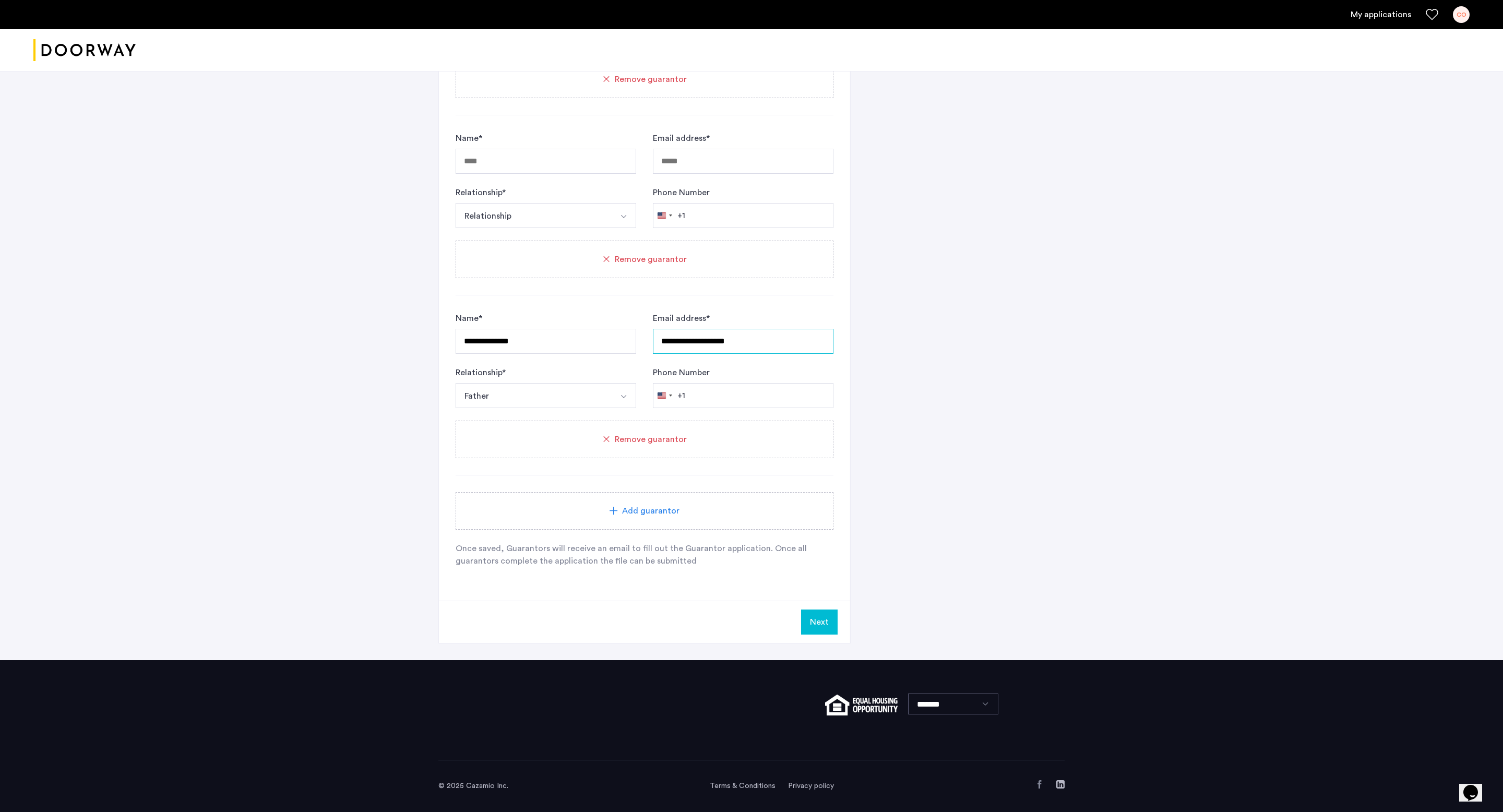 type on "**********" 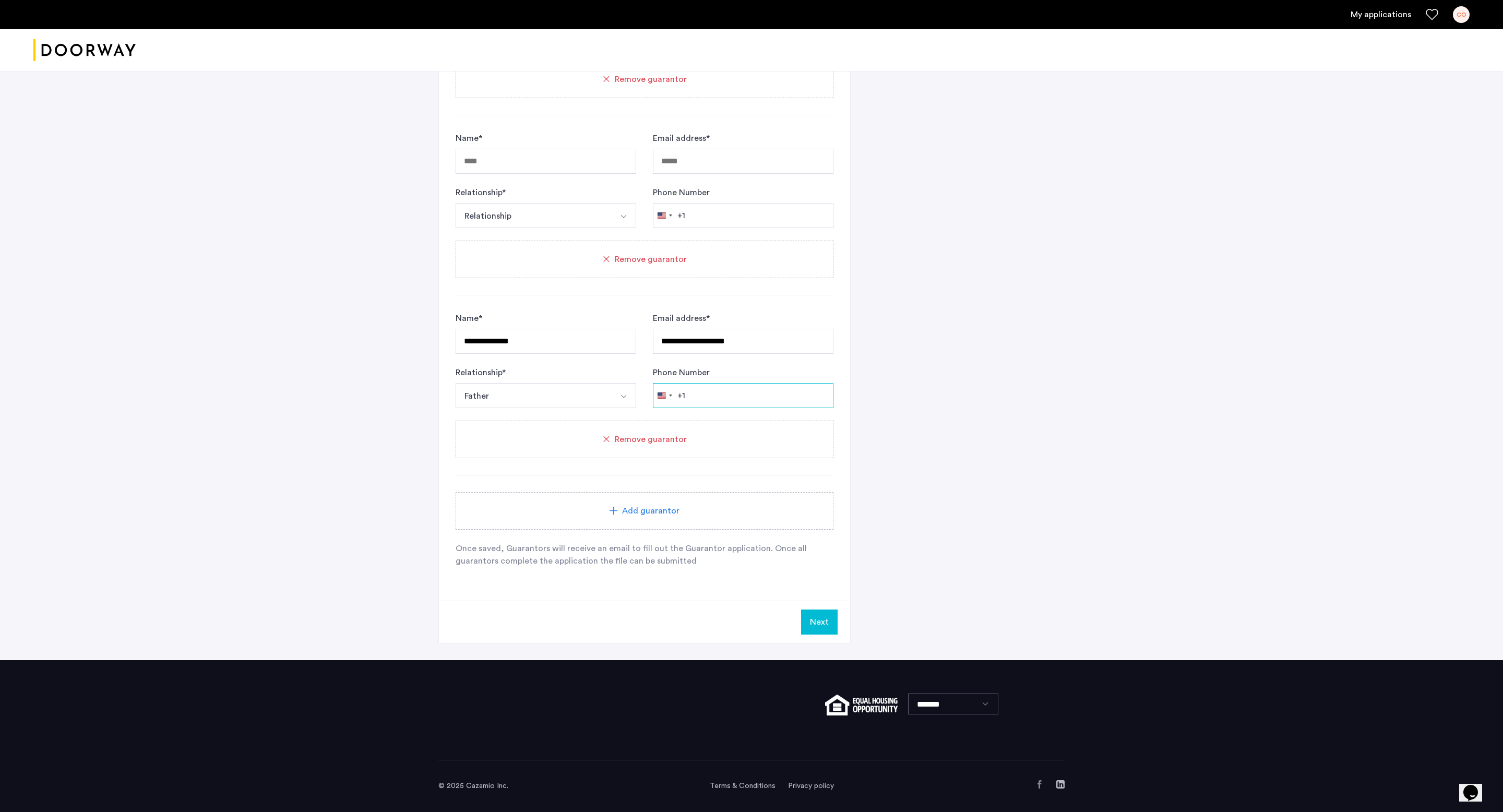 click on "Phone Number" at bounding box center (743, 396) 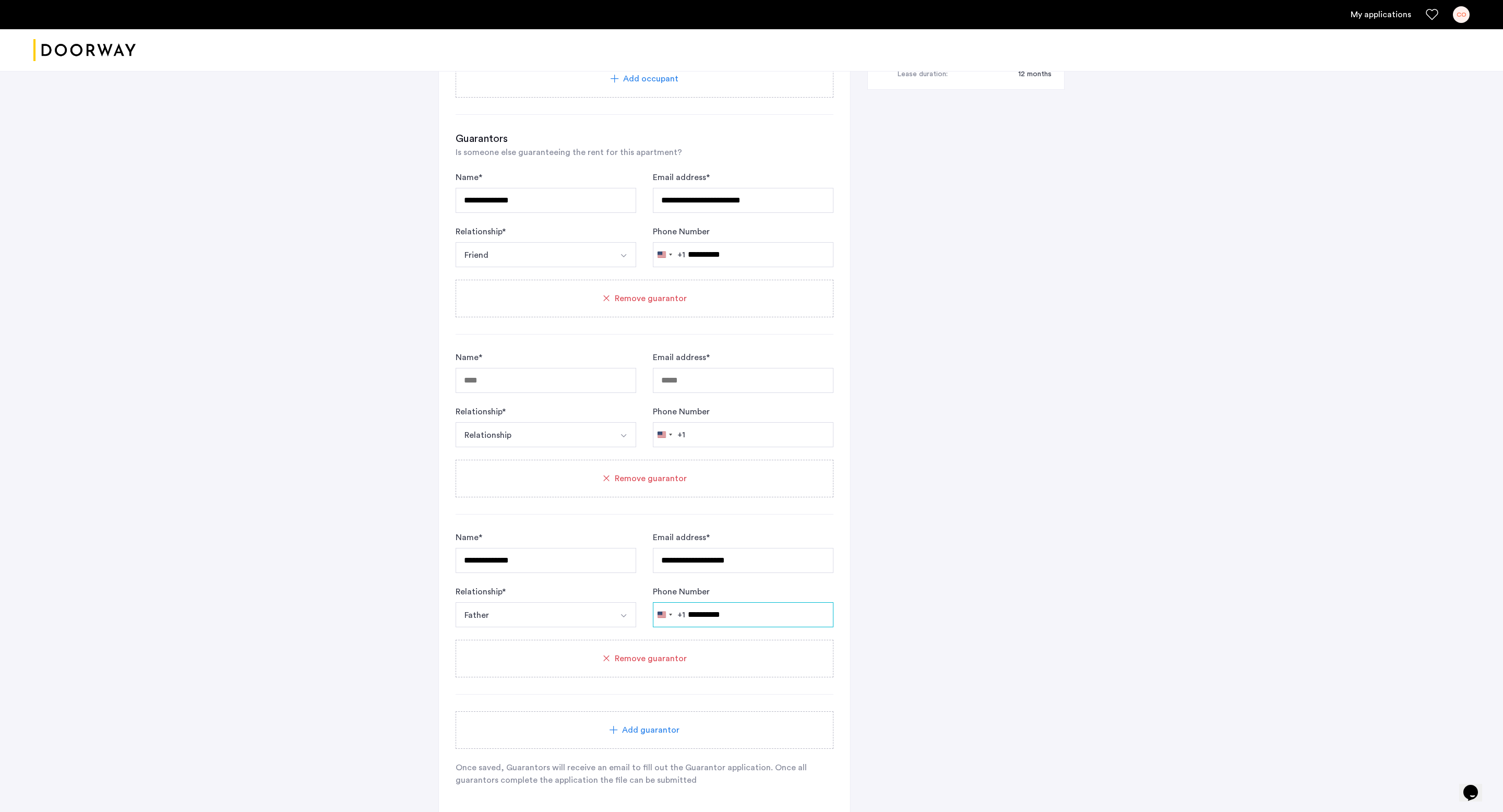 scroll, scrollTop: 676, scrollLeft: 0, axis: vertical 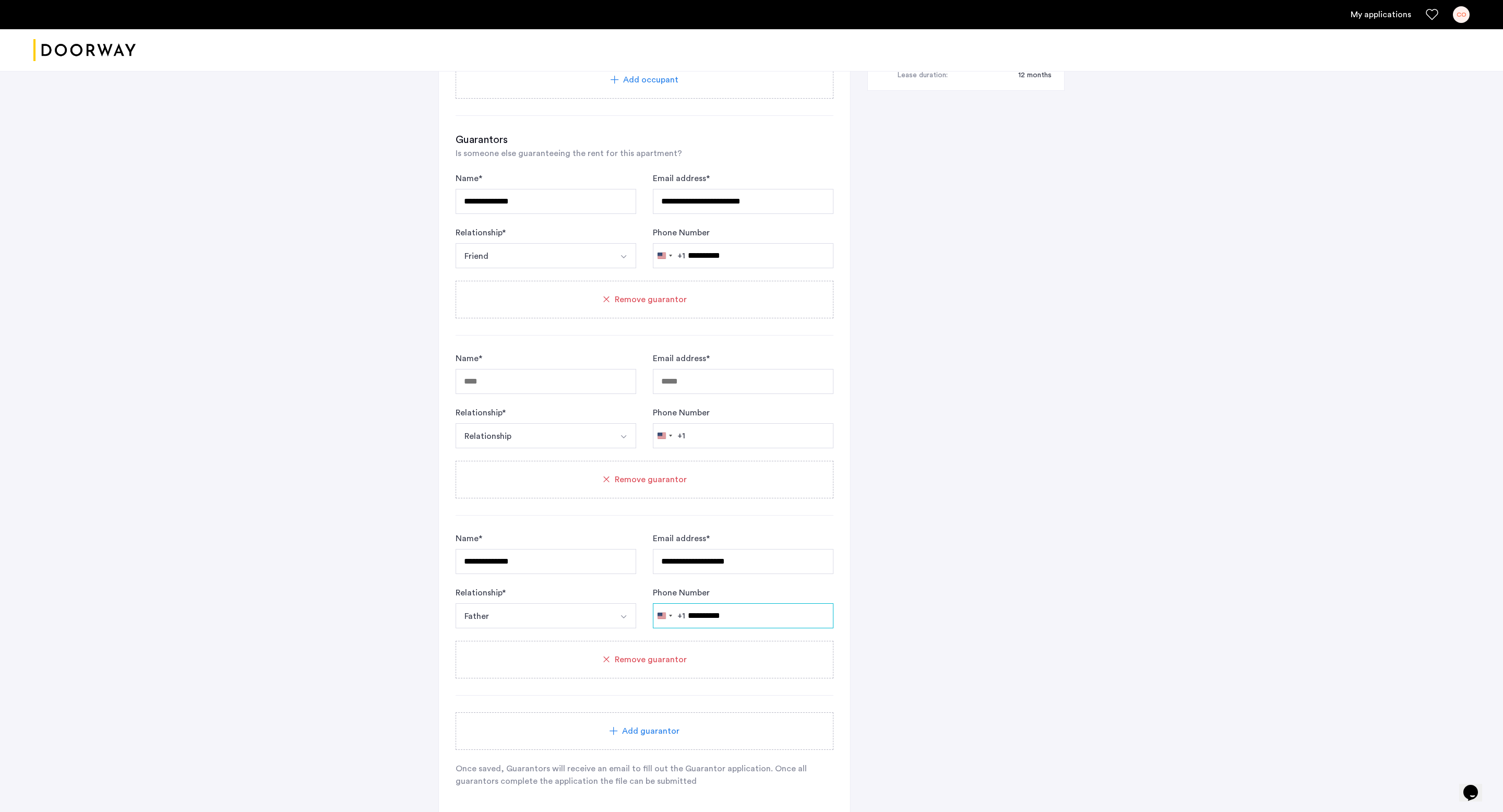 type on "**********" 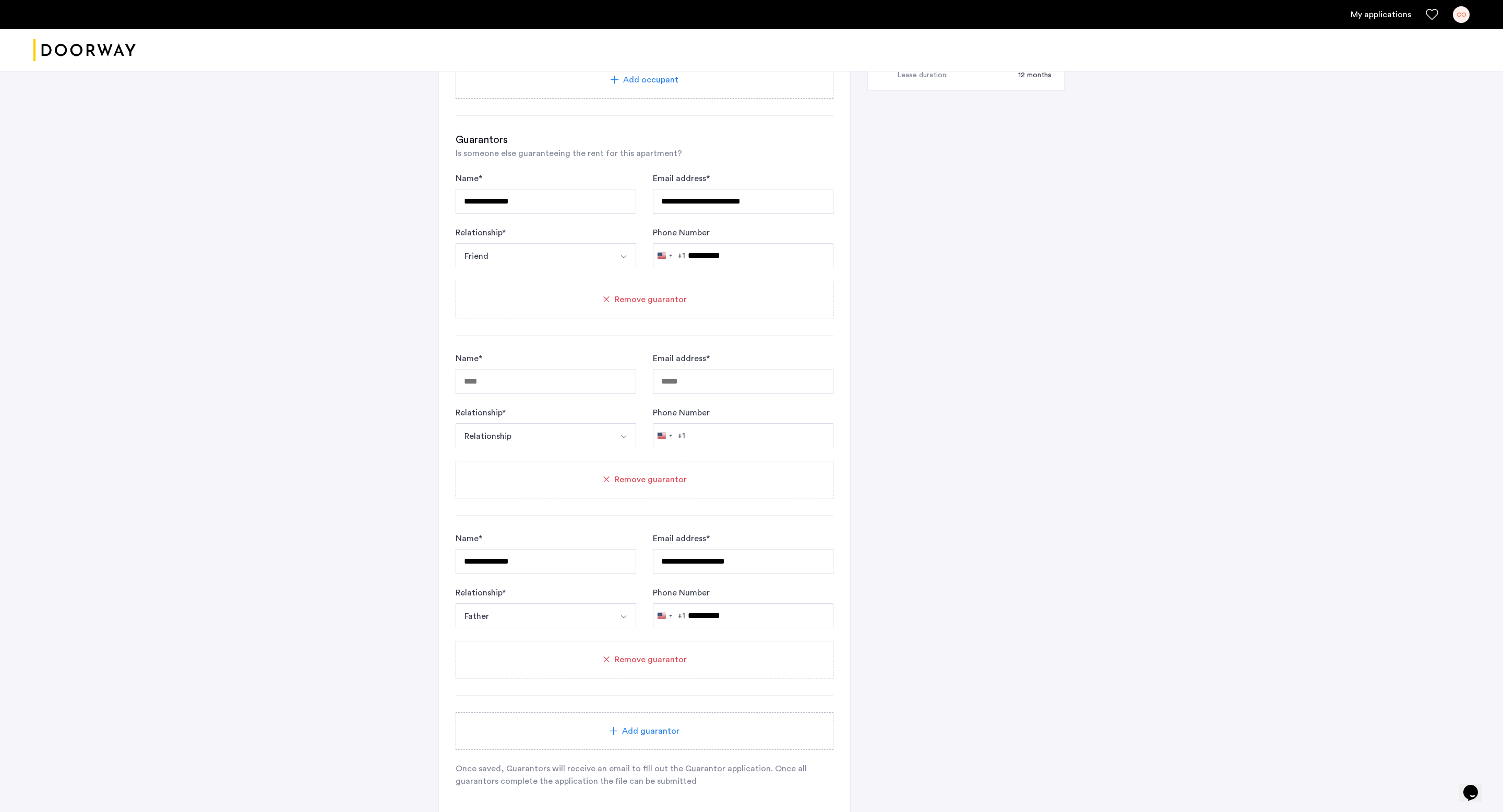 click on "Remove guarantor" 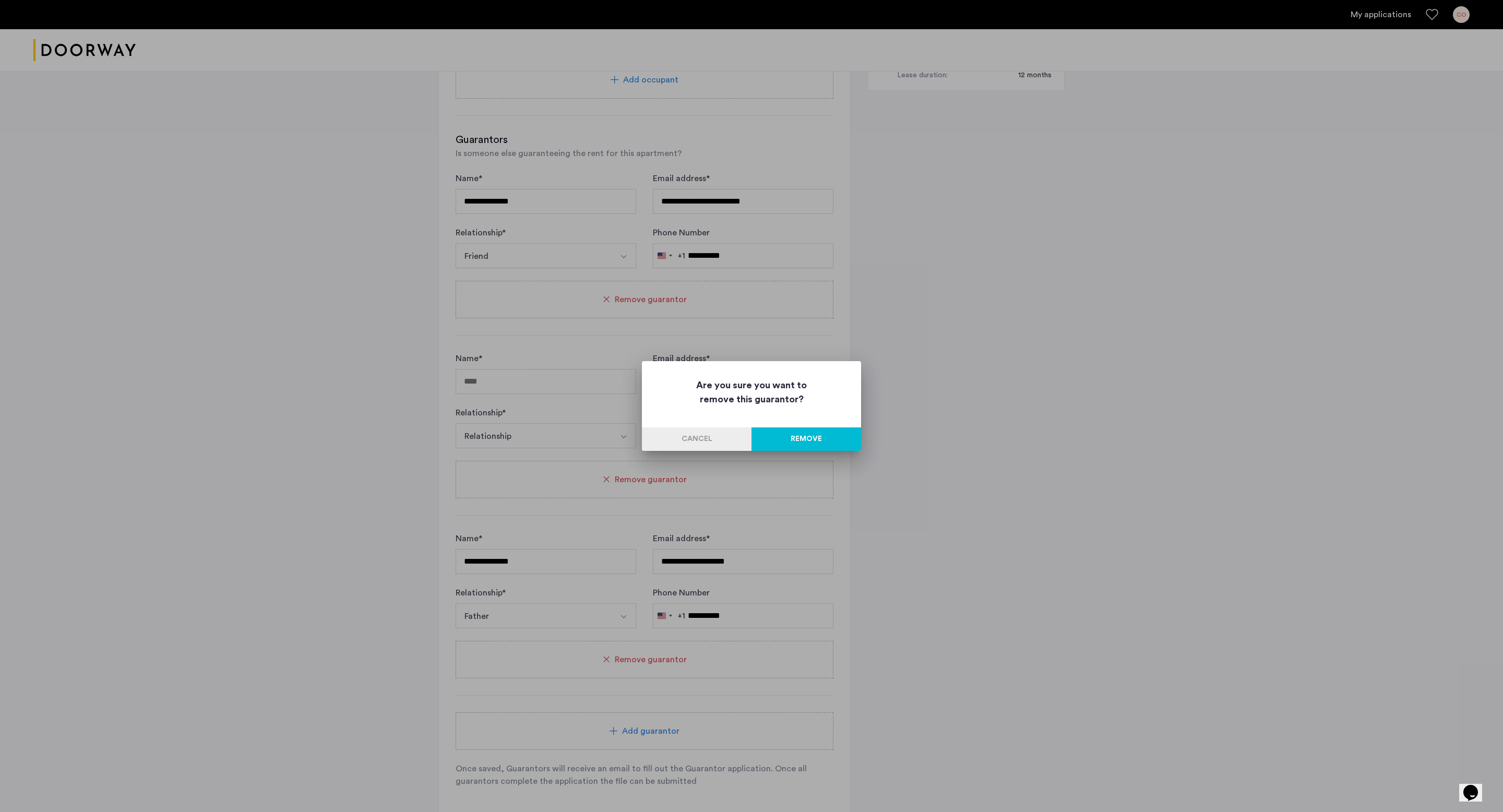 scroll, scrollTop: 0, scrollLeft: 0, axis: both 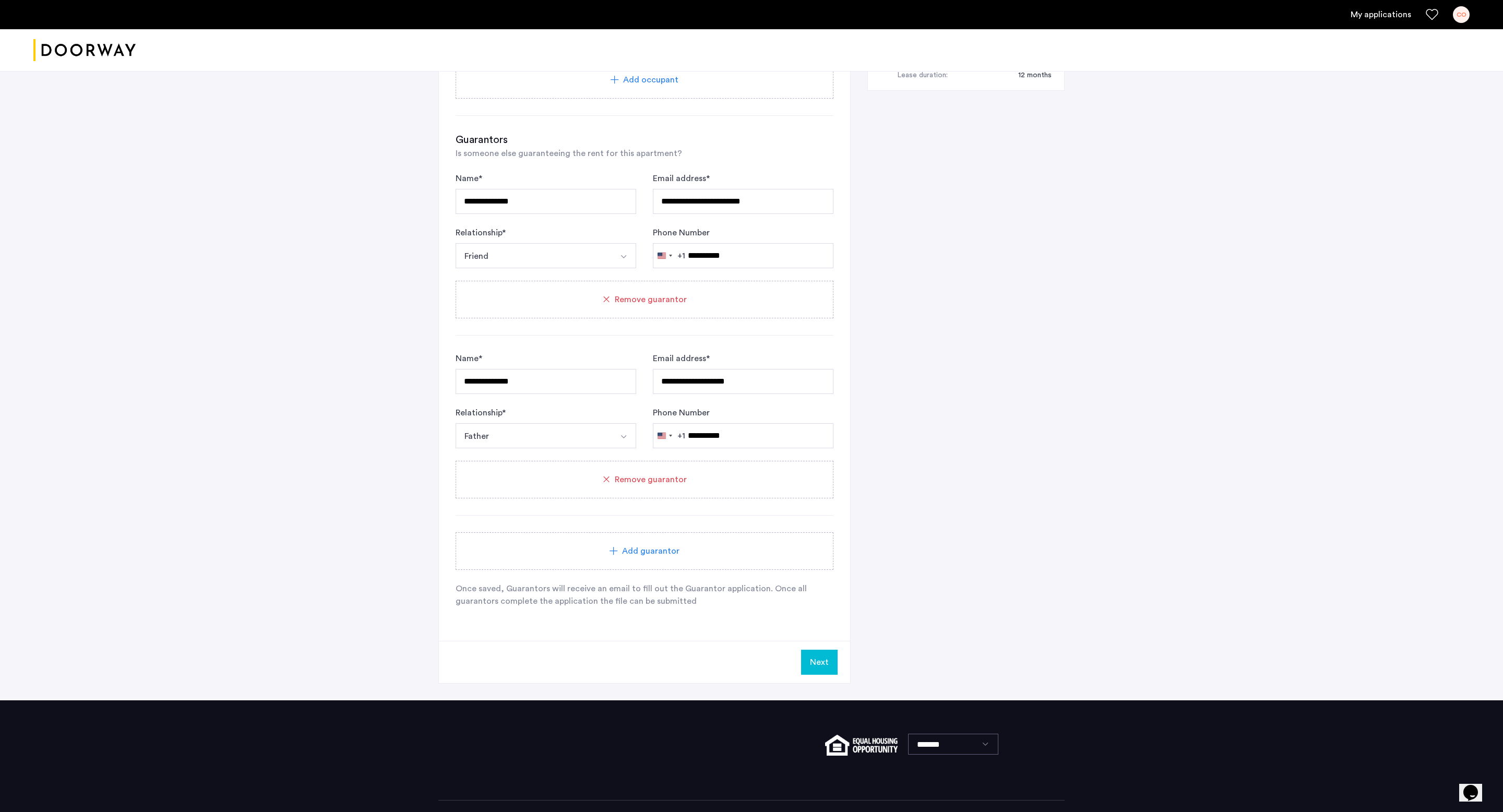 click on "Next" 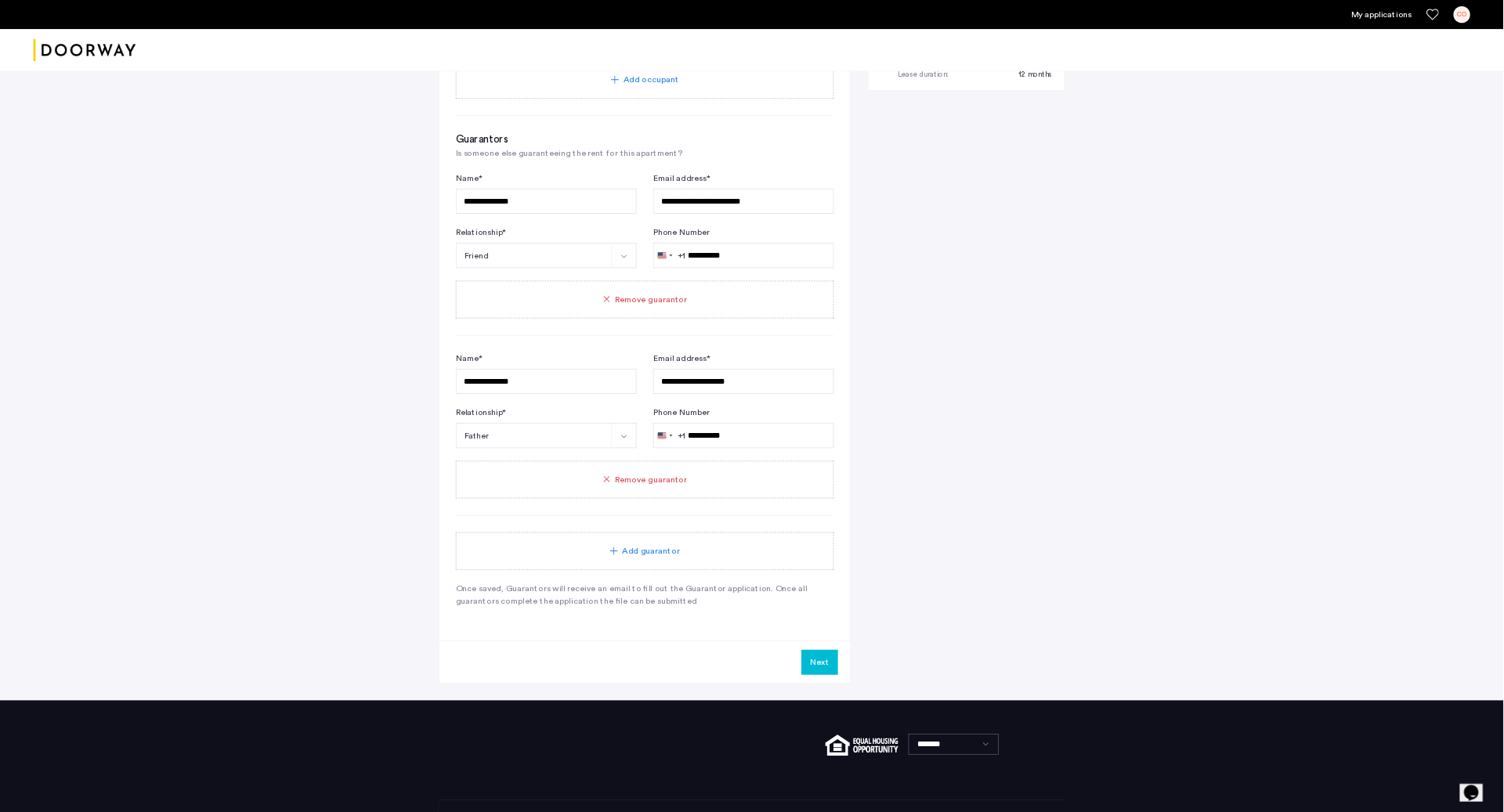 scroll, scrollTop: 0, scrollLeft: 0, axis: both 